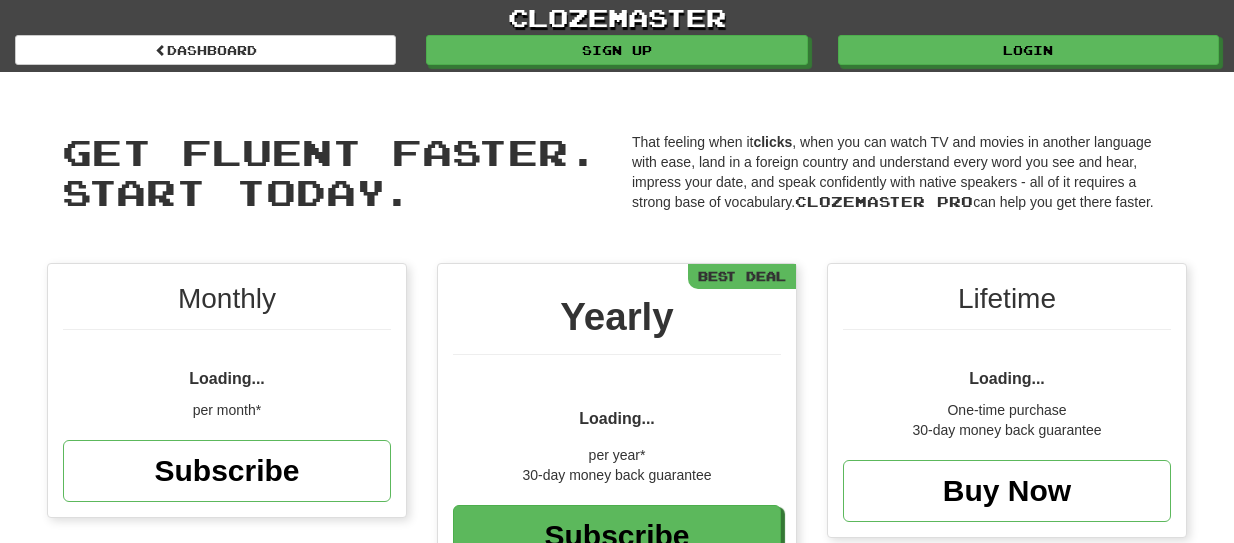 scroll, scrollTop: 0, scrollLeft: 0, axis: both 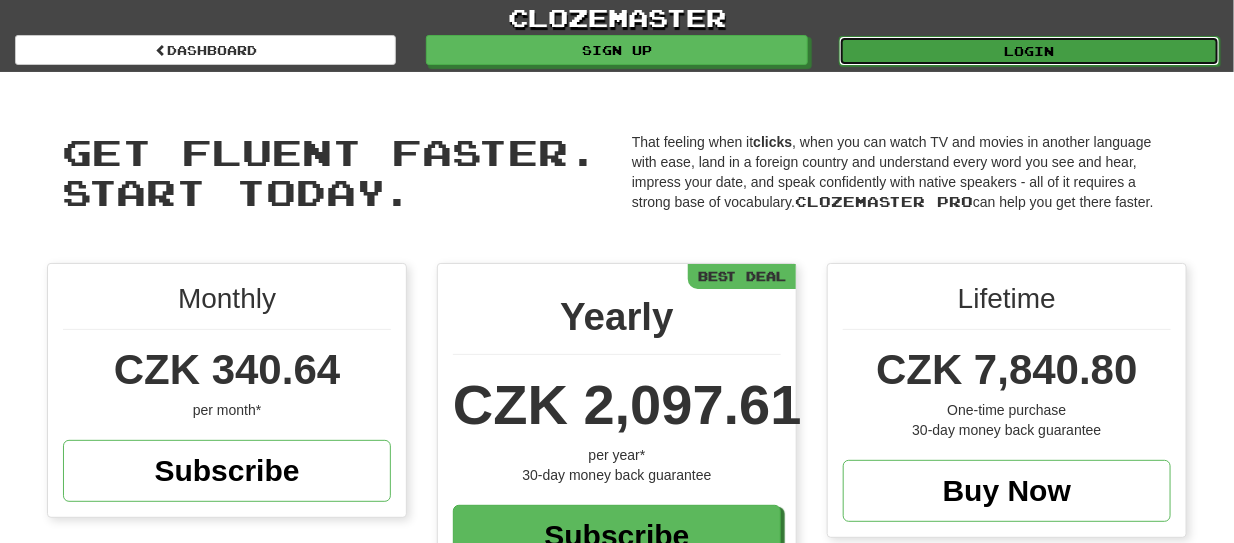 click on "Login" at bounding box center [1029, 51] 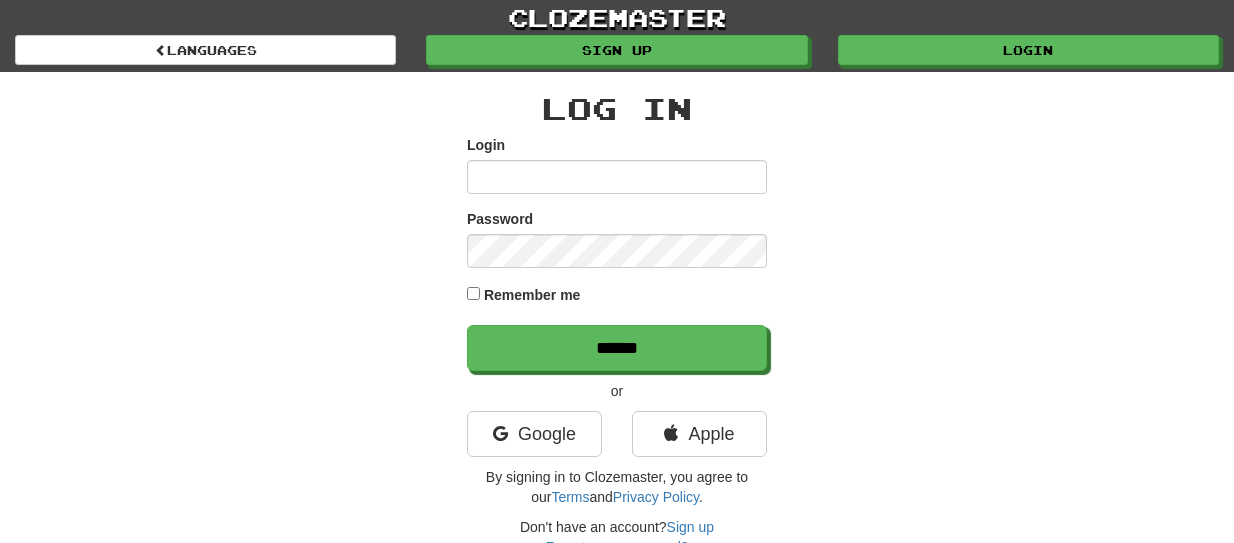 scroll, scrollTop: 0, scrollLeft: 0, axis: both 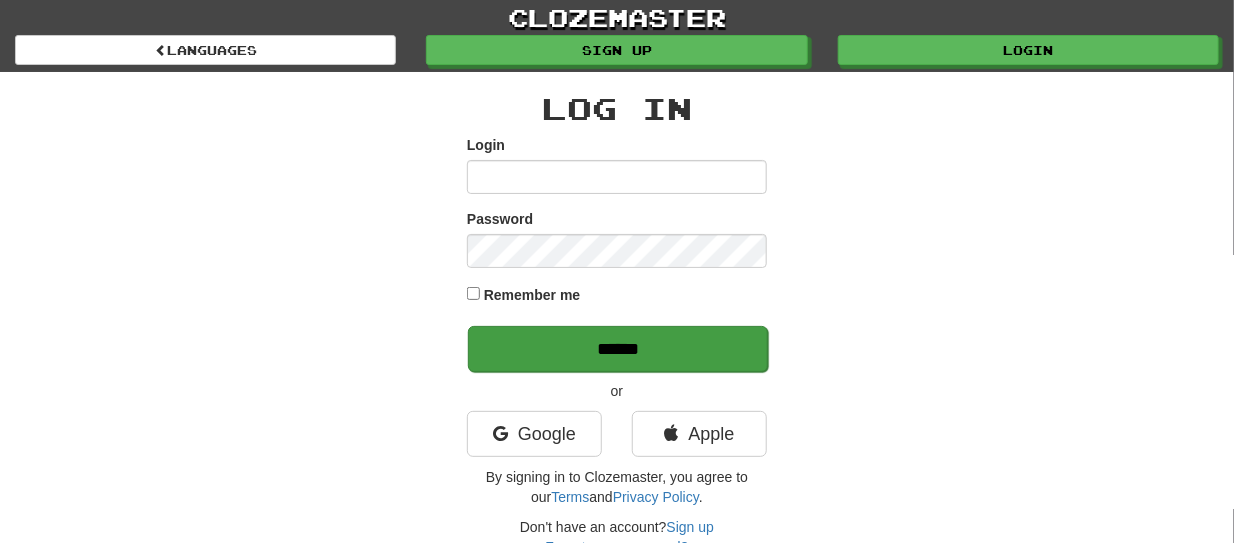 type on "******" 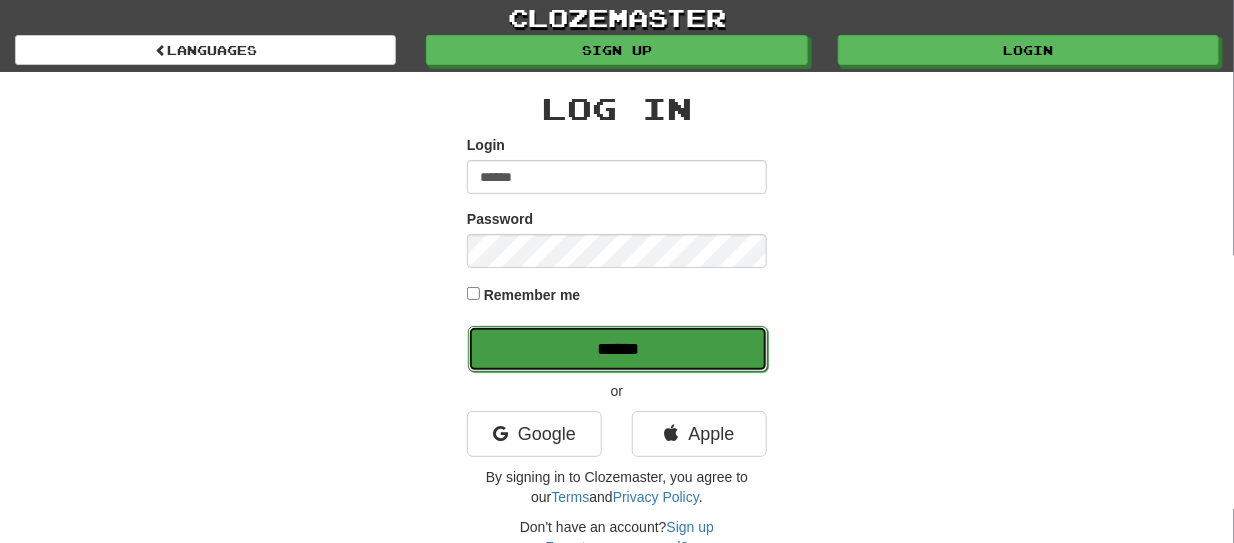 click on "******" at bounding box center [618, 349] 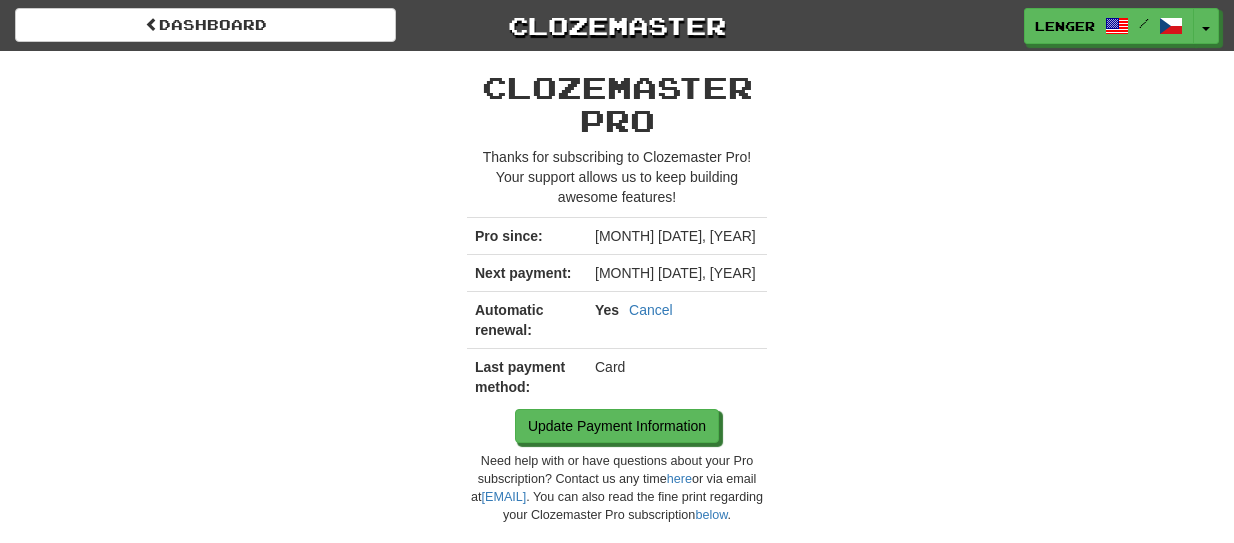 scroll, scrollTop: 0, scrollLeft: 0, axis: both 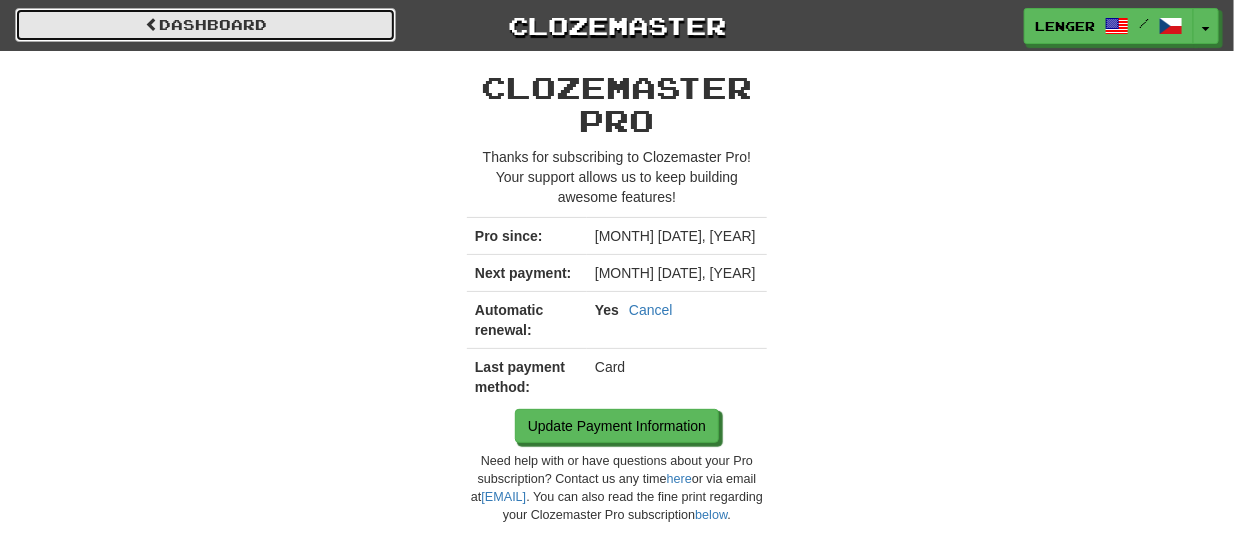 click on "Dashboard" at bounding box center [205, 25] 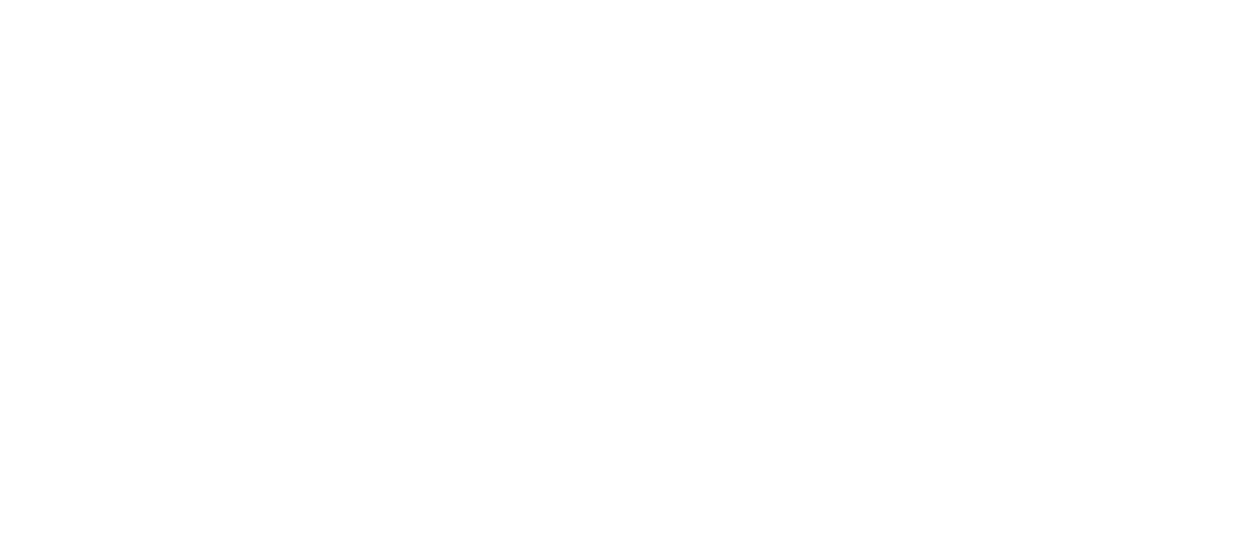 scroll, scrollTop: 0, scrollLeft: 0, axis: both 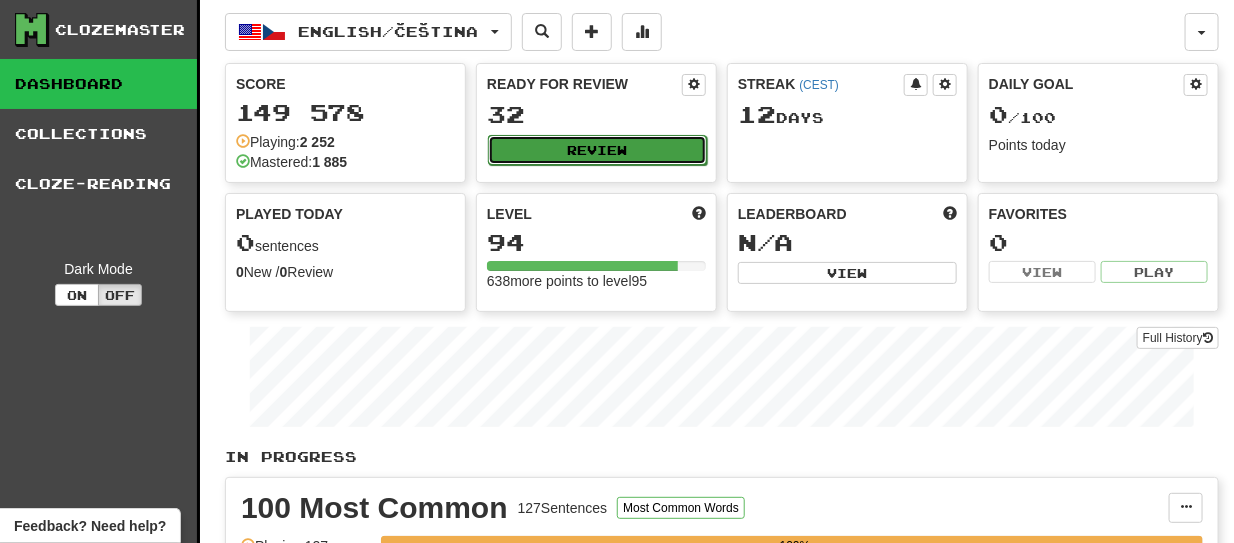 click on "Review" at bounding box center (597, 150) 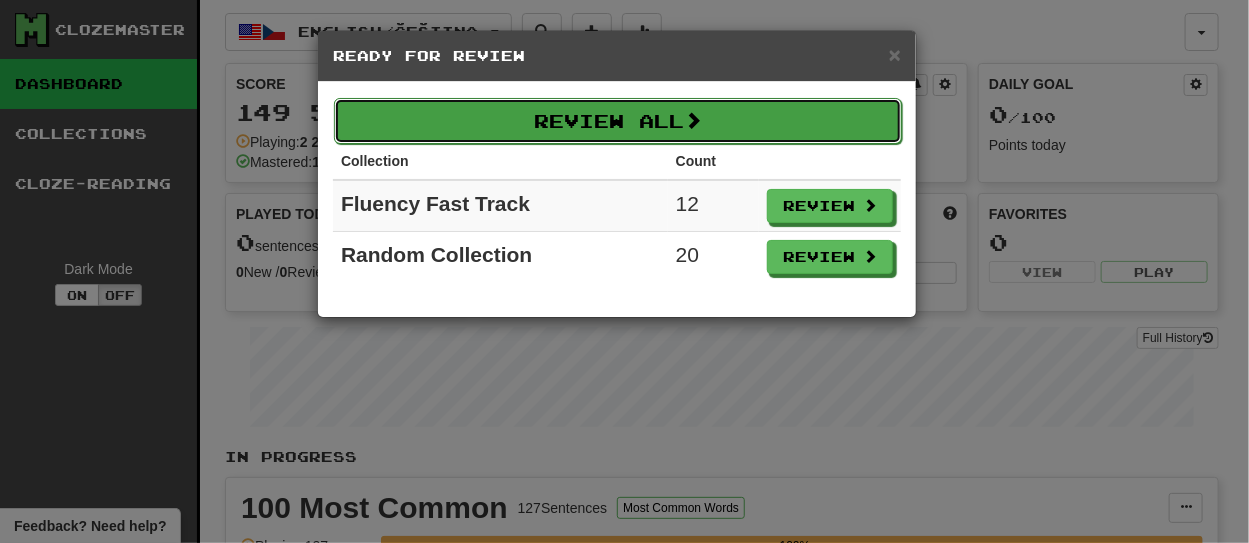 click on "Review All" at bounding box center [618, 121] 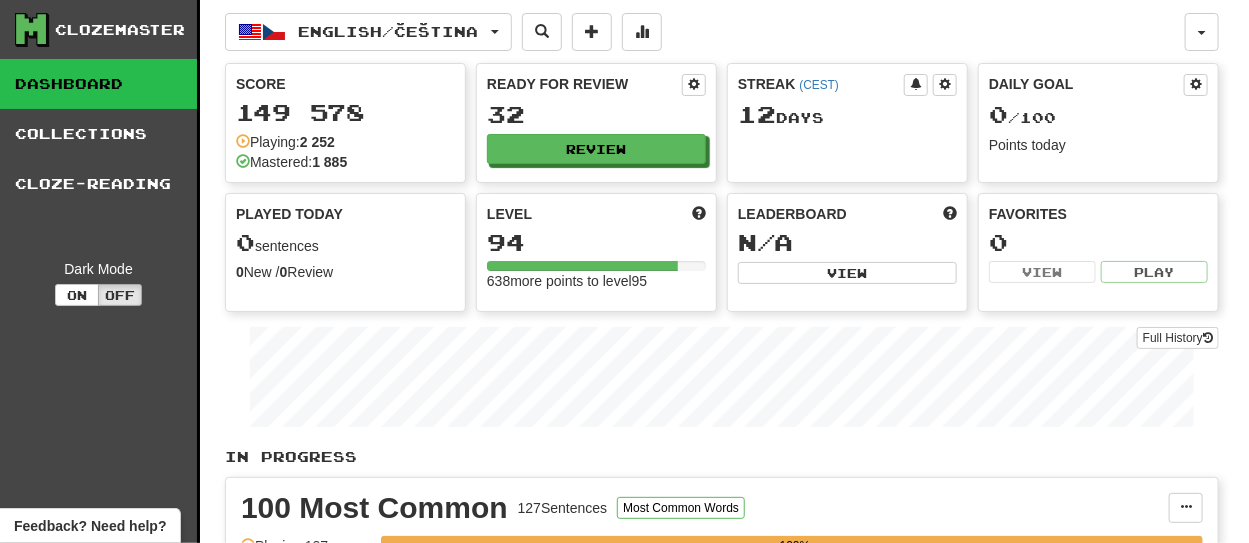 select on "**" 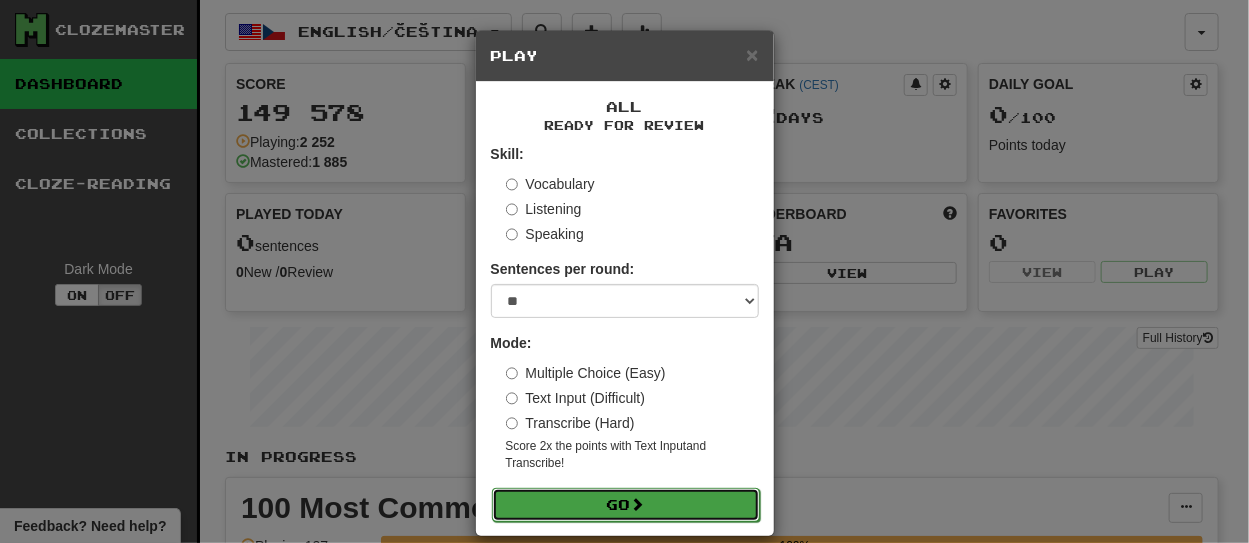 click on "Go" at bounding box center [626, 505] 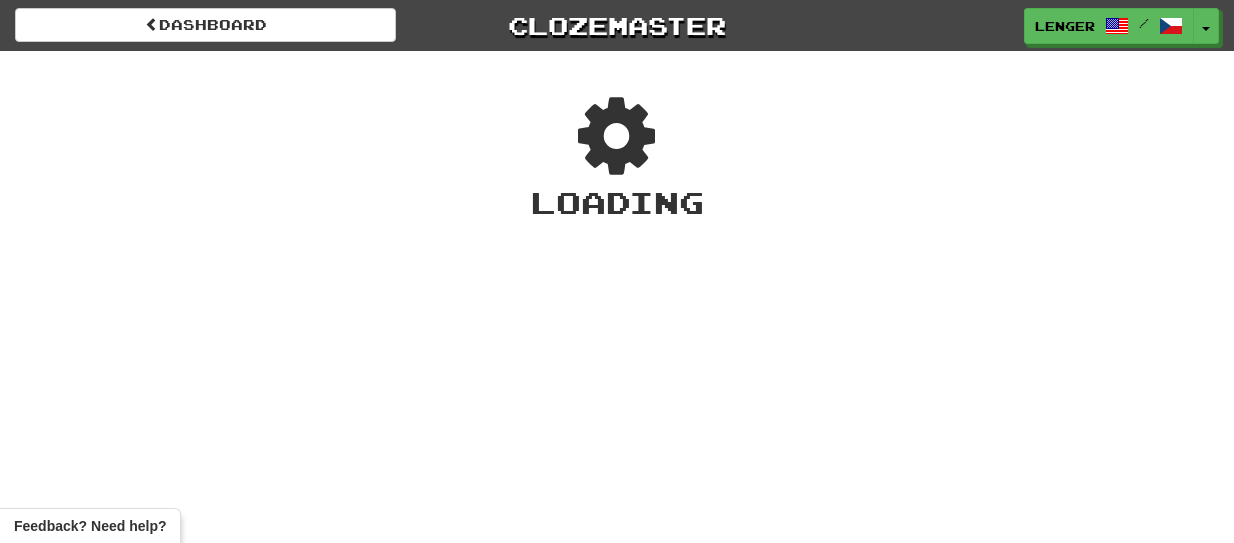 scroll, scrollTop: 0, scrollLeft: 0, axis: both 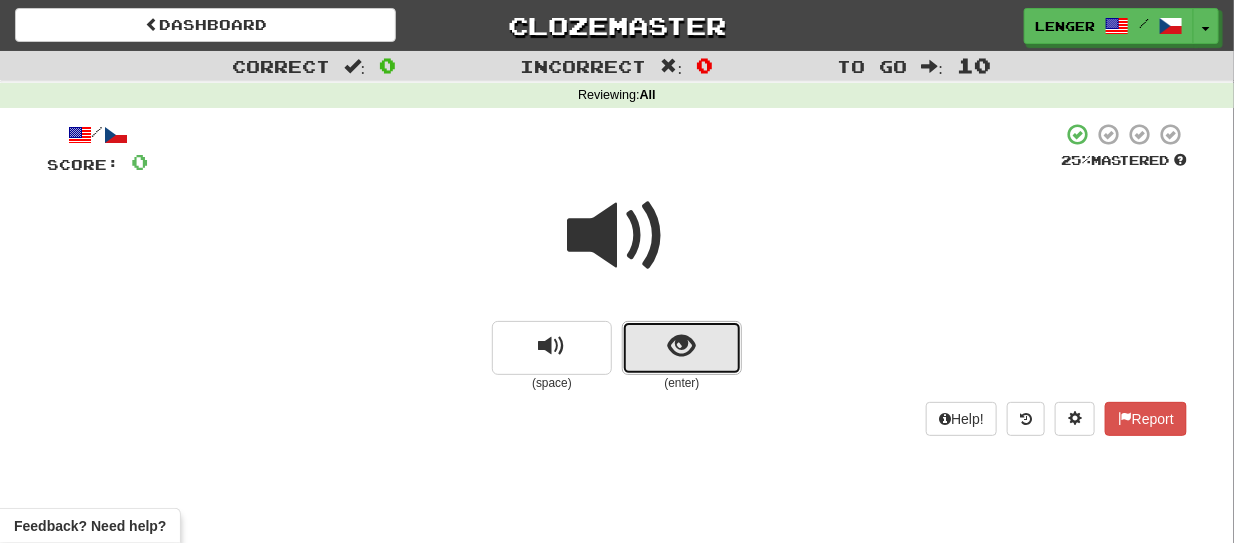 click at bounding box center (682, 348) 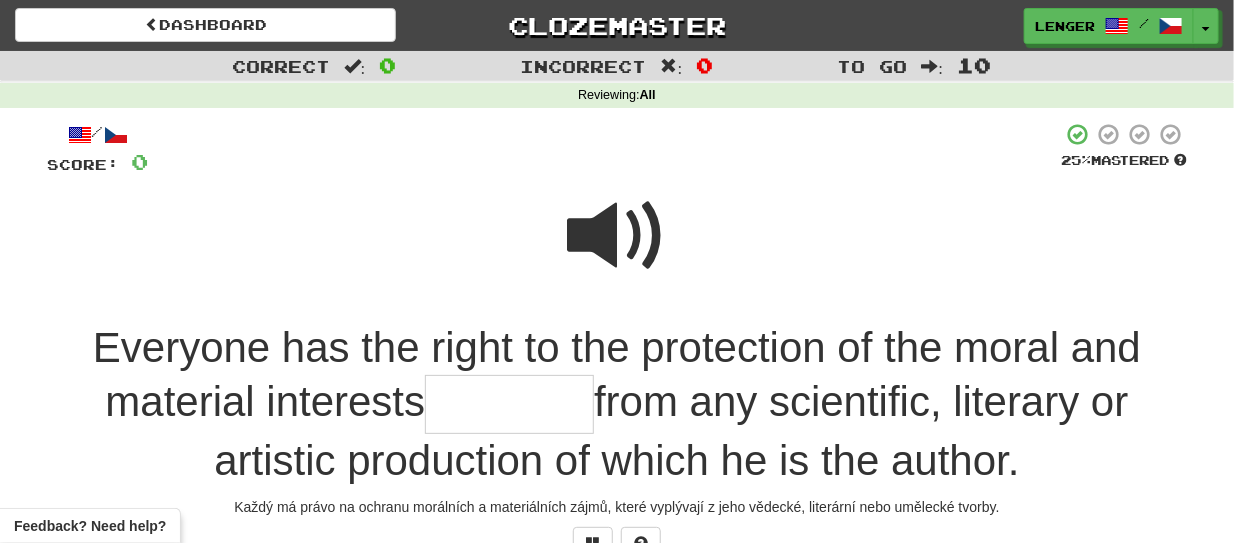 click at bounding box center (617, 236) 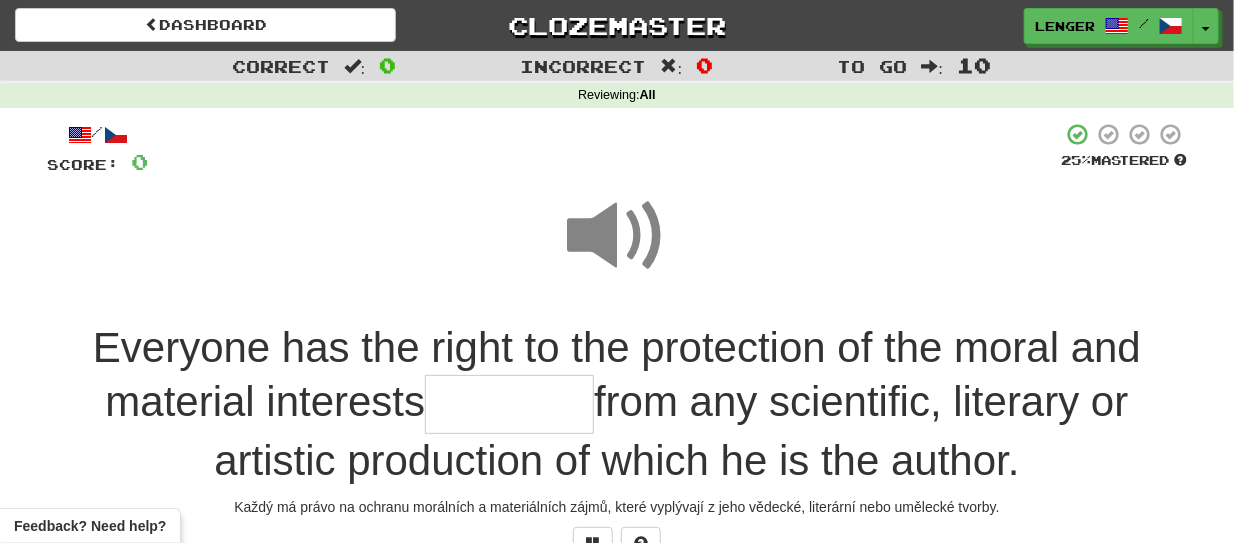 click at bounding box center [509, 404] 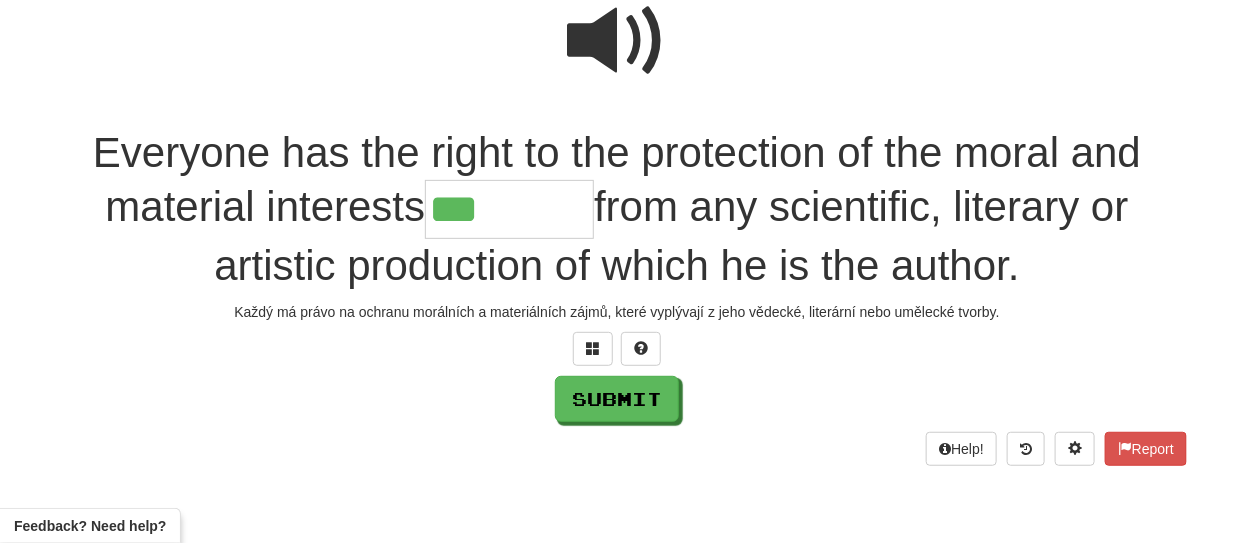scroll, scrollTop: 200, scrollLeft: 0, axis: vertical 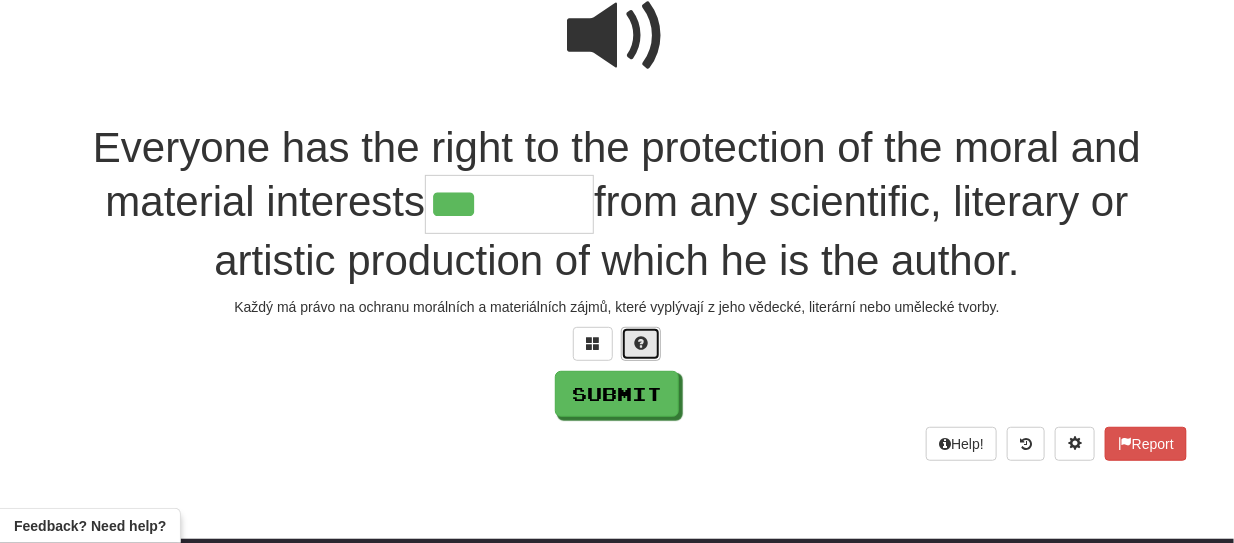 click at bounding box center [641, 344] 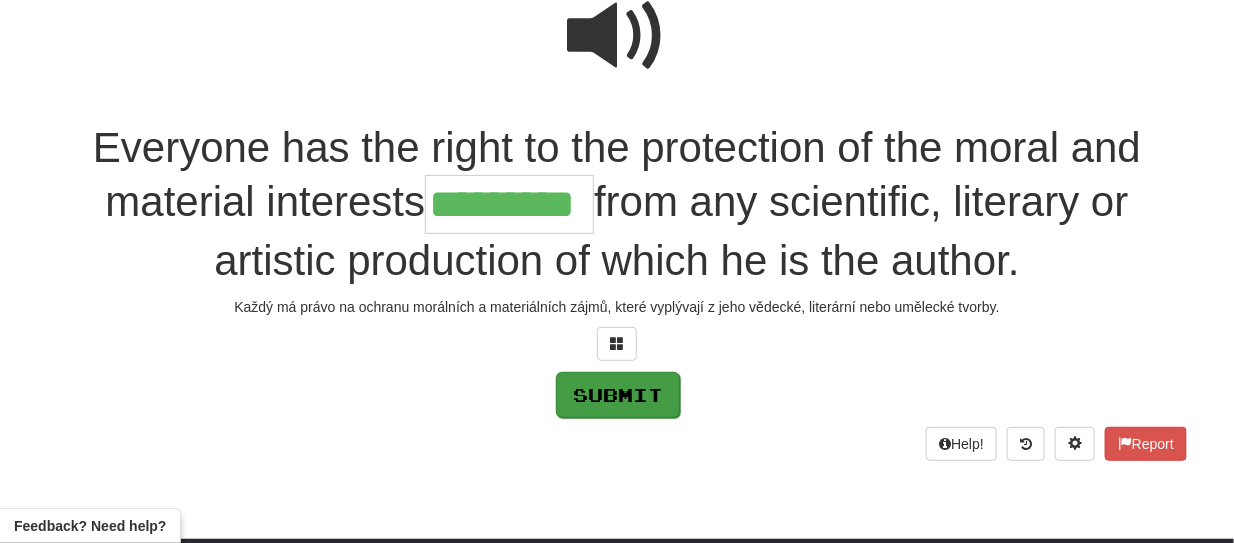 type on "*********" 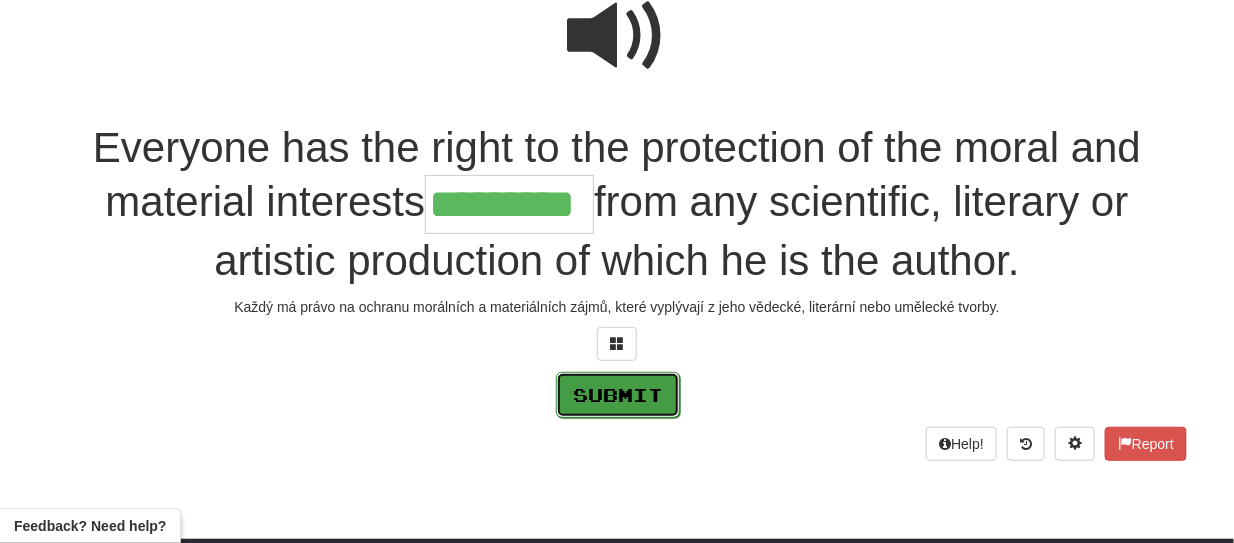 click on "Submit" at bounding box center (618, 395) 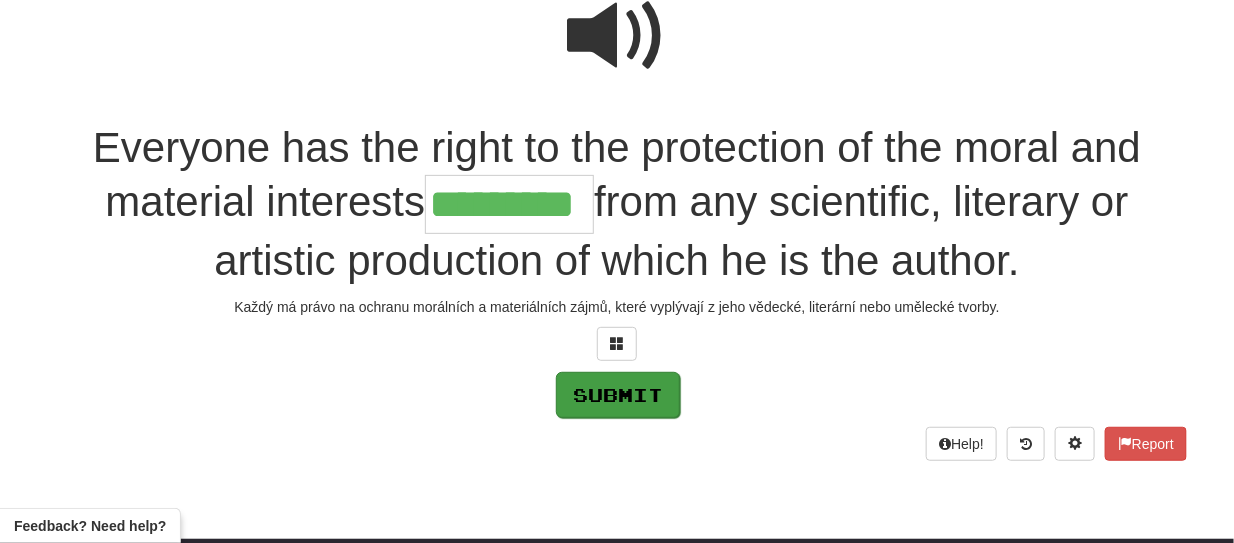 scroll, scrollTop: 213, scrollLeft: 0, axis: vertical 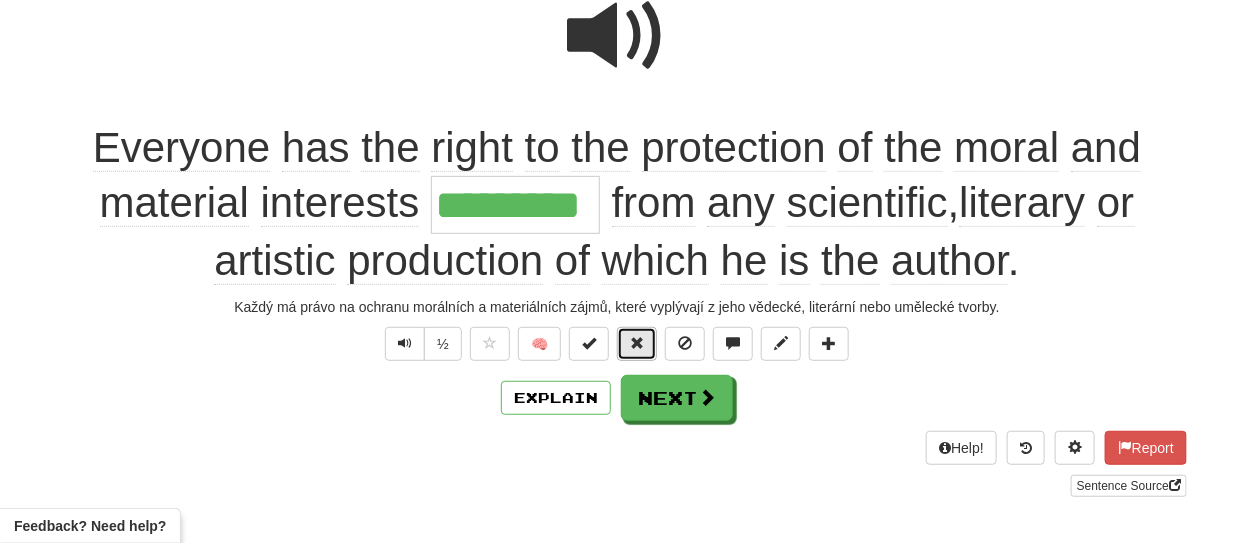 click at bounding box center (637, 343) 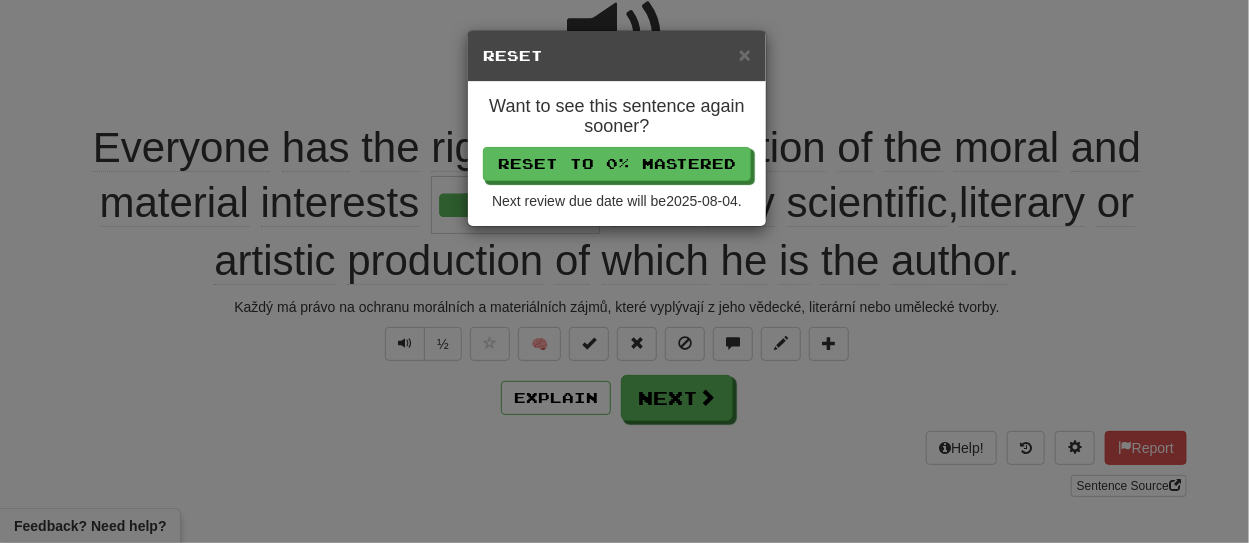click on "× Reset Want to see this sentence again sooner? Reset to 0% Mastered Next review due date will be  2025-08-04 ." at bounding box center [624, 271] 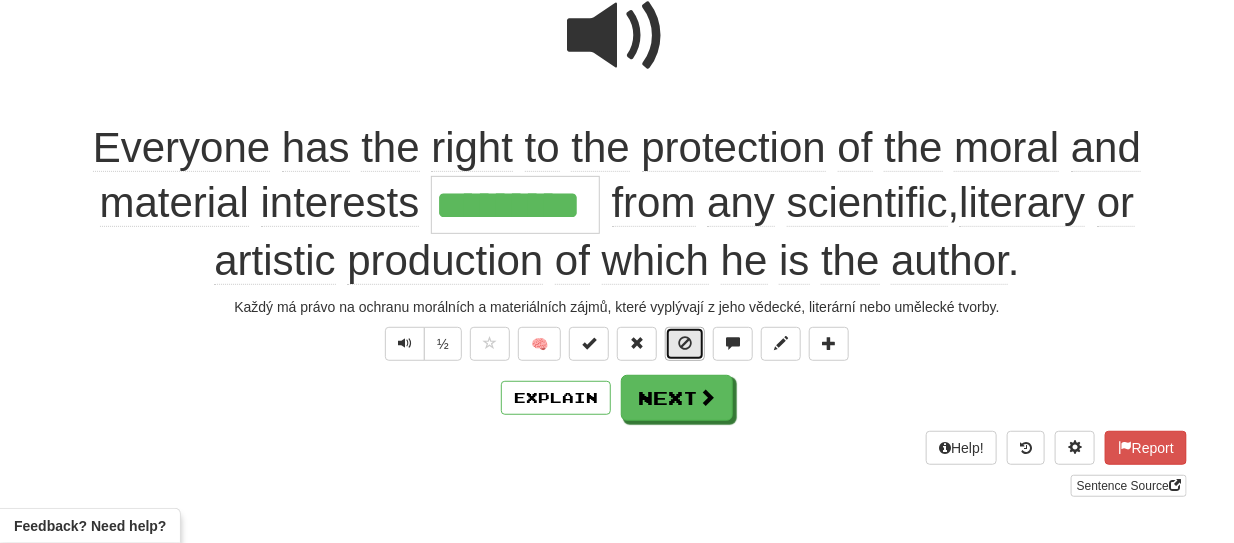 click at bounding box center (685, 343) 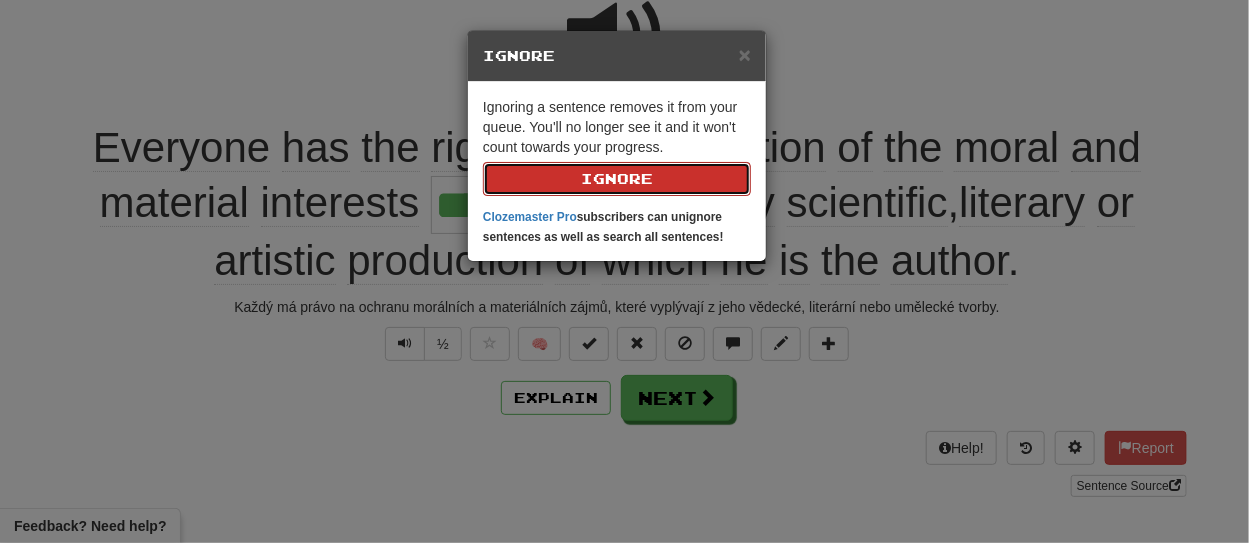 click on "Ignore" at bounding box center [617, 179] 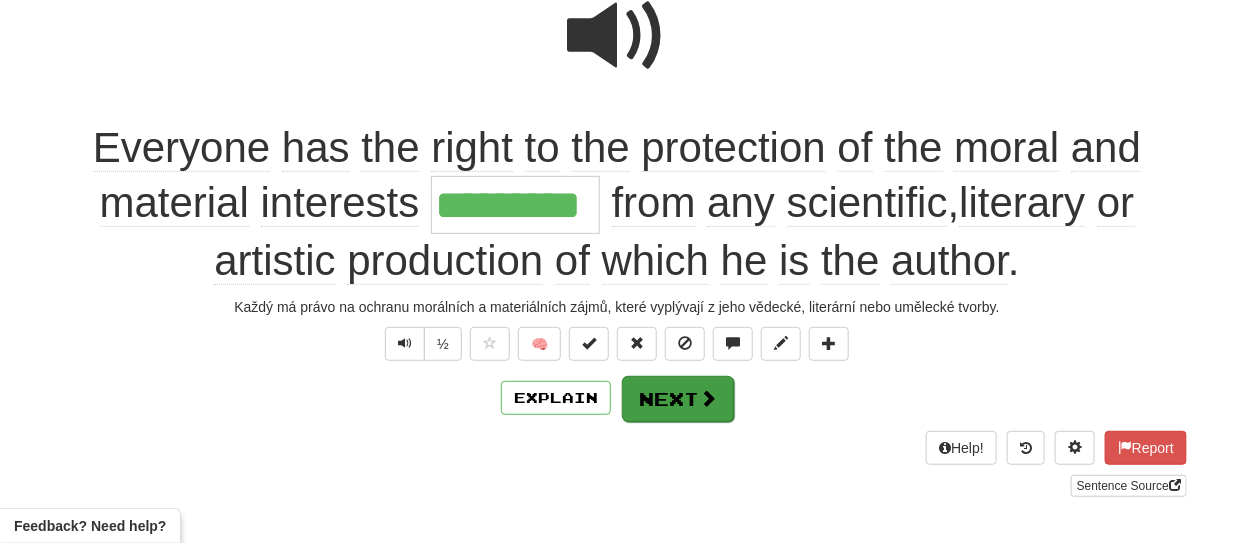 scroll, scrollTop: 0, scrollLeft: 0, axis: both 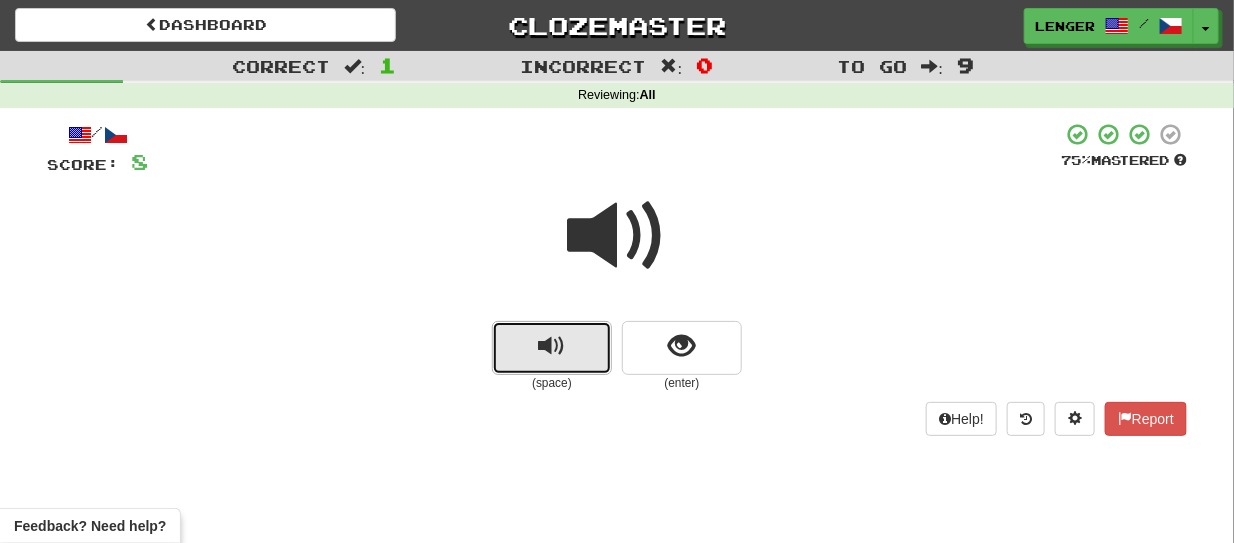 click at bounding box center [552, 348] 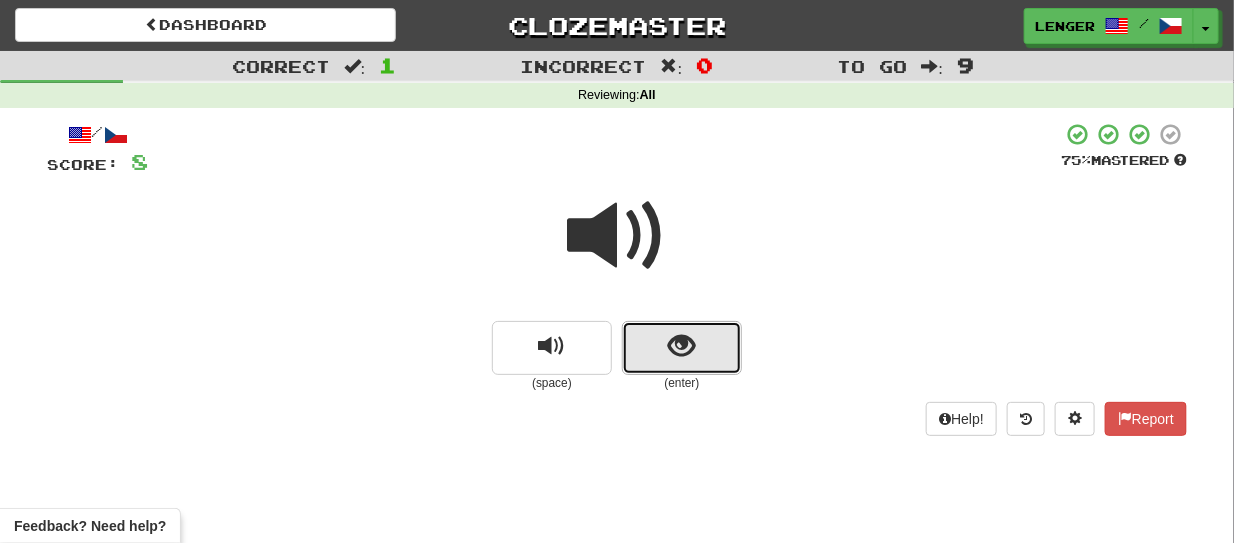 click at bounding box center [682, 348] 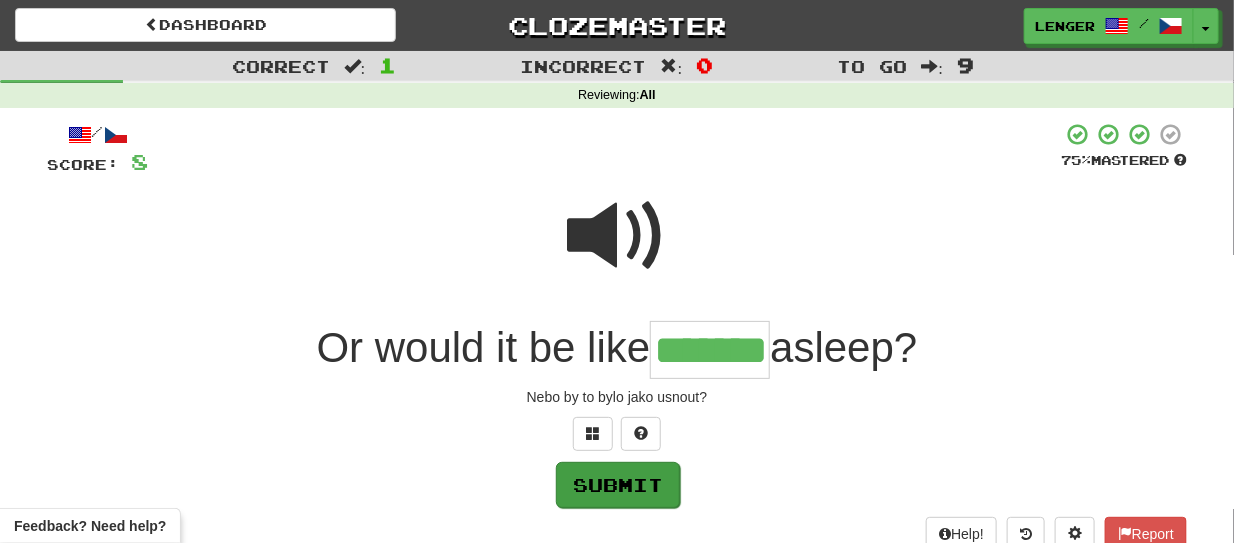 type on "*******" 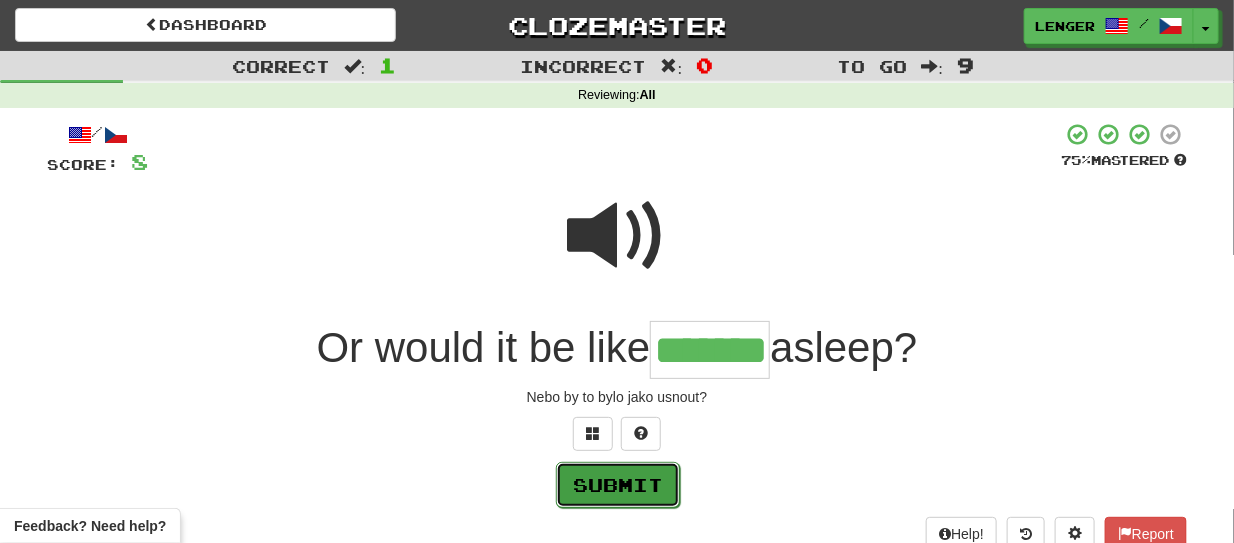 click on "Submit" at bounding box center [618, 485] 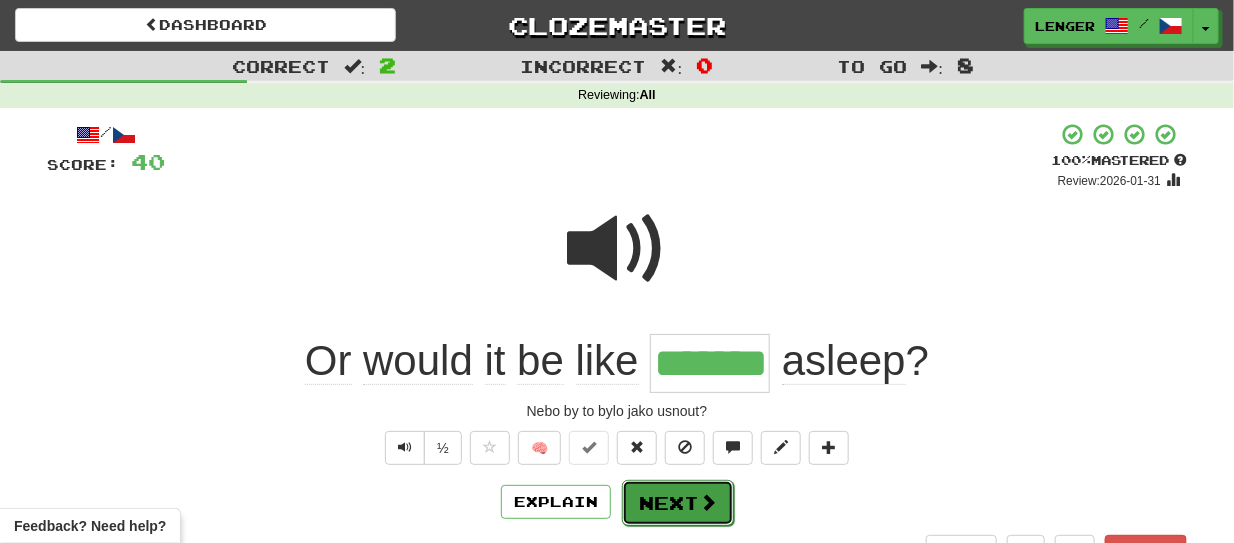 click on "Next" at bounding box center [678, 503] 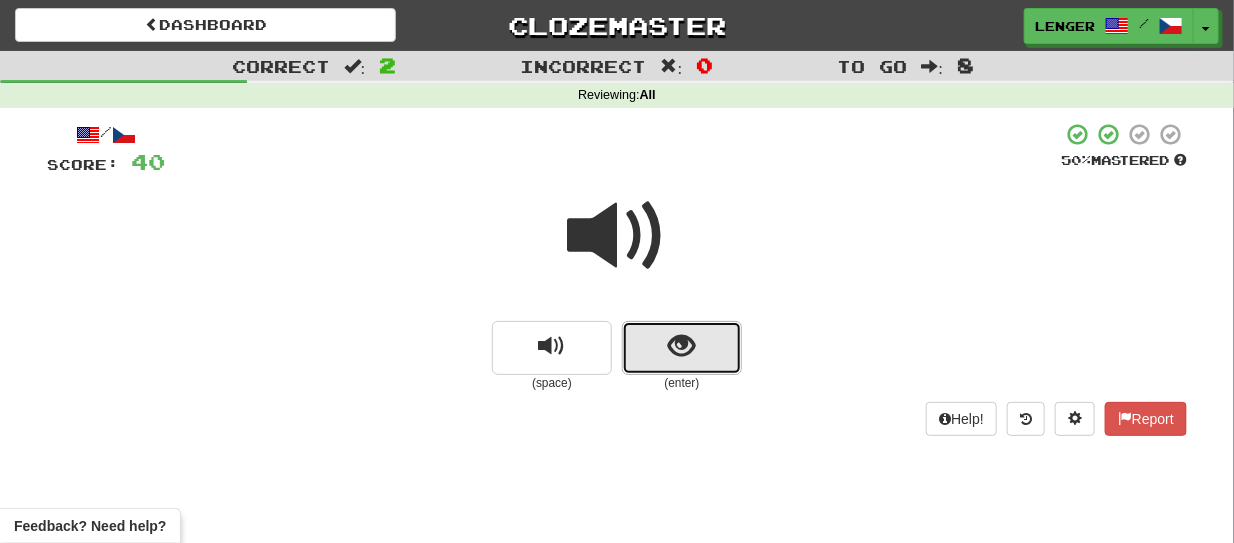 click at bounding box center [682, 348] 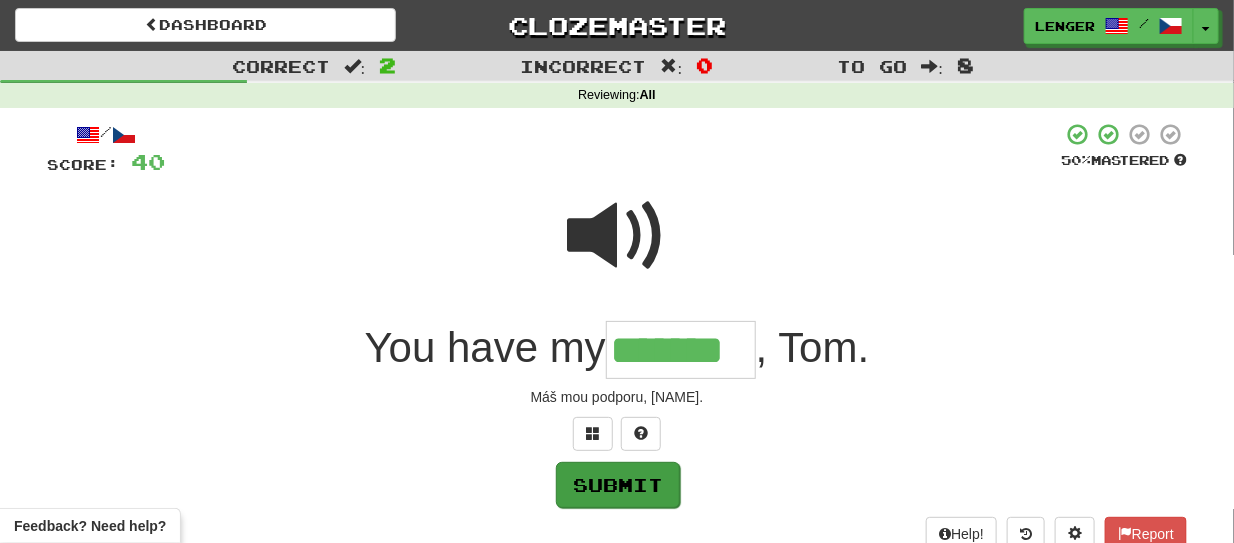 type on "*******" 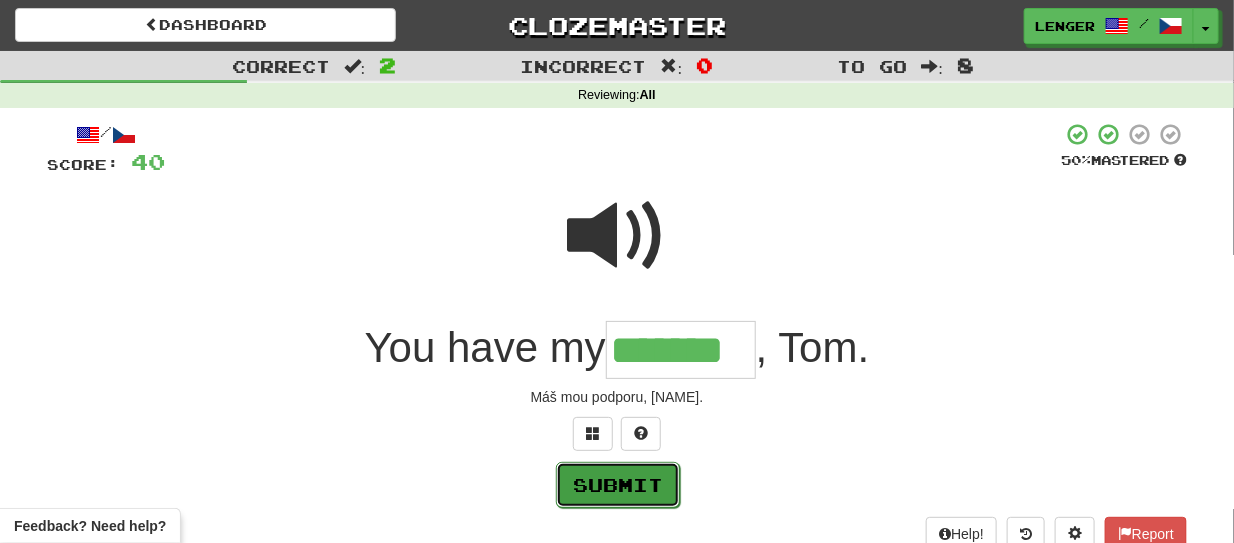 click on "Submit" at bounding box center [618, 485] 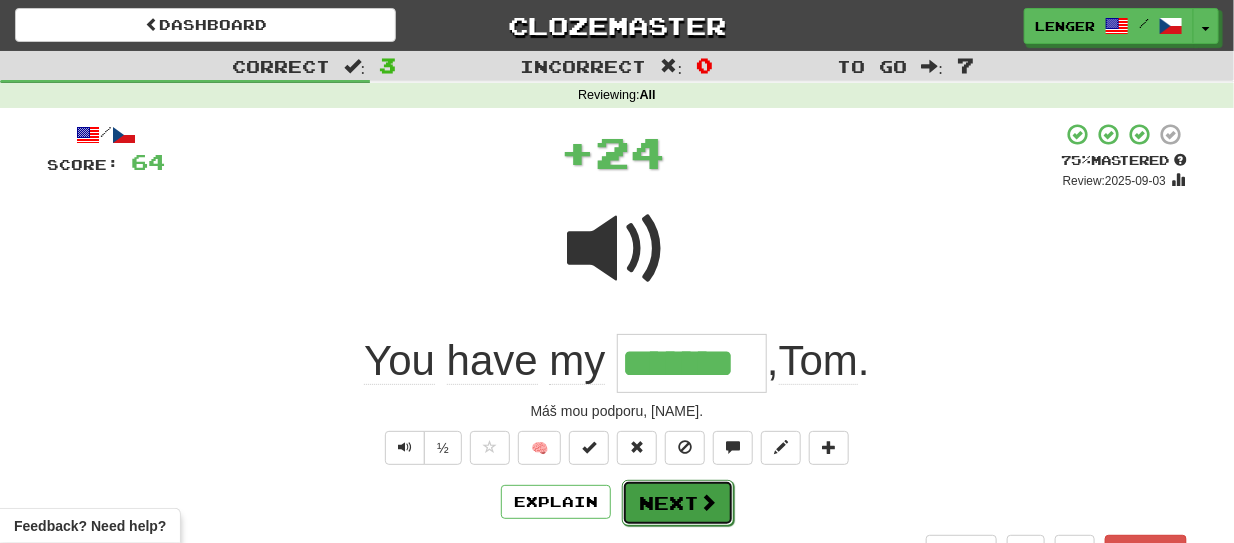 click on "Next" at bounding box center (678, 503) 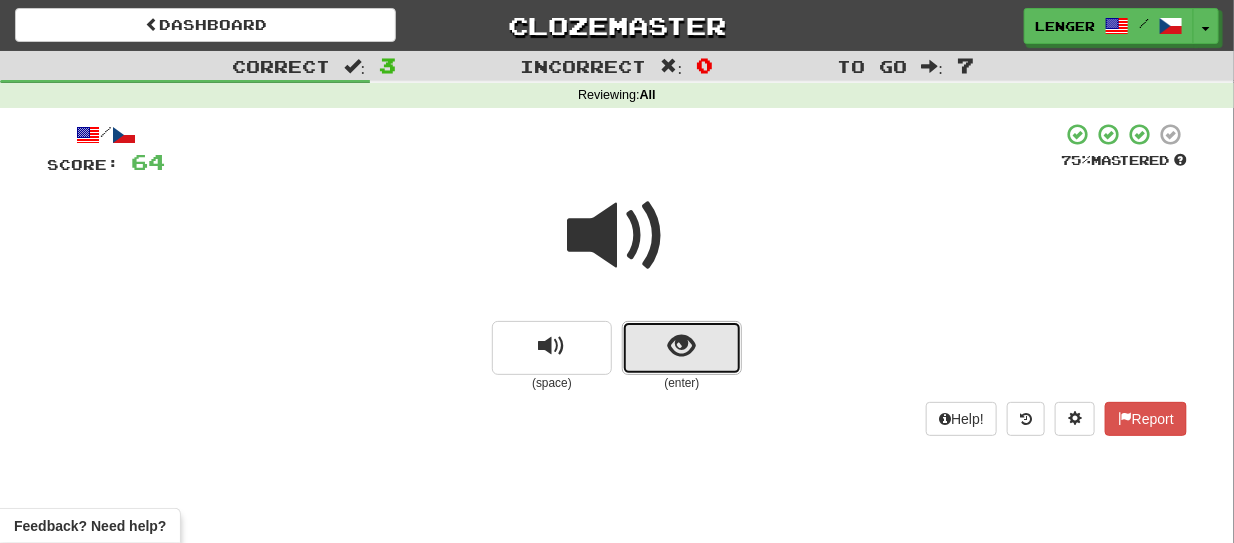 click at bounding box center [682, 348] 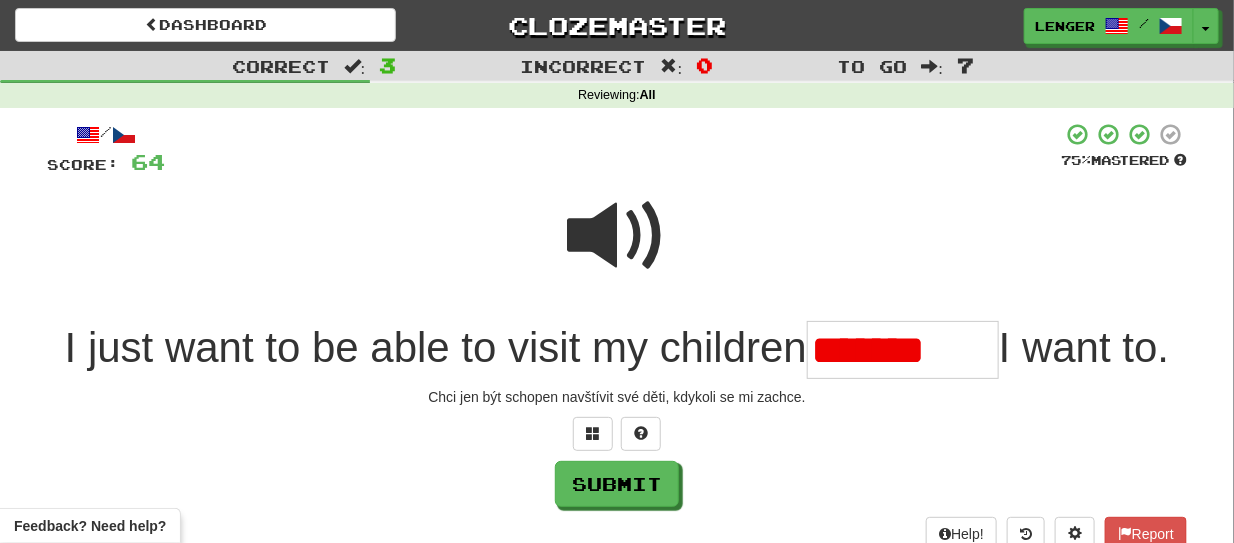 scroll, scrollTop: 0, scrollLeft: 0, axis: both 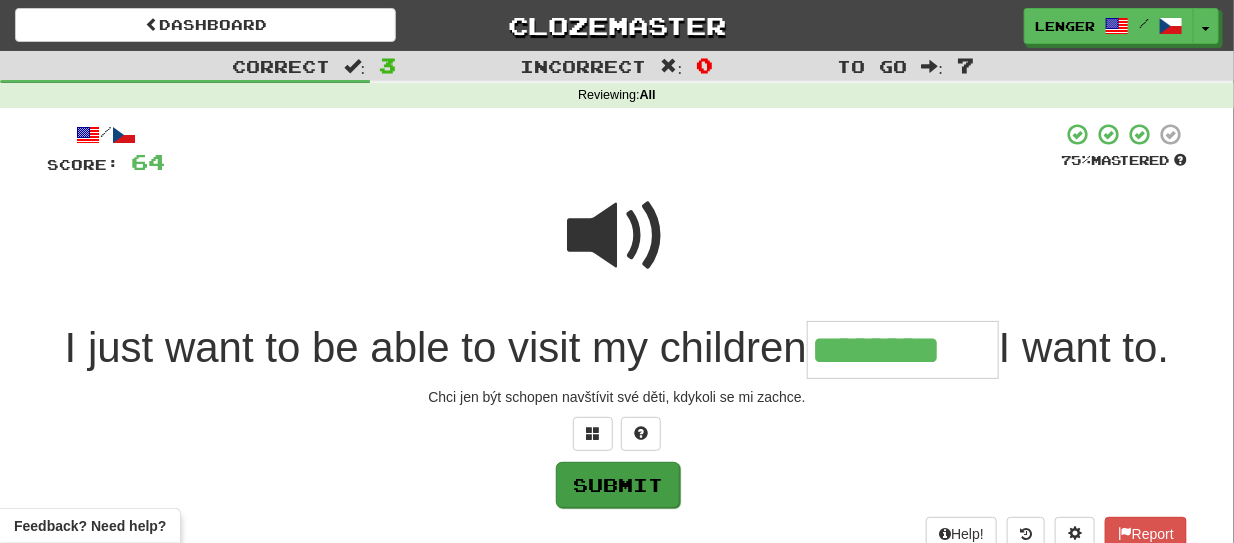 type on "********" 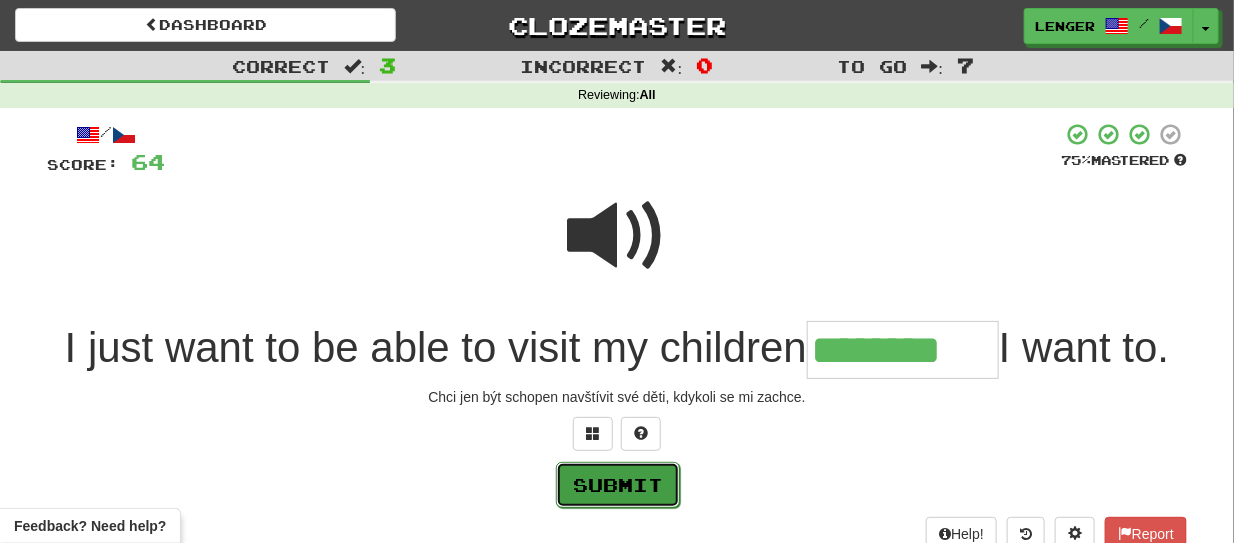 click on "Submit" at bounding box center [618, 485] 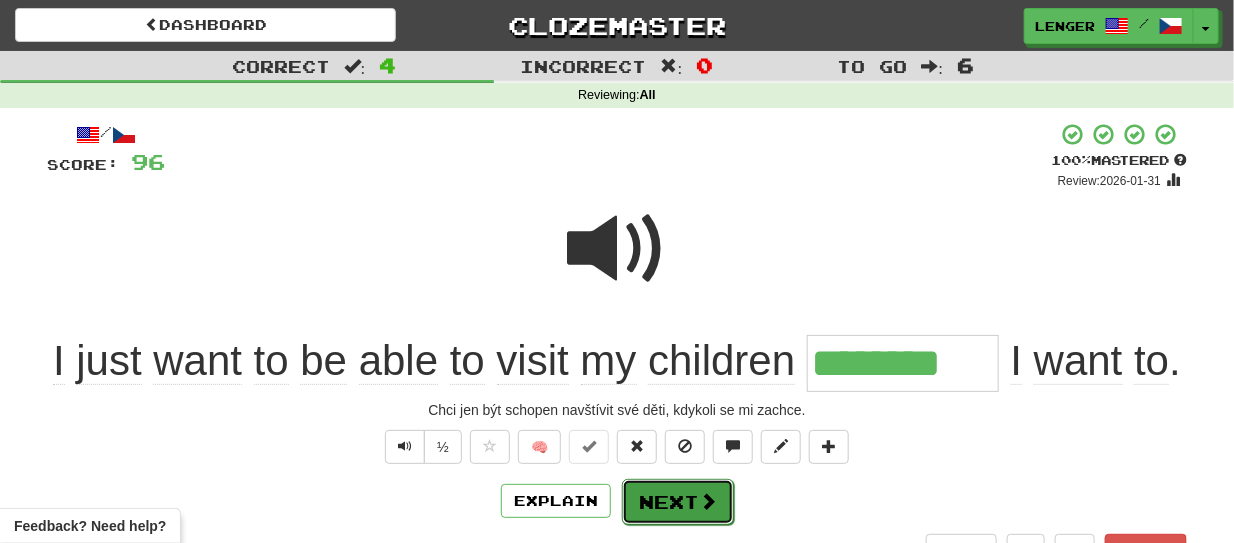 click at bounding box center [708, 501] 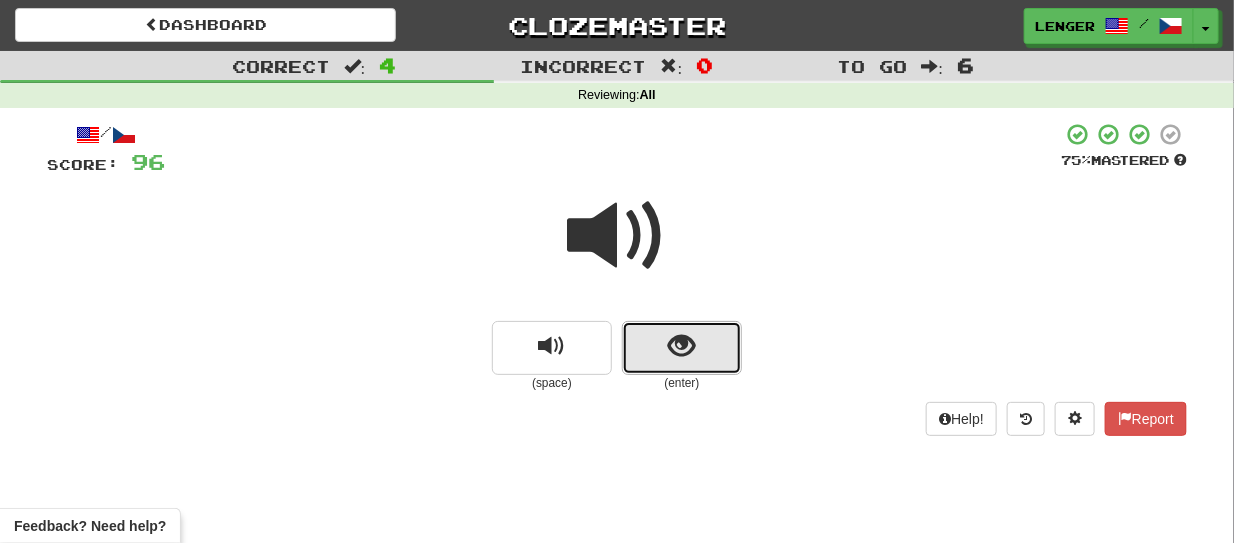 click at bounding box center (682, 348) 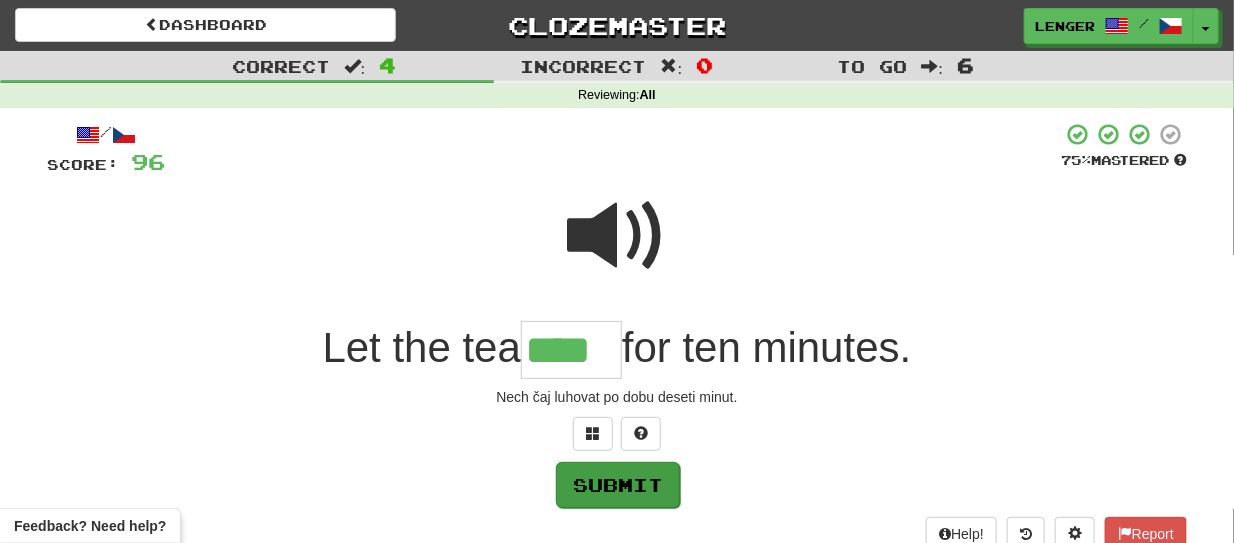 type on "****" 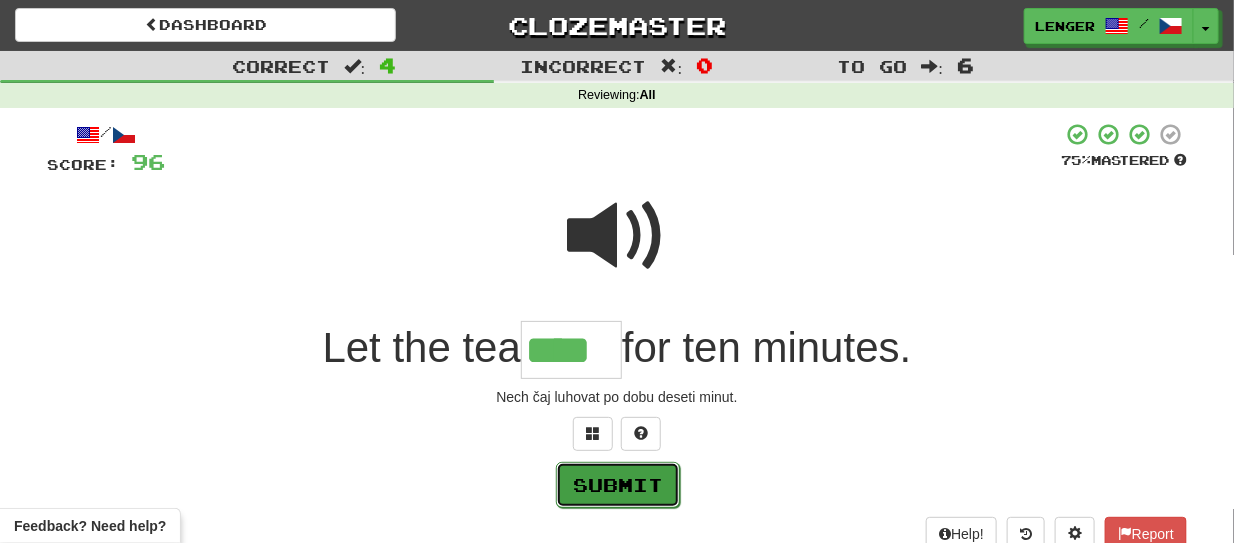 click on "Submit" at bounding box center [618, 485] 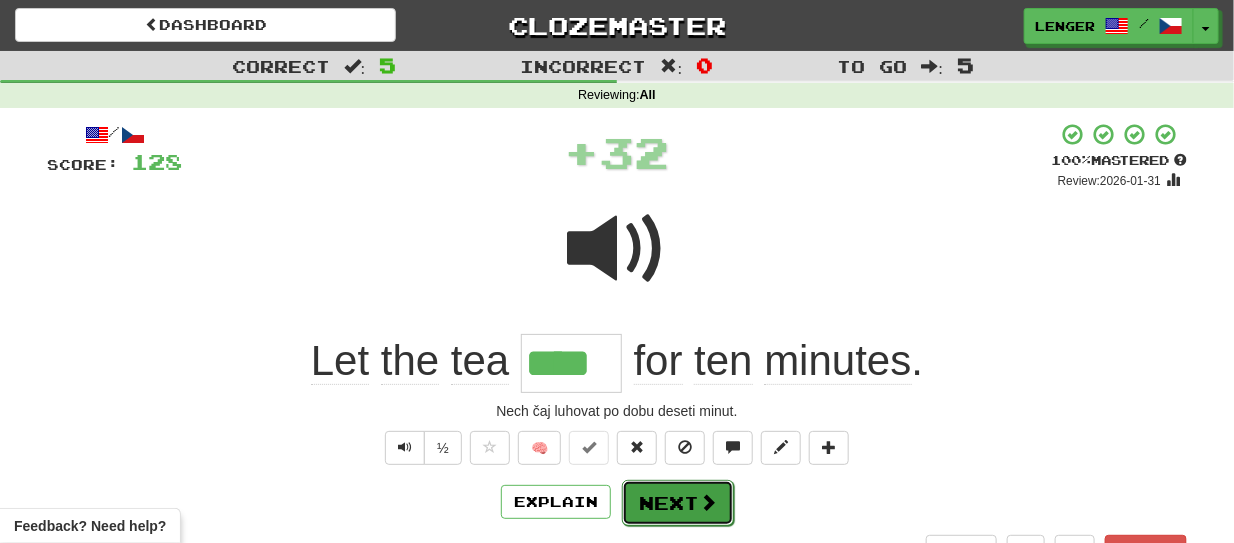 click on "Next" at bounding box center (678, 503) 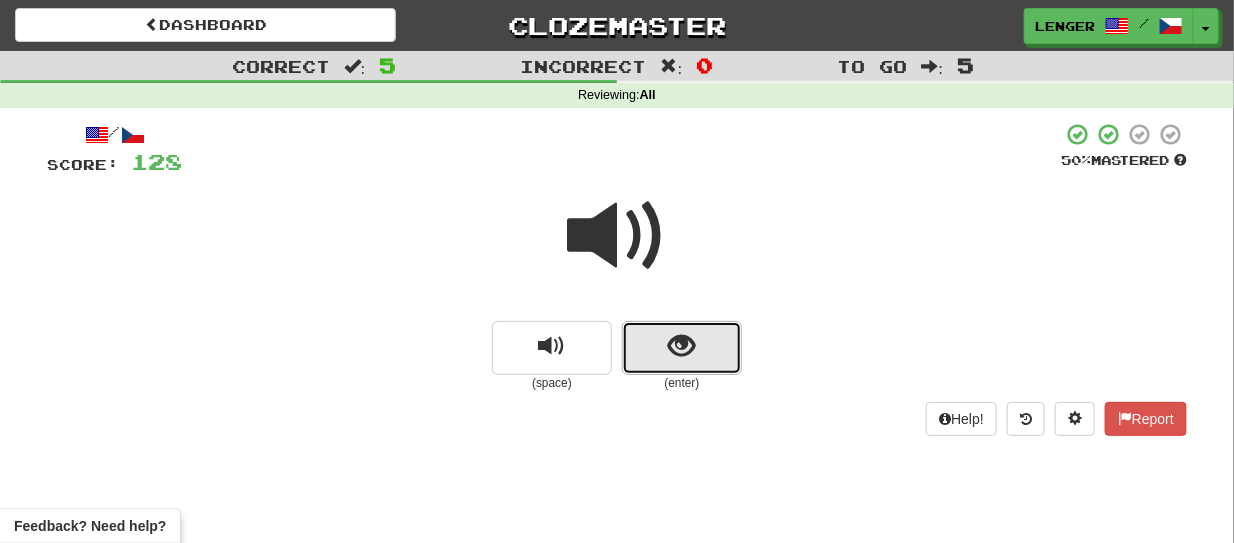 click at bounding box center (682, 348) 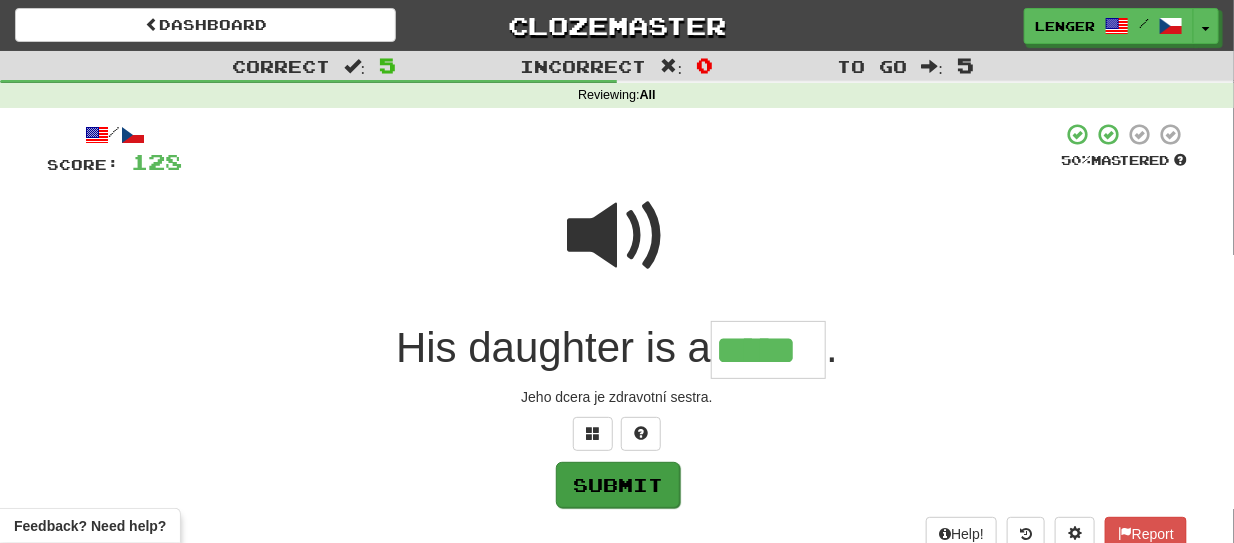 type on "*****" 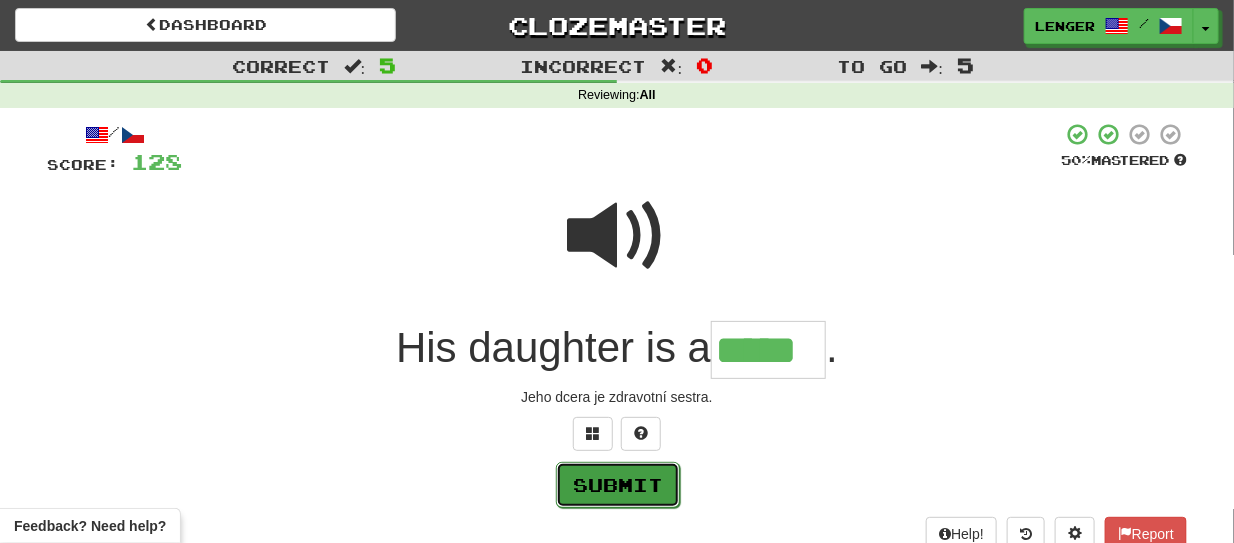 click on "Submit" at bounding box center [618, 485] 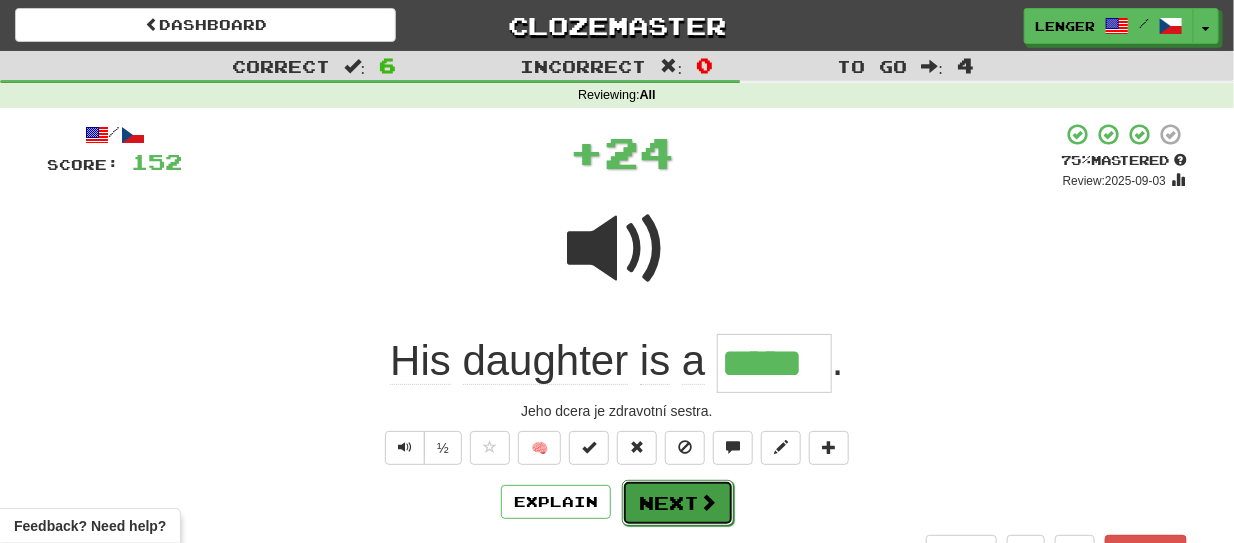 click on "Next" at bounding box center [678, 503] 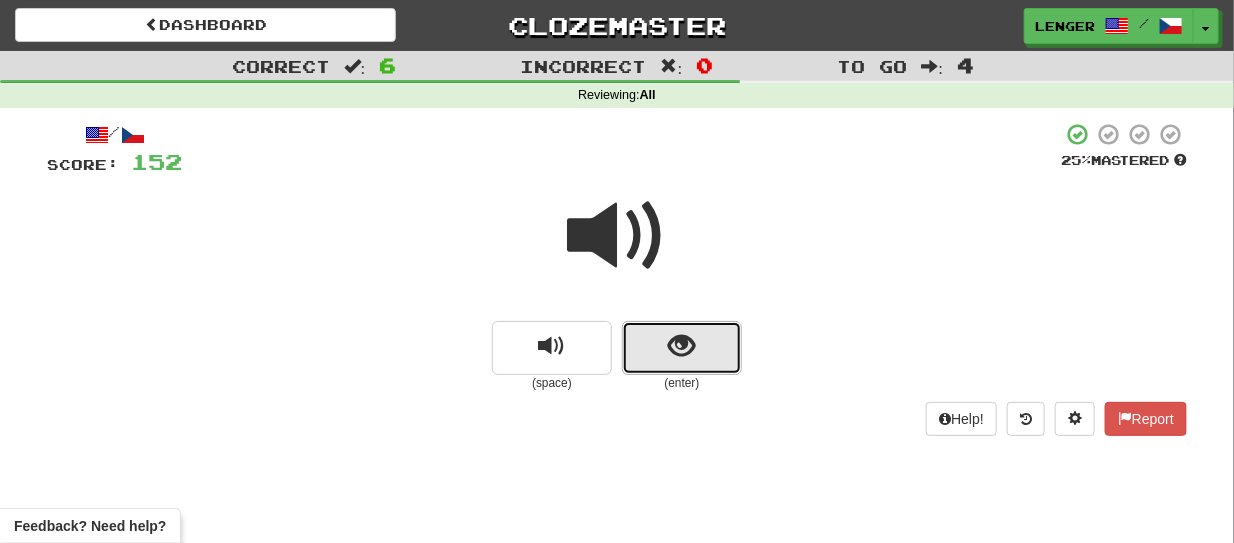 click at bounding box center (682, 348) 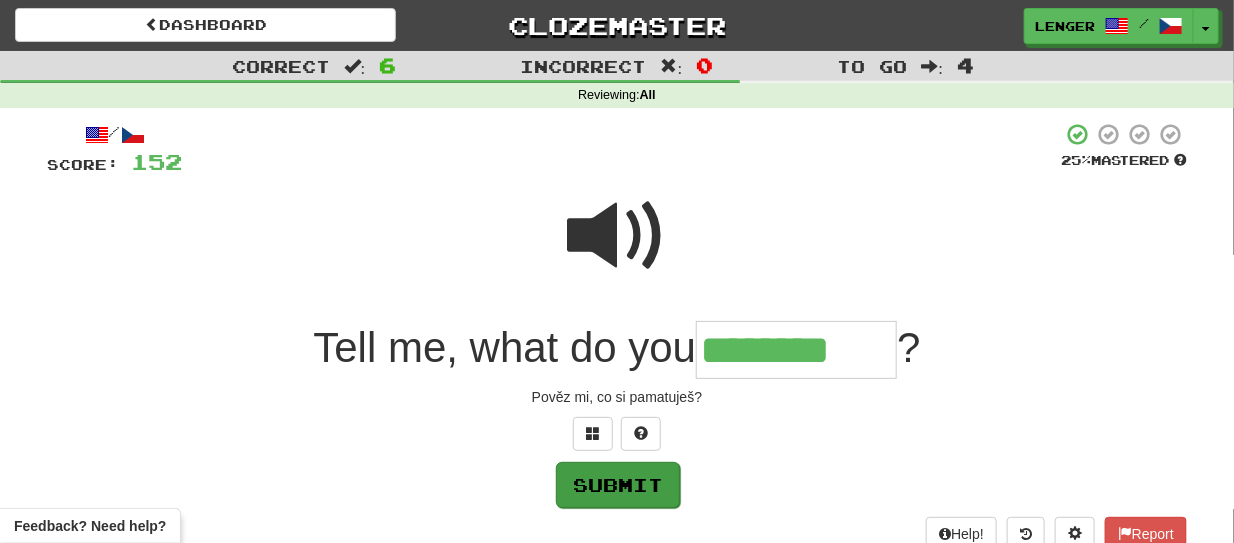 type on "********" 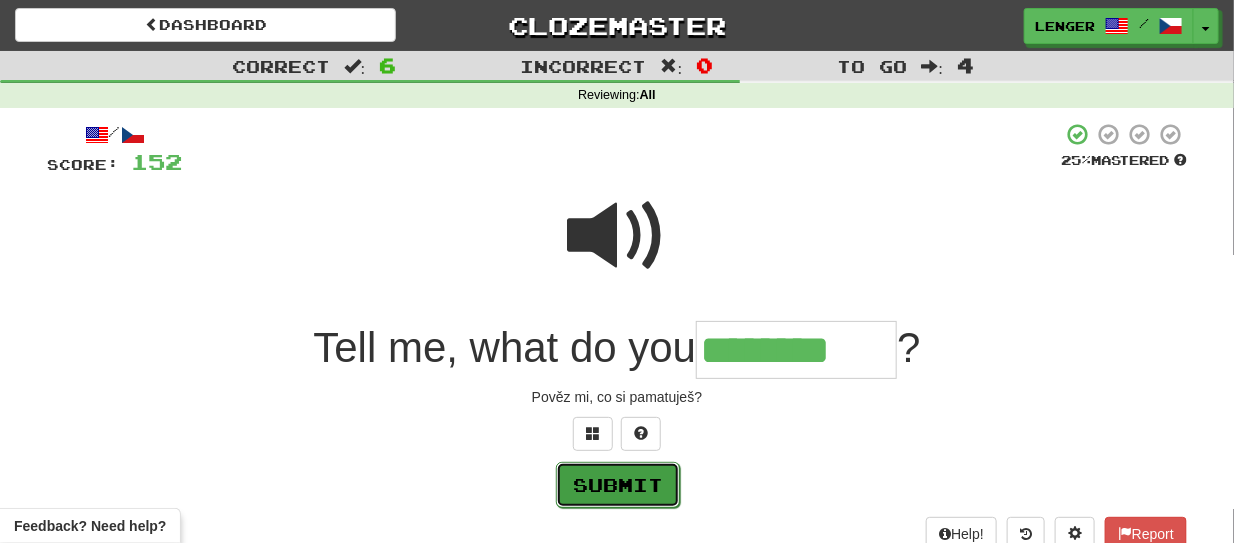 click on "Submit" at bounding box center (618, 485) 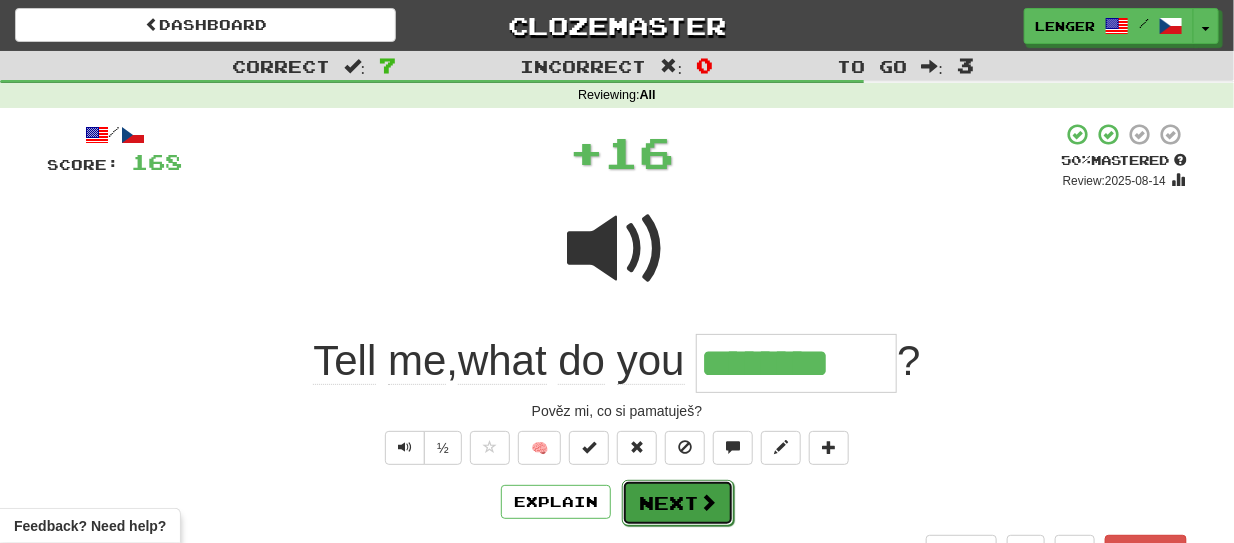 click on "Next" at bounding box center [678, 503] 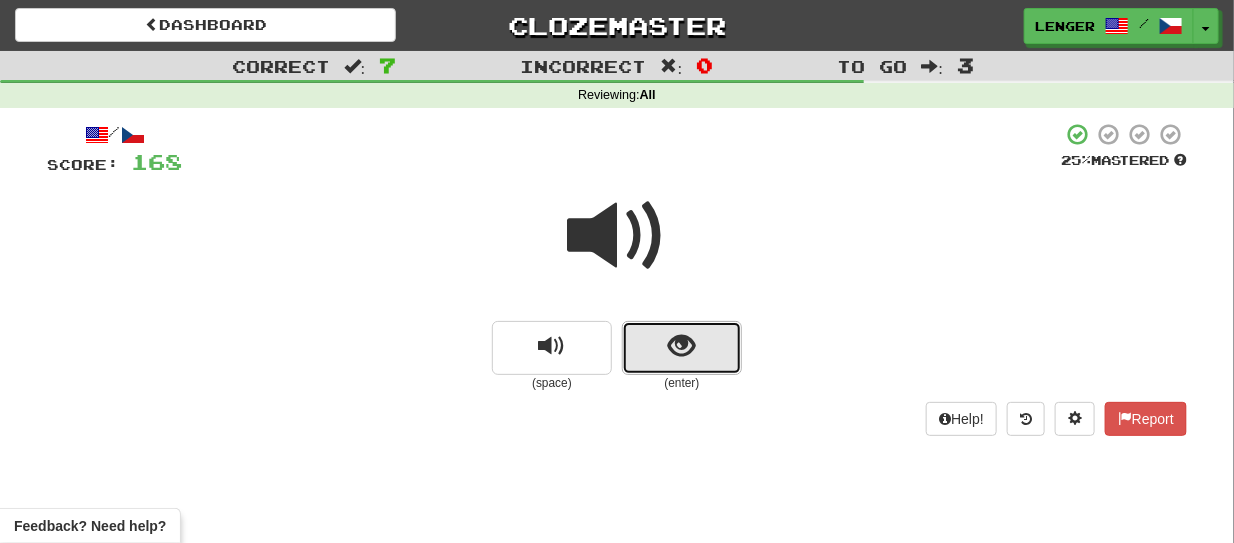 click at bounding box center (682, 348) 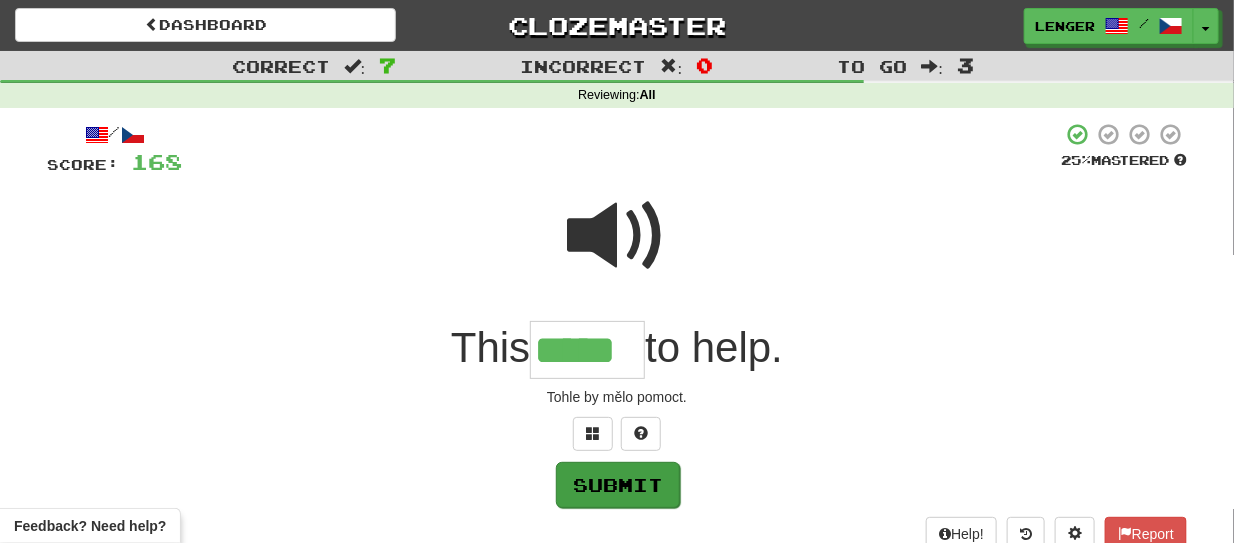 type on "*****" 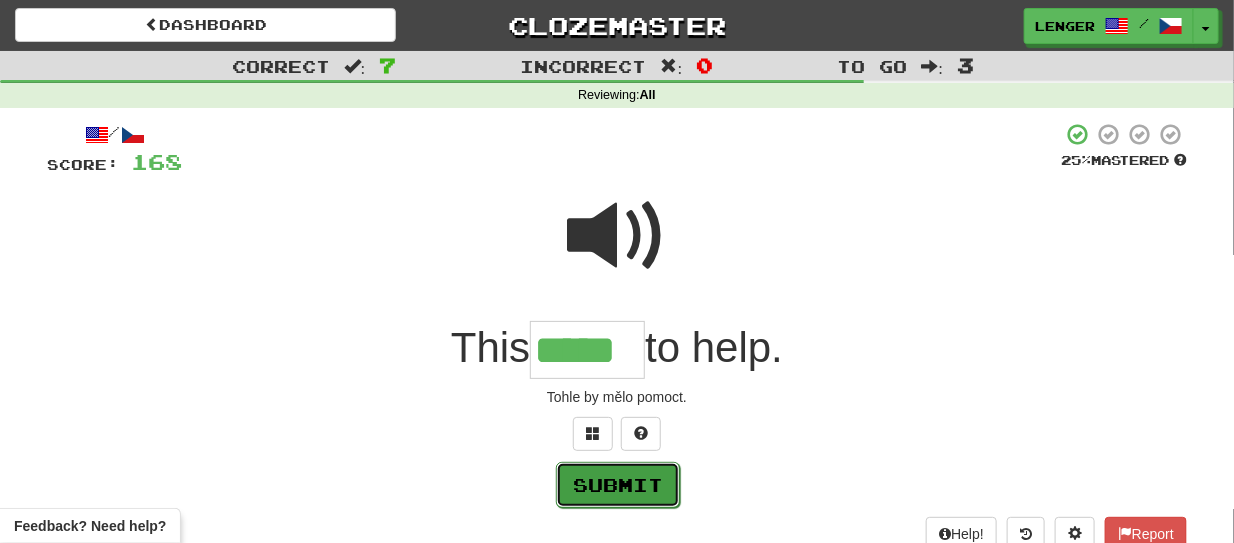 click on "Submit" at bounding box center [618, 485] 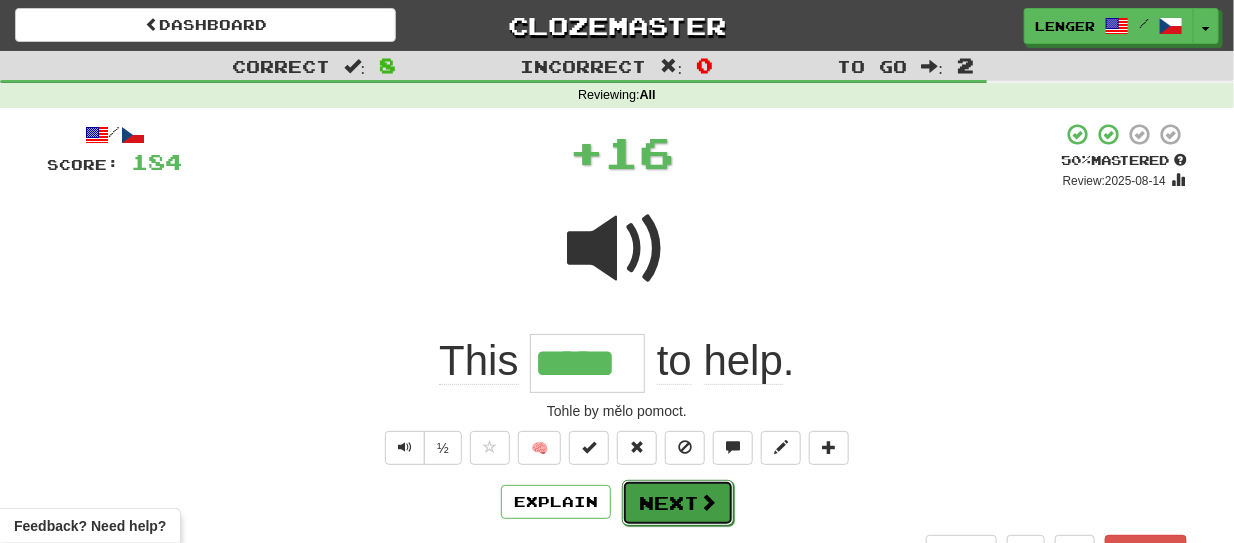 click on "Next" at bounding box center (678, 503) 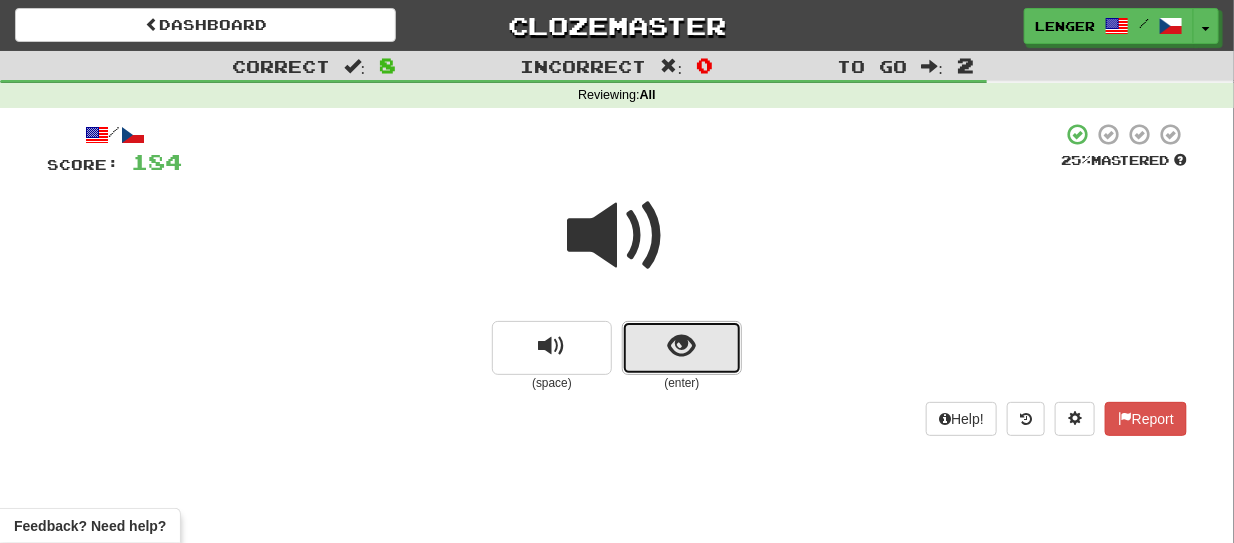 click at bounding box center (682, 348) 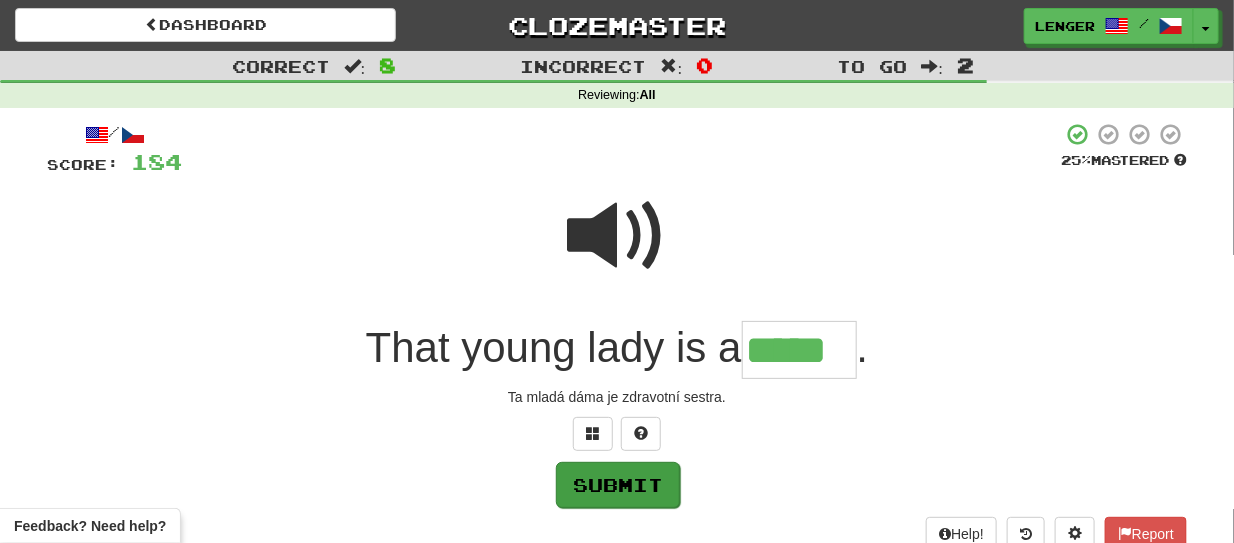 type on "*****" 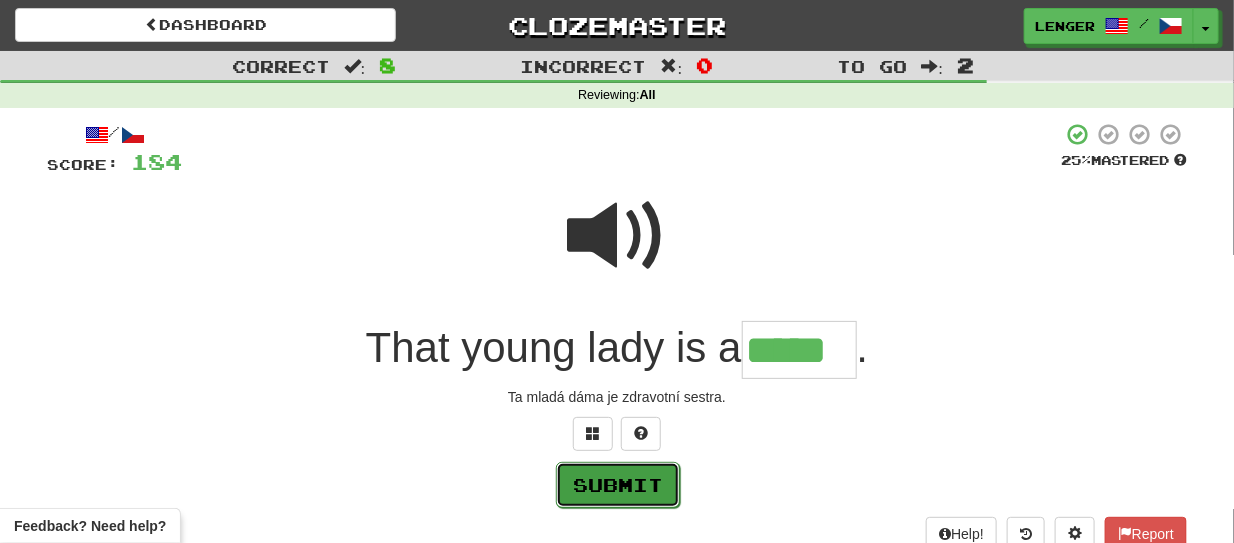 click on "Submit" at bounding box center [618, 485] 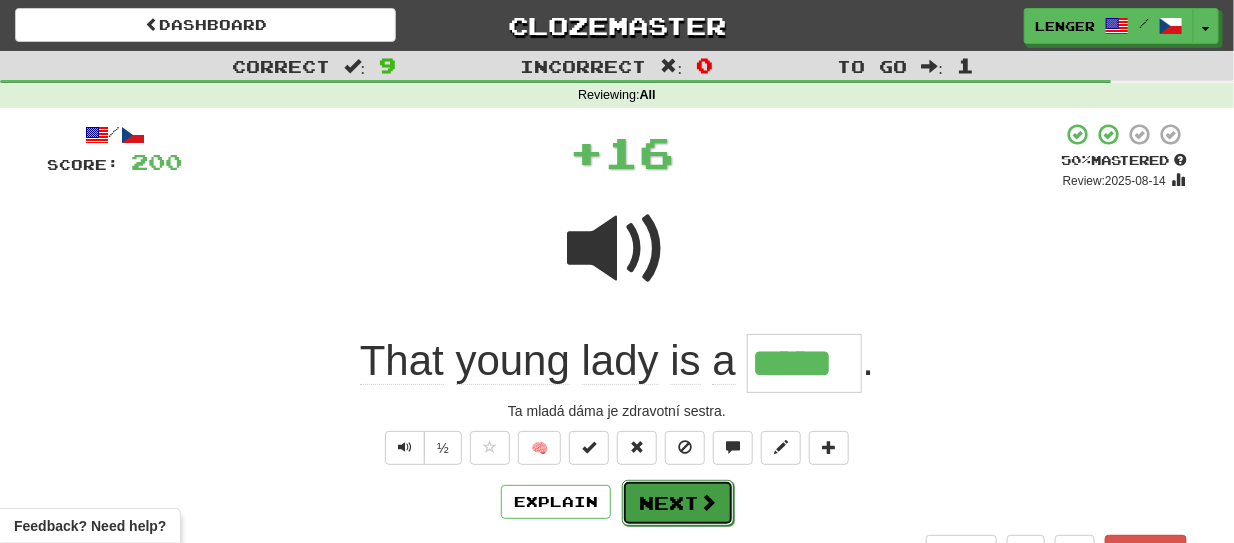 click at bounding box center (708, 502) 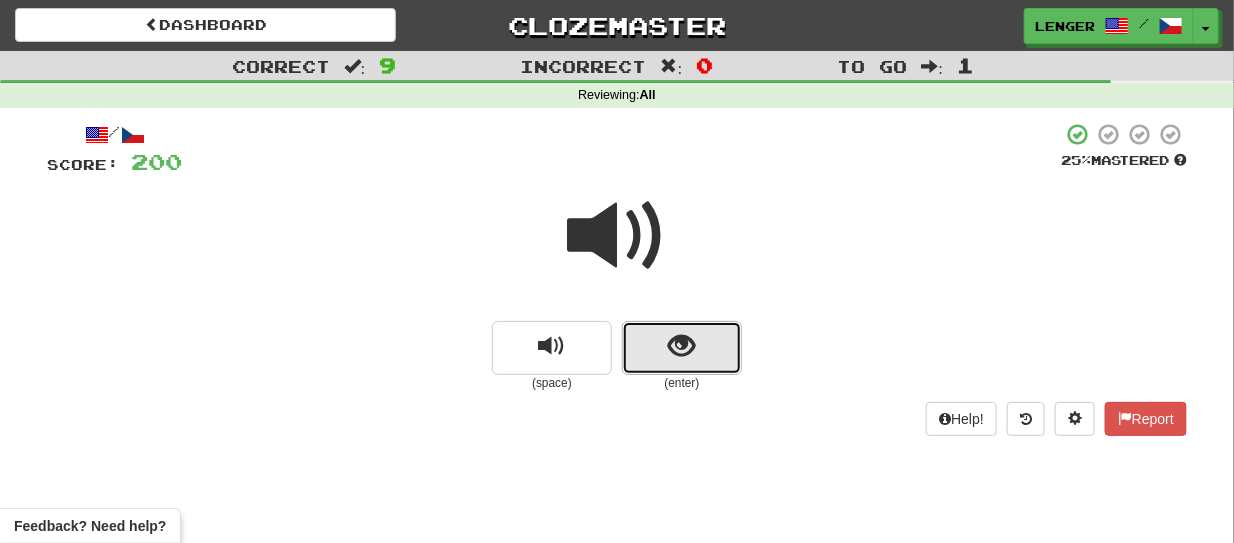 click at bounding box center [682, 348] 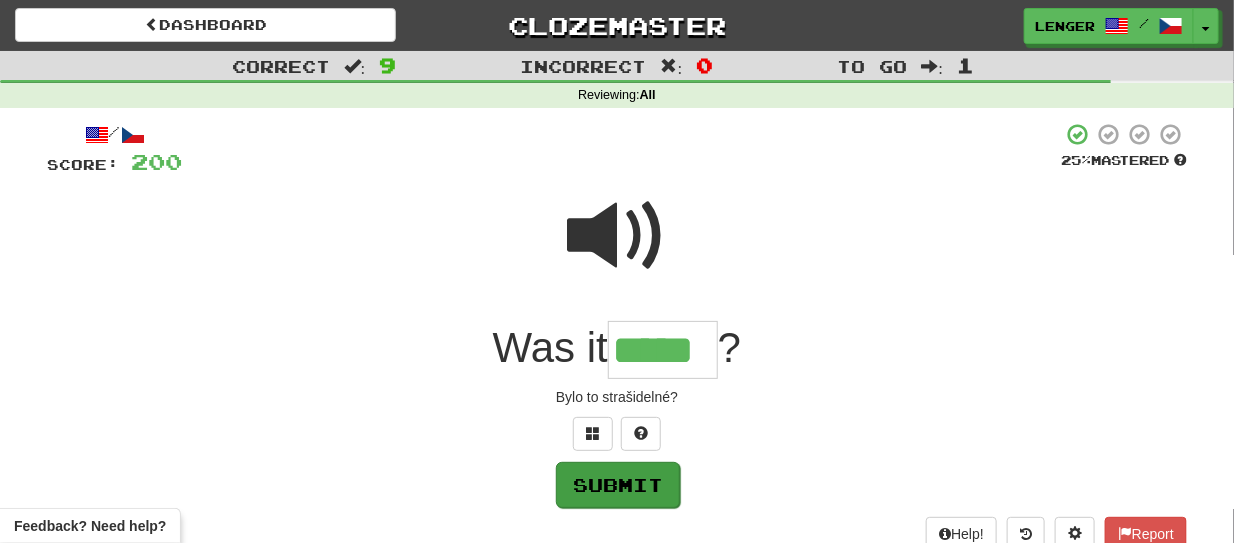 type on "*****" 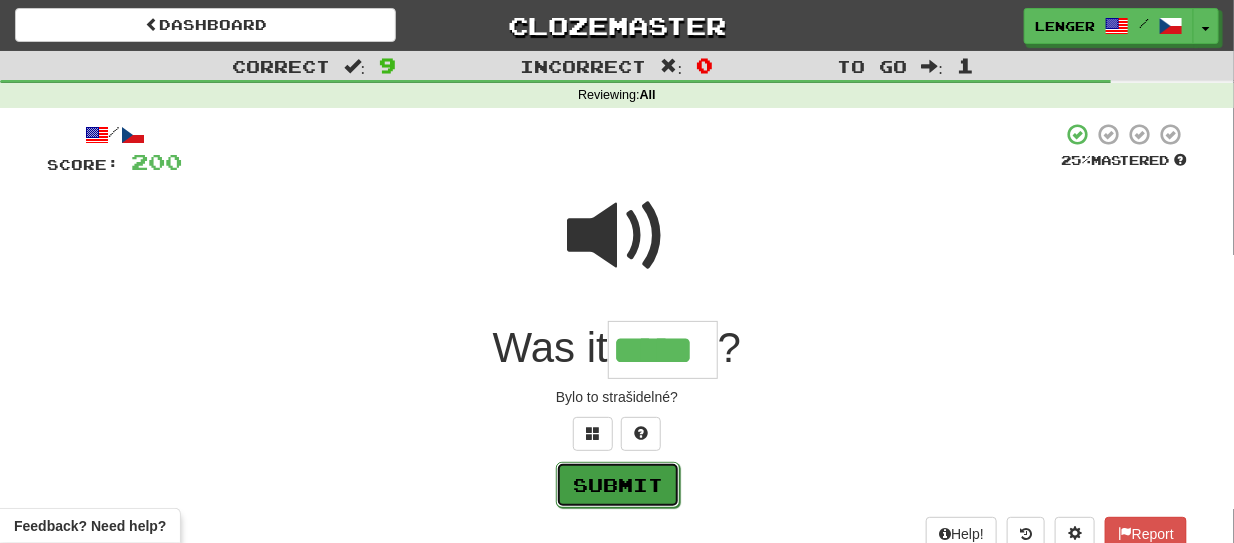 click on "Submit" at bounding box center [618, 485] 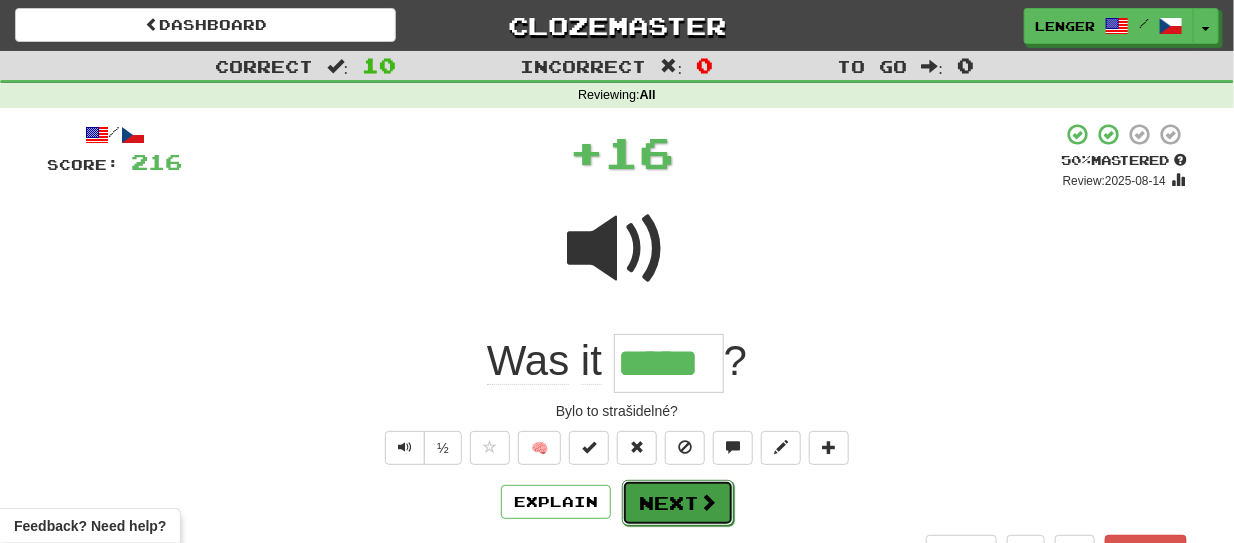 click on "Next" at bounding box center [678, 503] 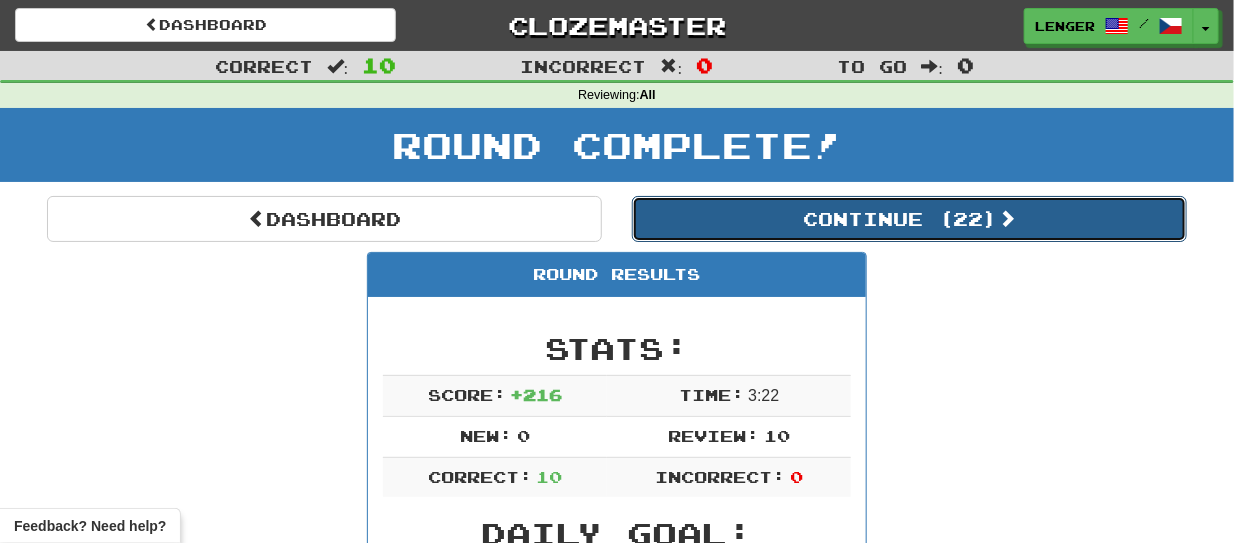 click on "Continue ( 22 )" at bounding box center [909, 219] 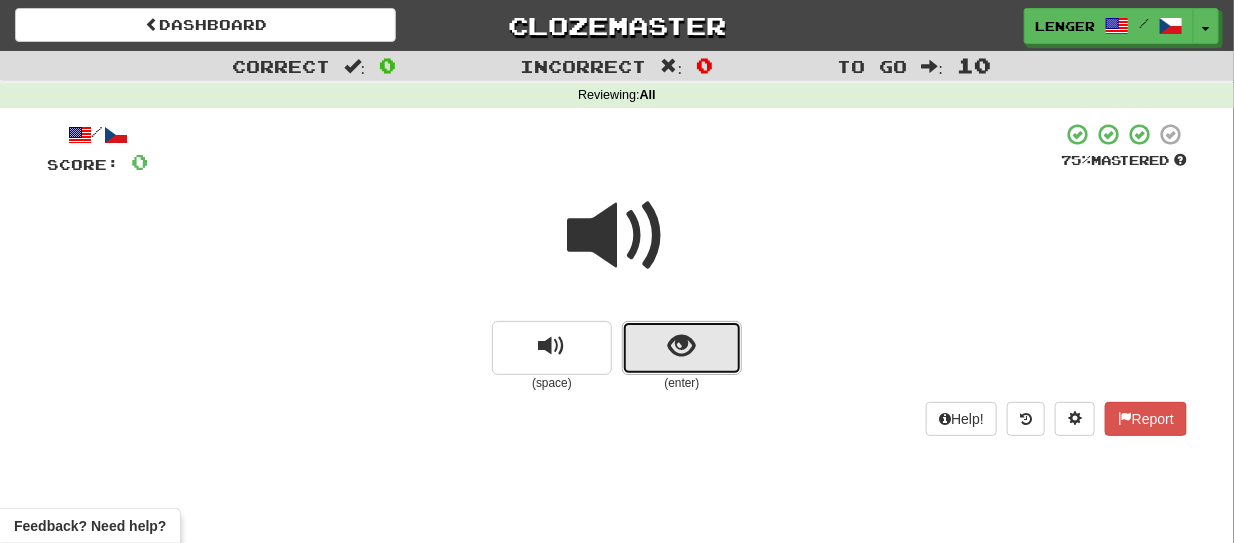 click at bounding box center (682, 348) 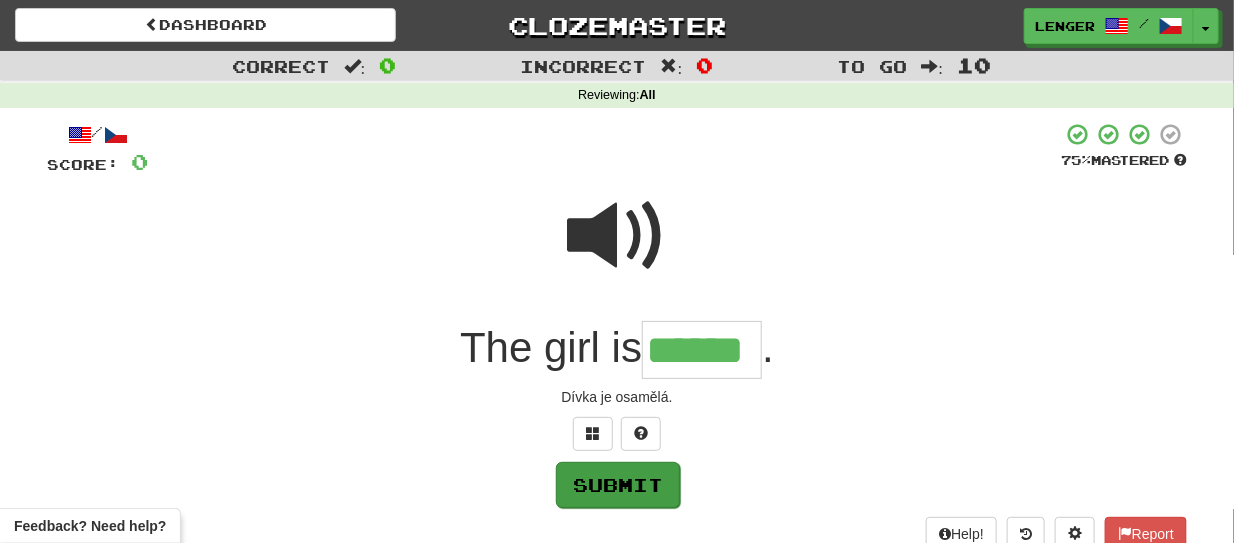 type on "******" 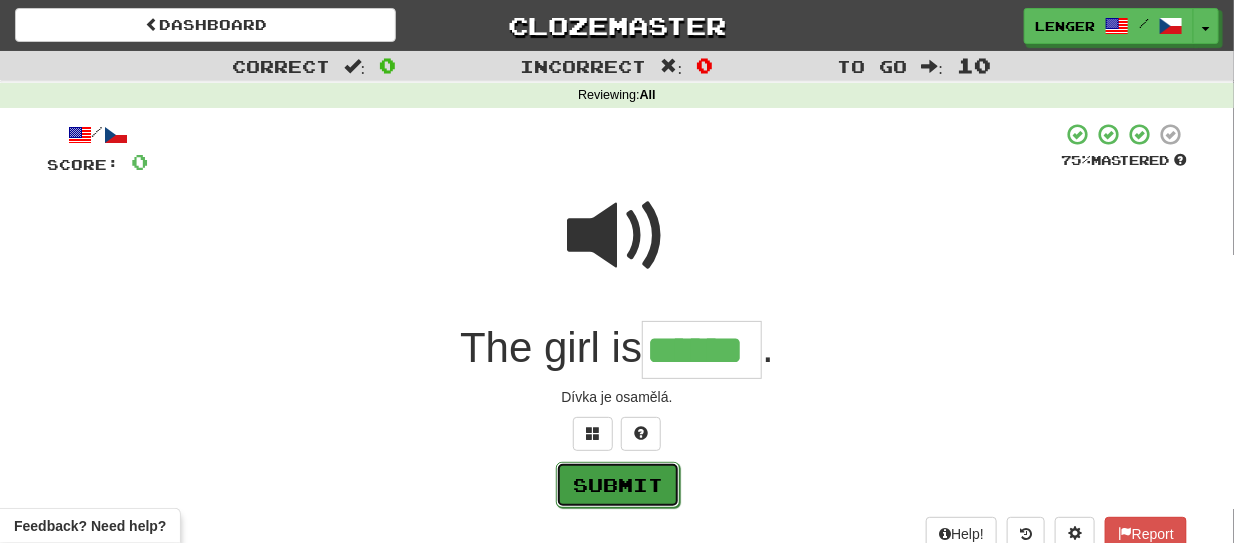 click on "Submit" at bounding box center [618, 485] 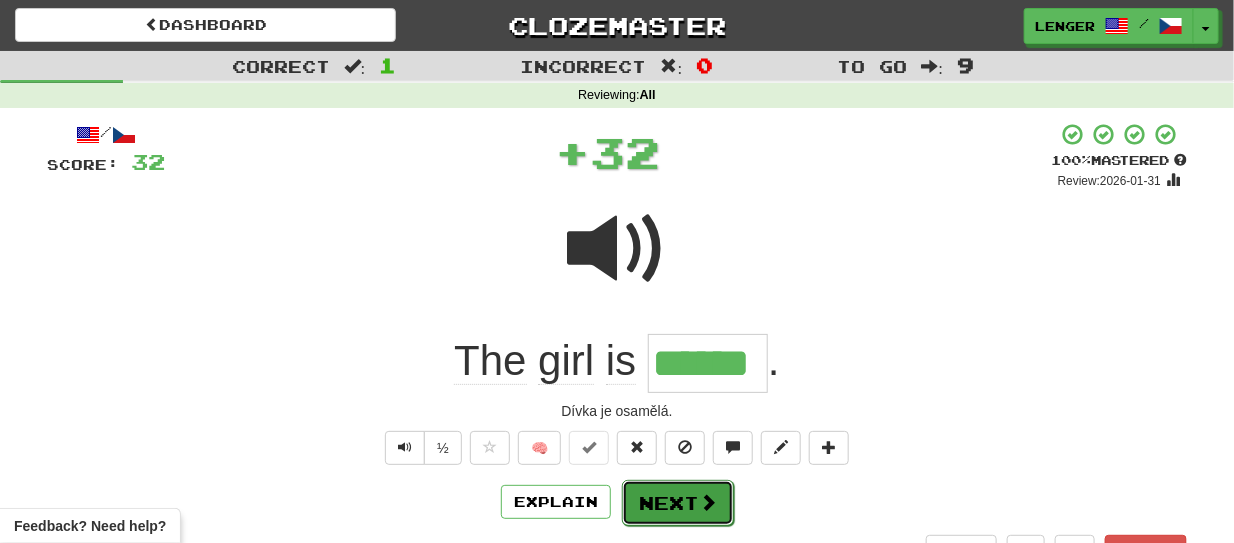 click on "Next" at bounding box center (678, 503) 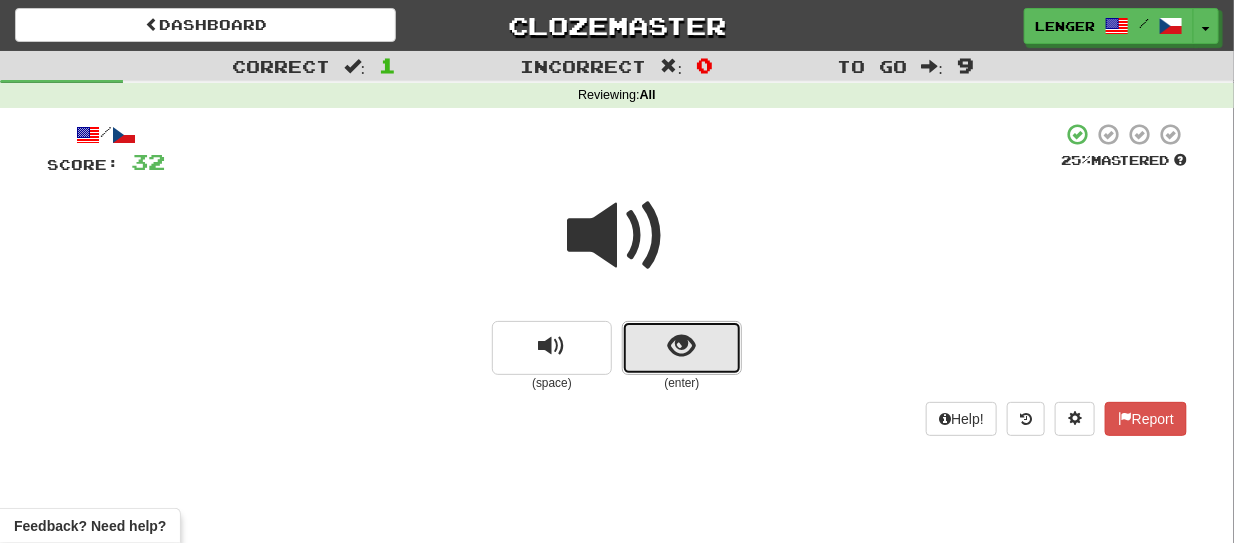 click at bounding box center [682, 348] 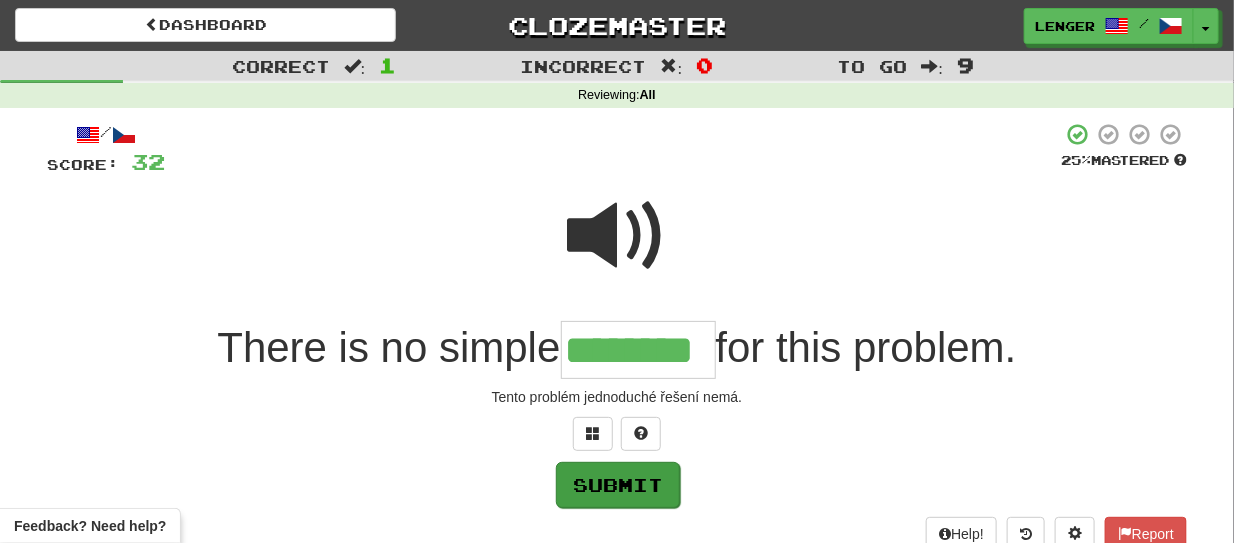 type on "********" 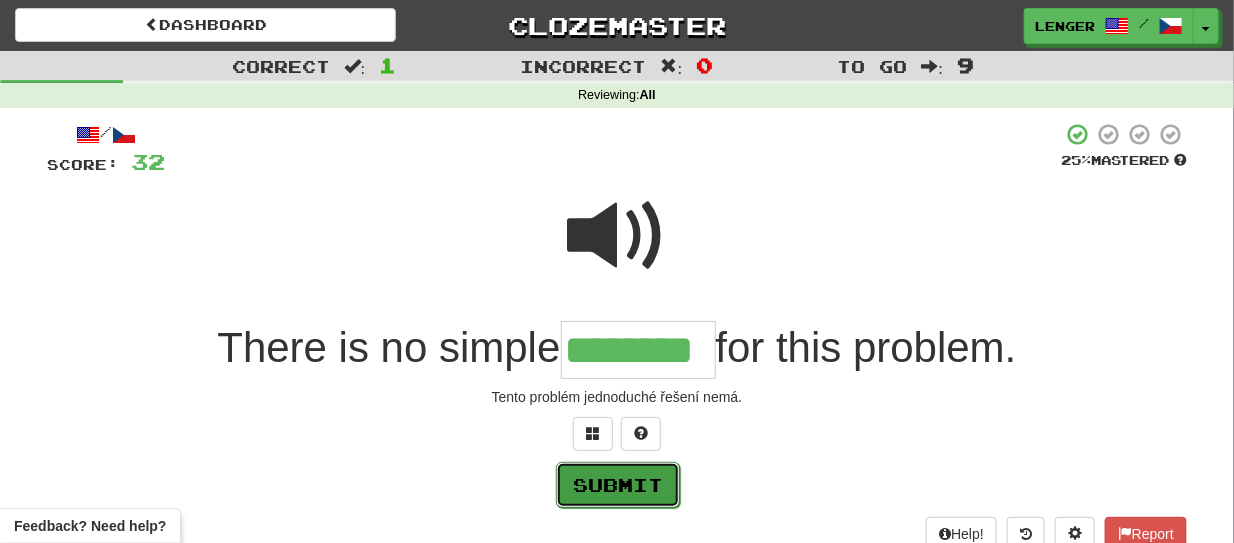 click on "Submit" at bounding box center [618, 485] 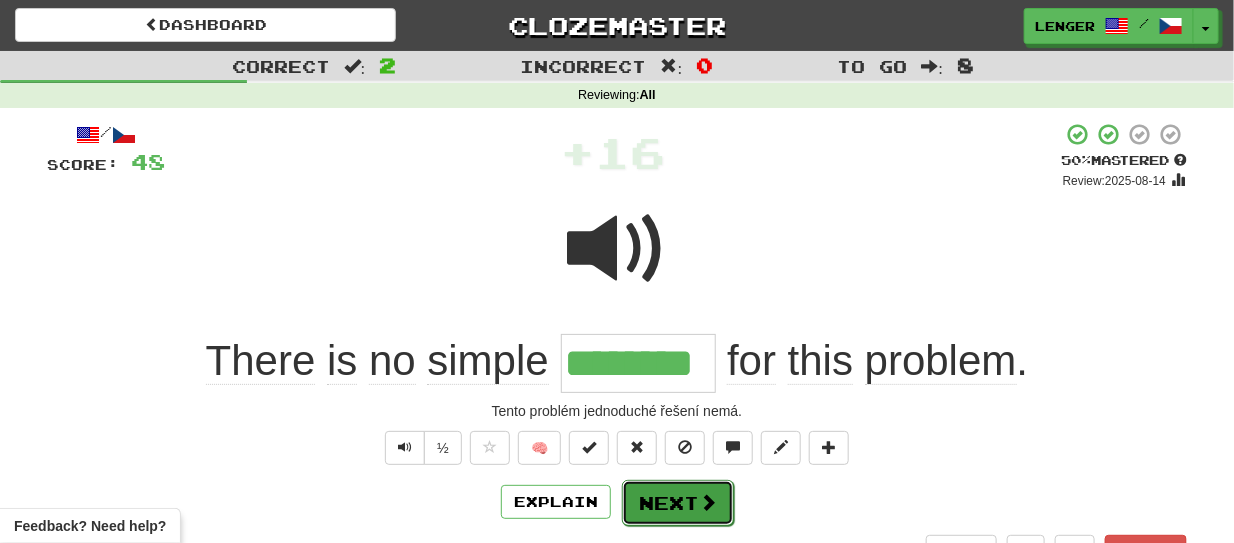 click on "Next" at bounding box center [678, 503] 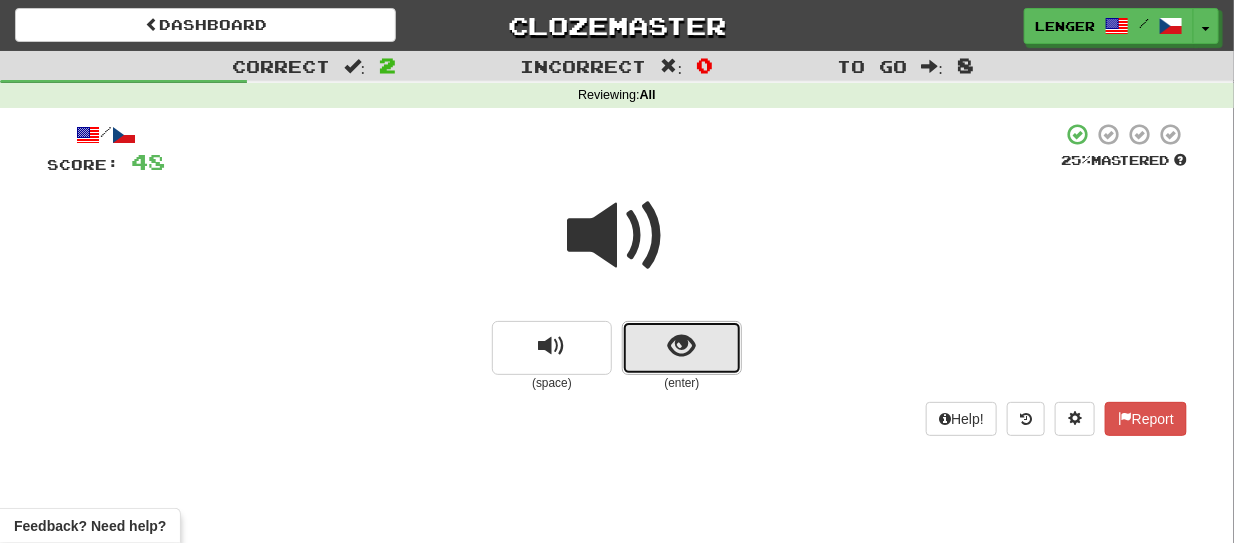 click at bounding box center (682, 348) 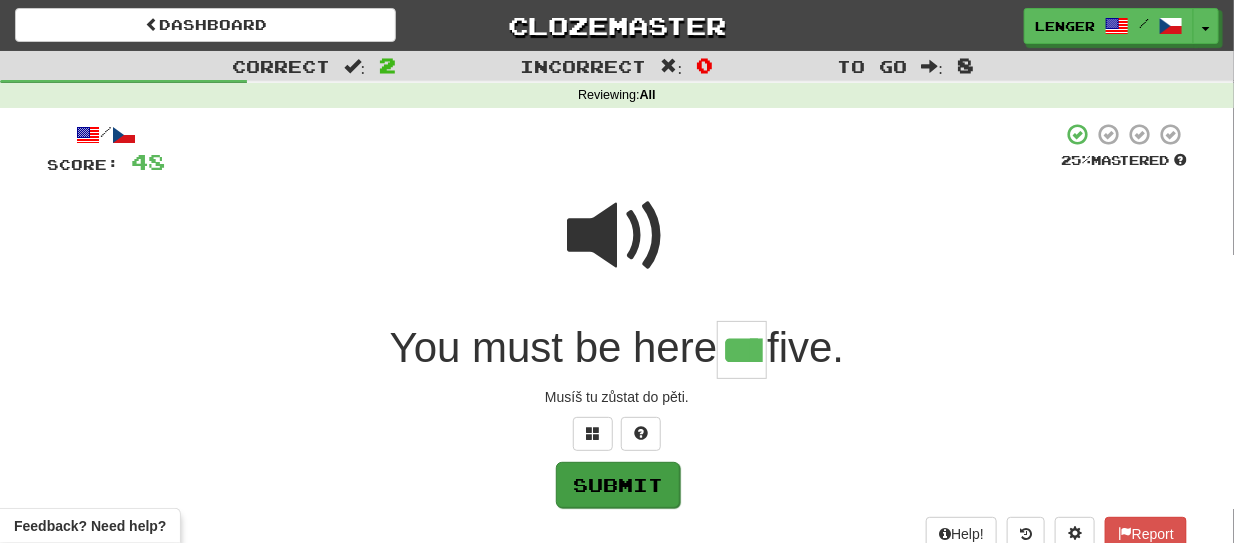 type on "****" 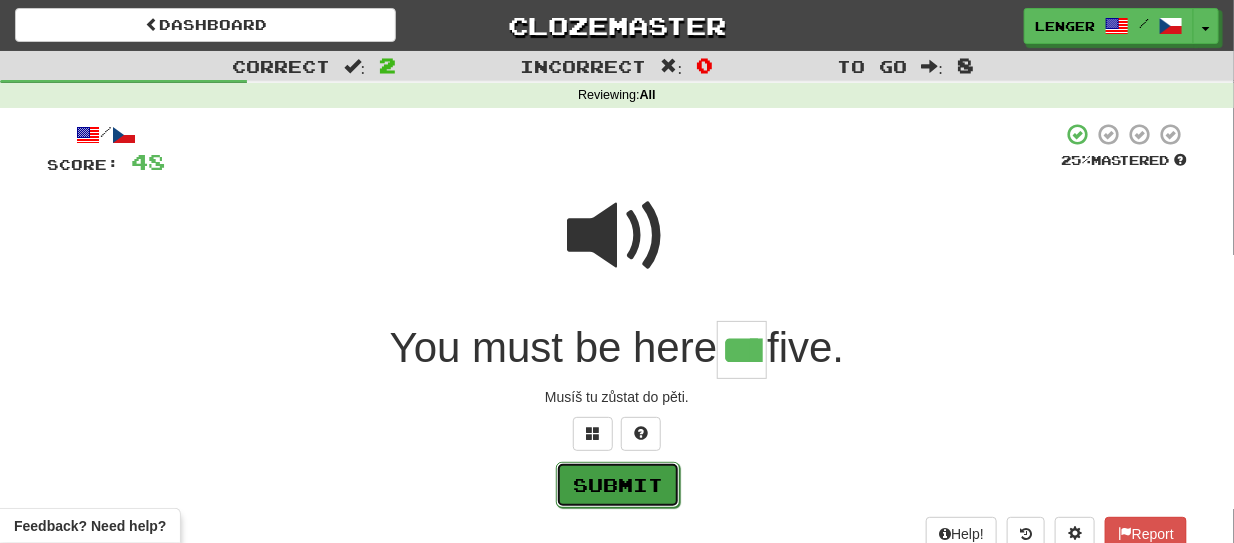 click on "Submit" at bounding box center (618, 485) 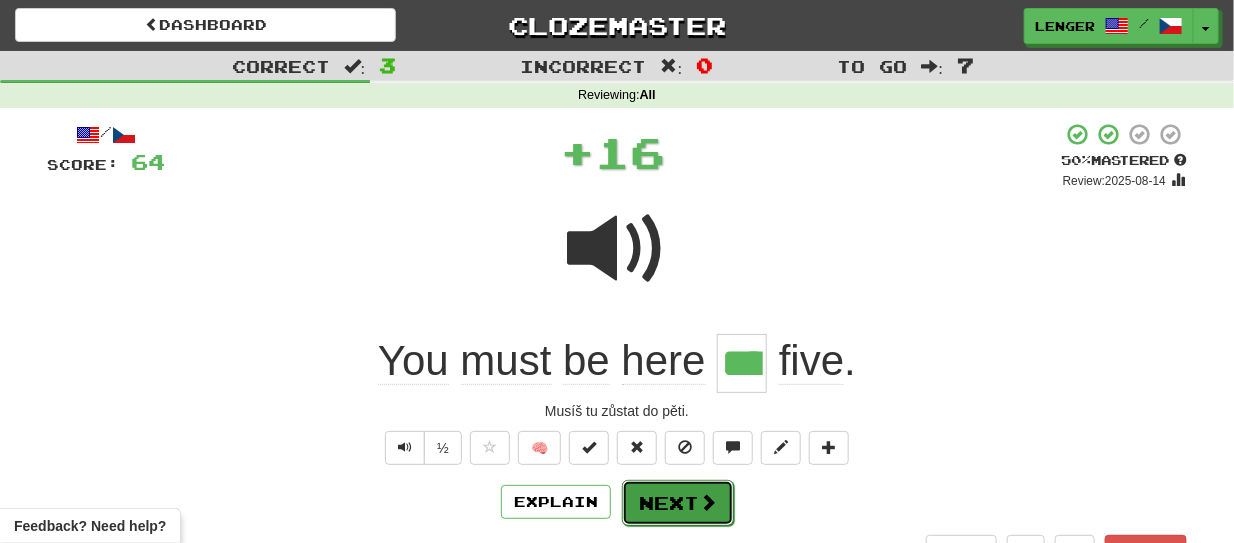 click at bounding box center (708, 502) 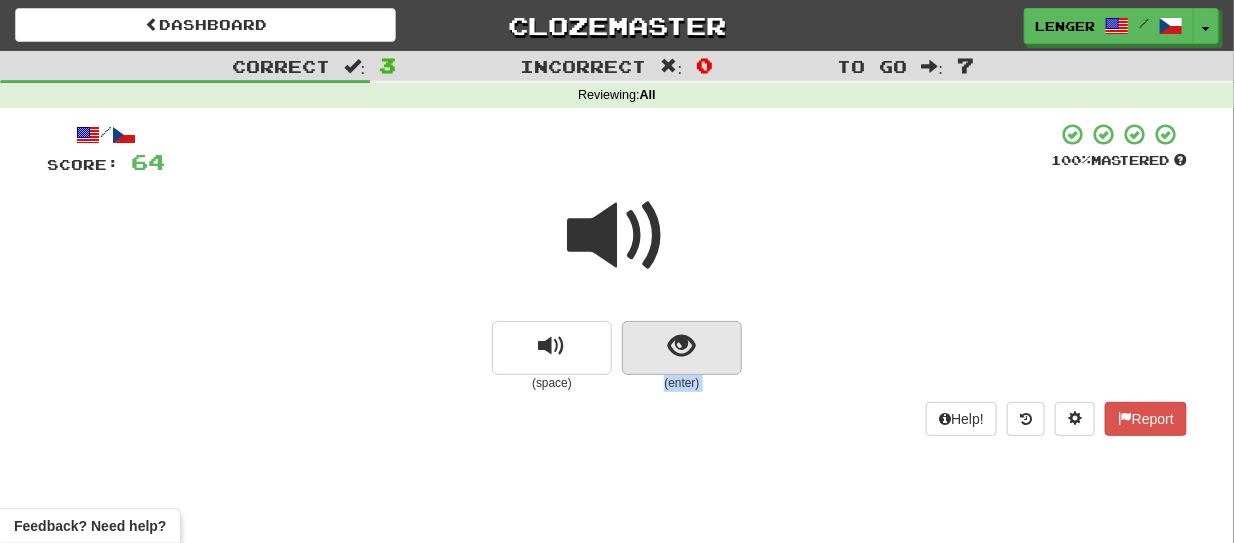drag, startPoint x: 638, startPoint y: 394, endPoint x: 652, endPoint y: 338, distance: 57.72348 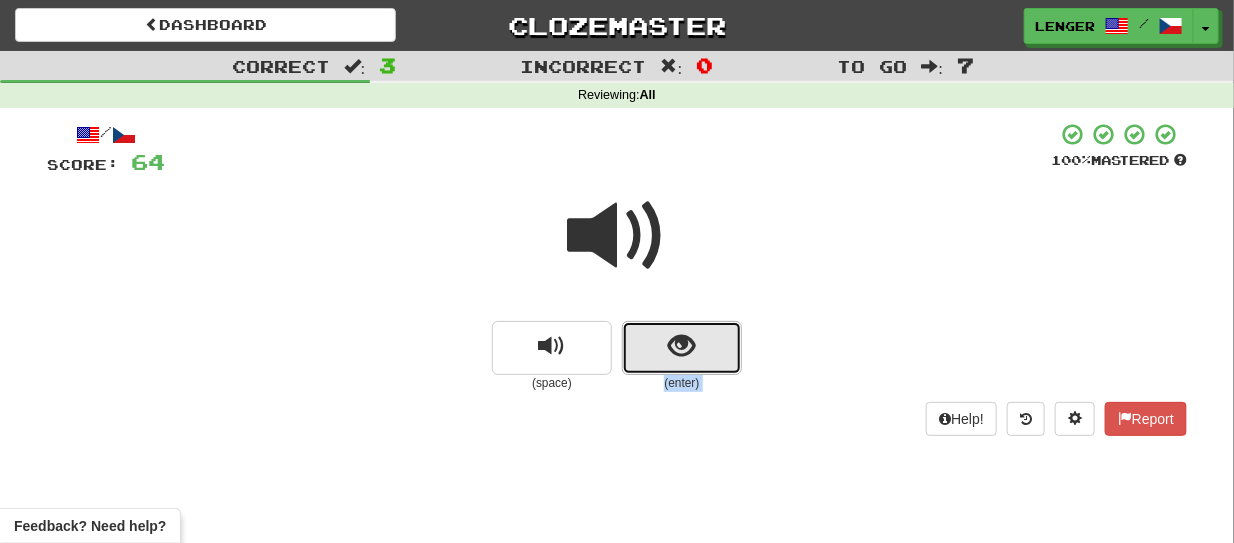 click at bounding box center [682, 348] 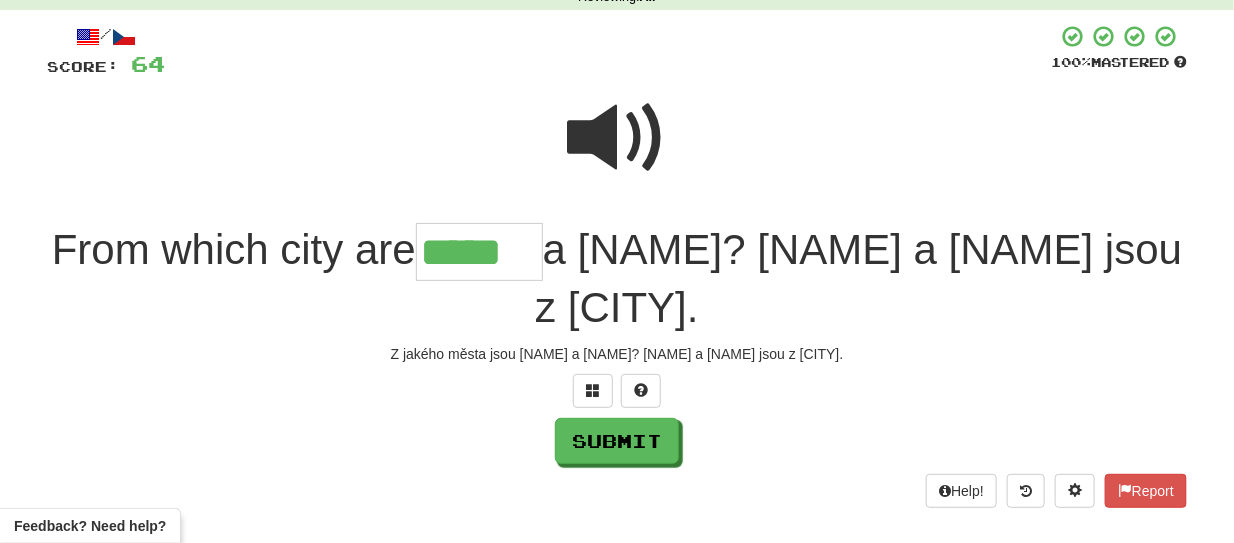 scroll, scrollTop: 146, scrollLeft: 0, axis: vertical 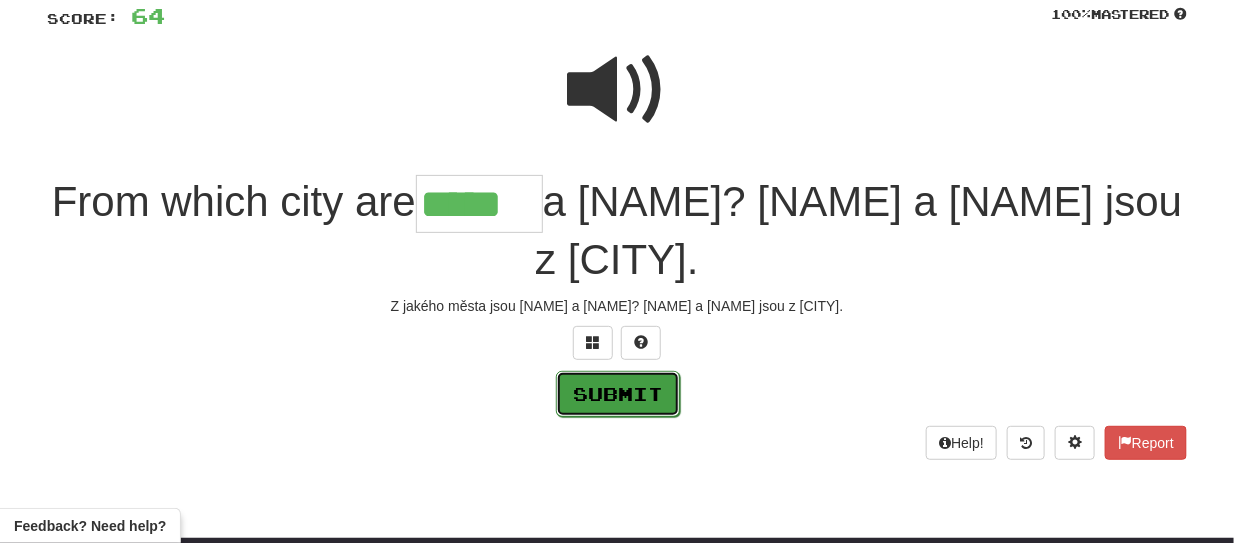 click on "Submit" at bounding box center (618, 394) 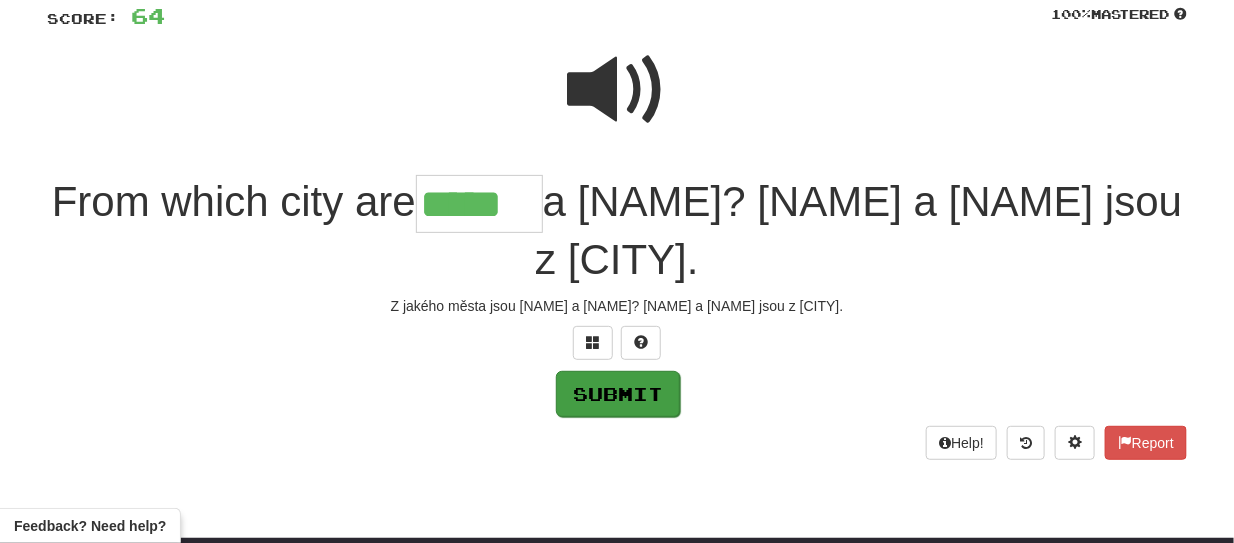 type on "*****" 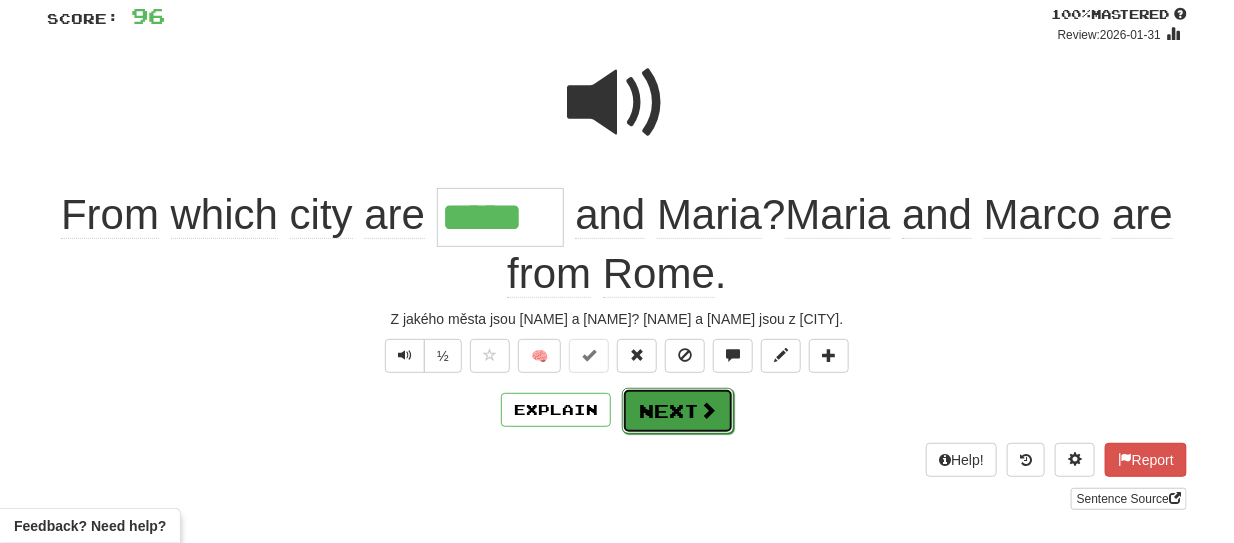 click on "Next" at bounding box center [678, 411] 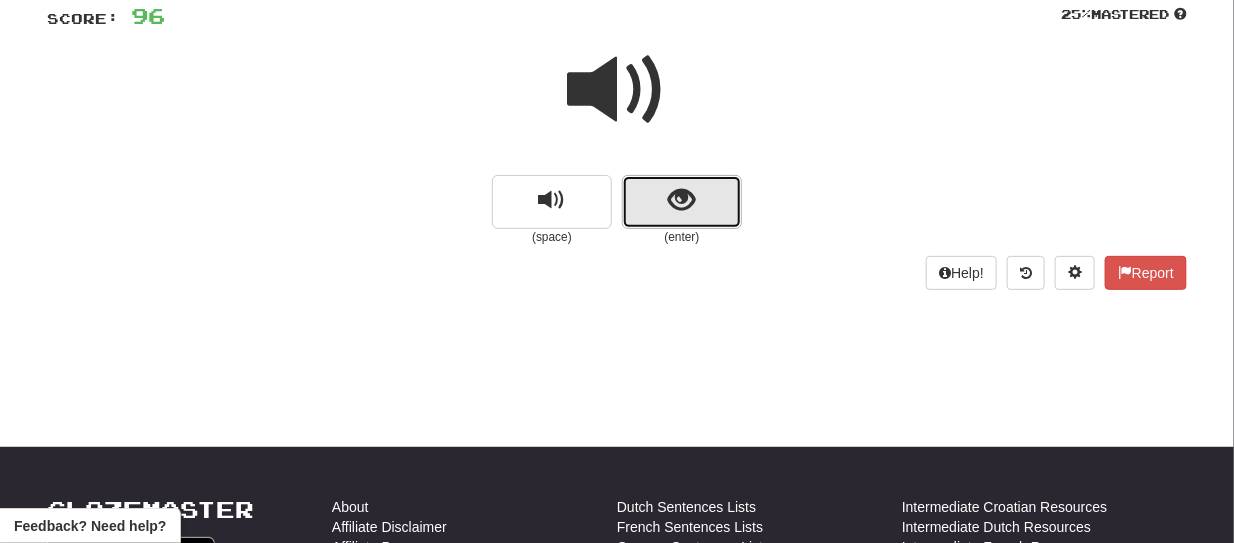 click at bounding box center [682, 202] 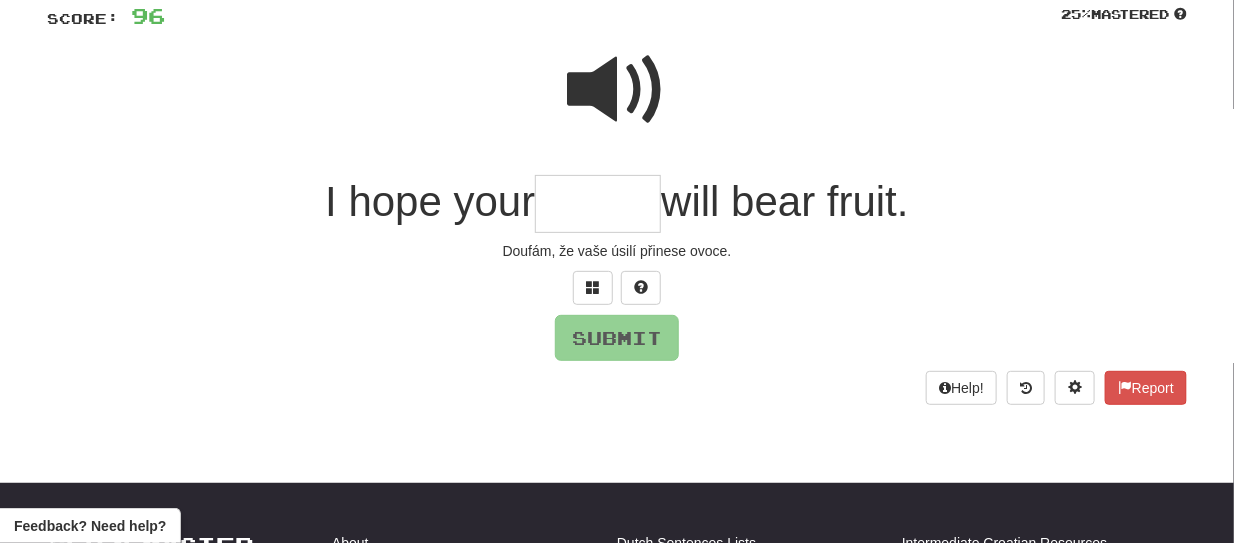 type on "*" 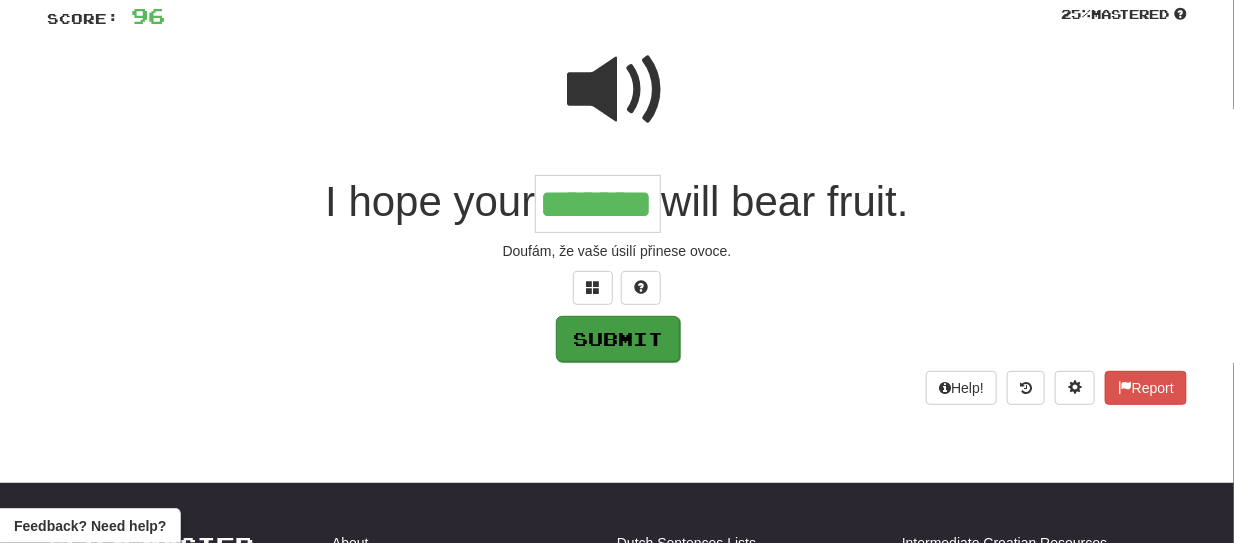 type on "*******" 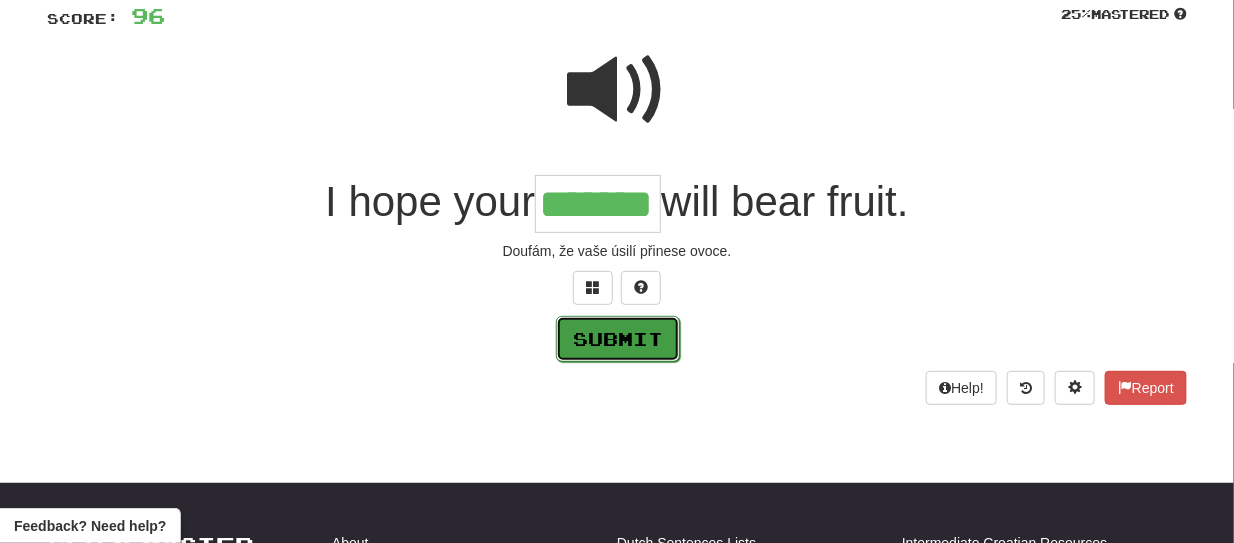 click on "Submit" at bounding box center [618, 339] 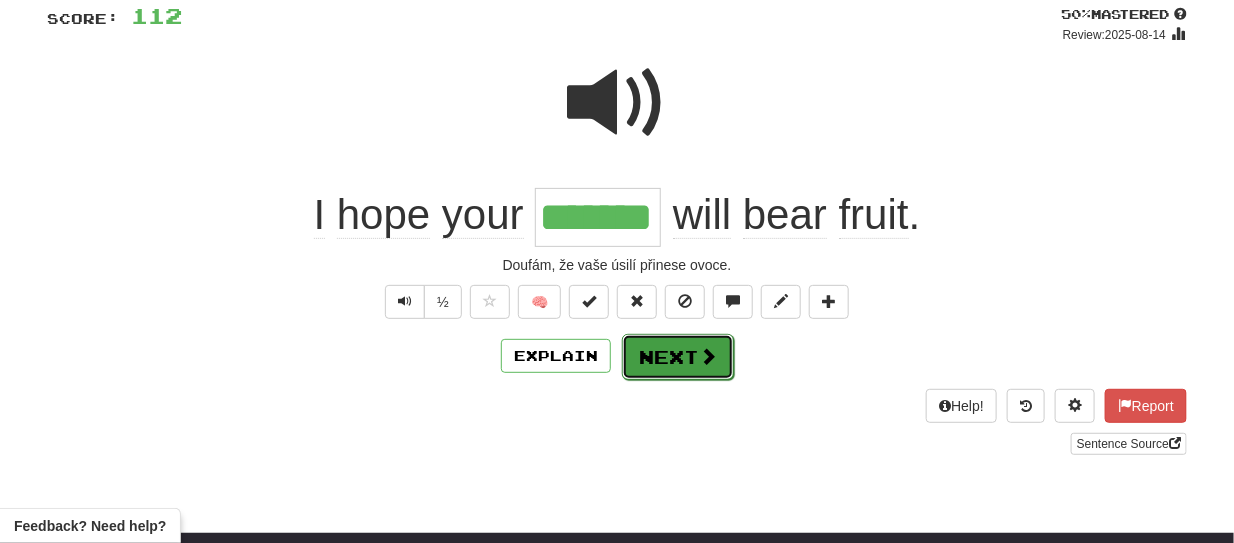 click on "Next" at bounding box center [678, 357] 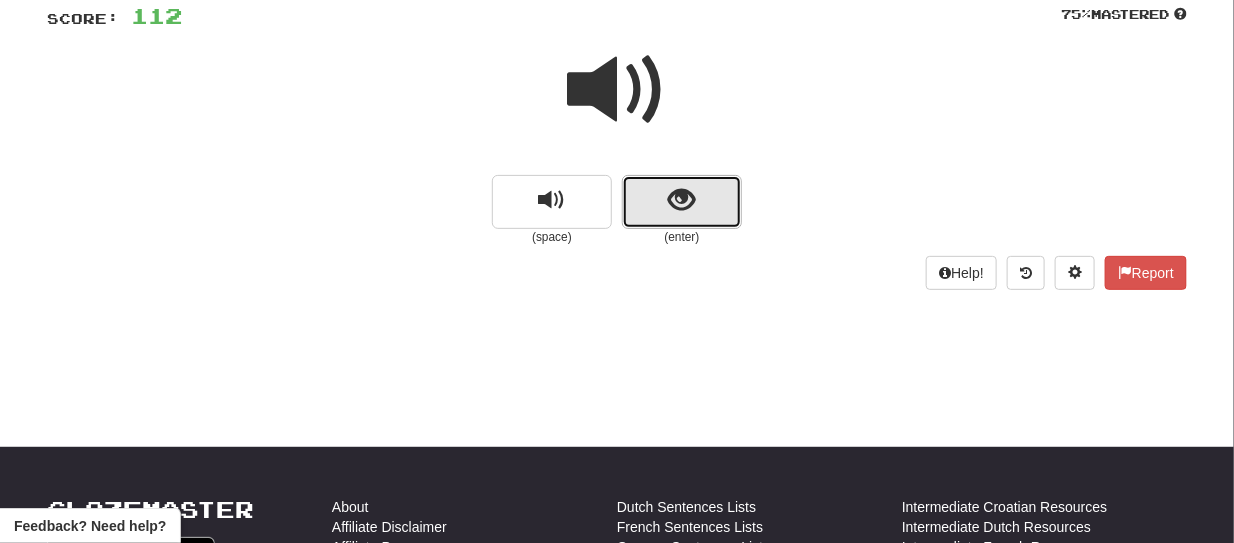 click at bounding box center (682, 202) 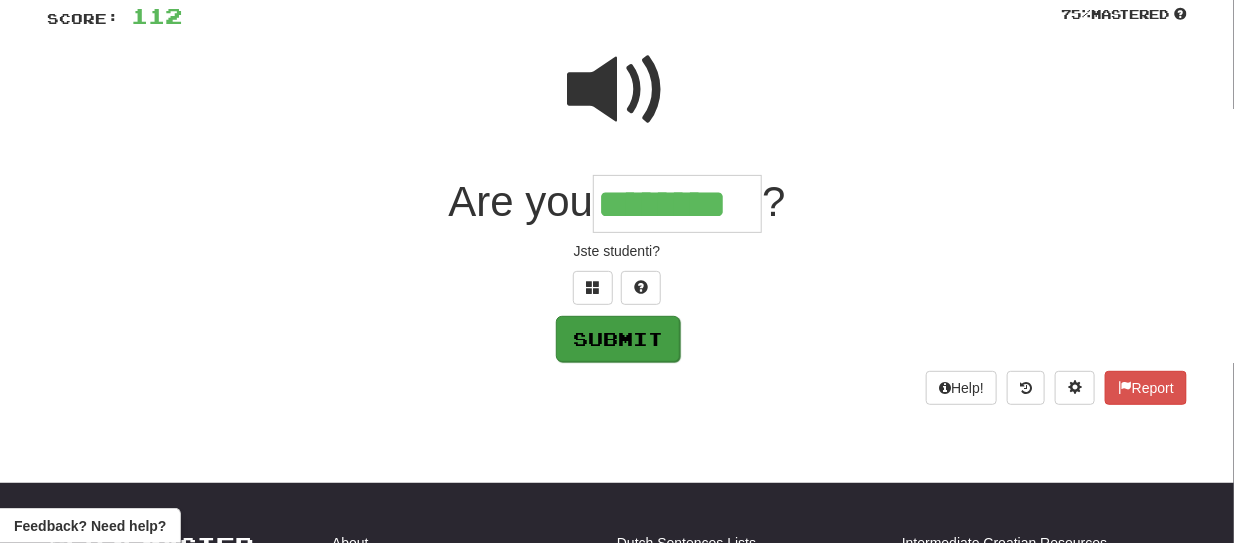type on "********" 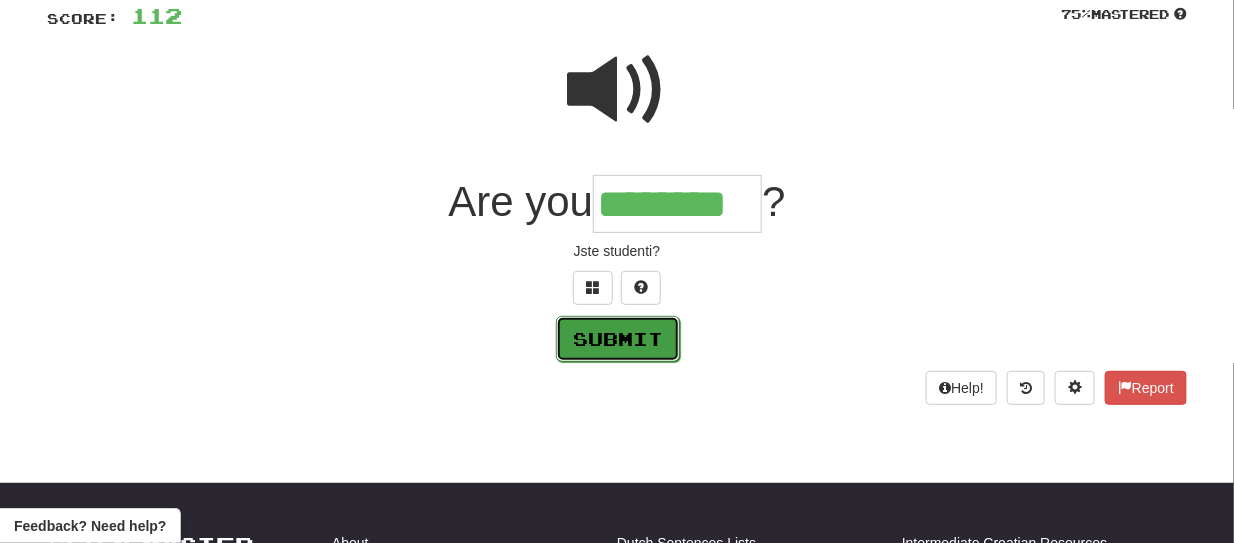 click on "Submit" at bounding box center (618, 339) 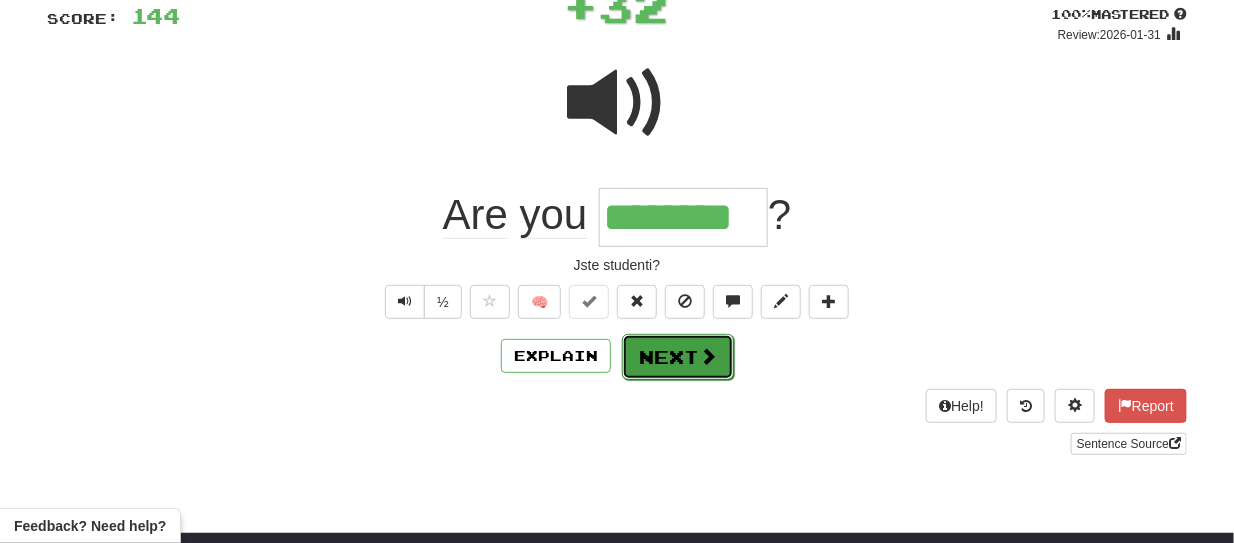 click on "Next" at bounding box center (678, 357) 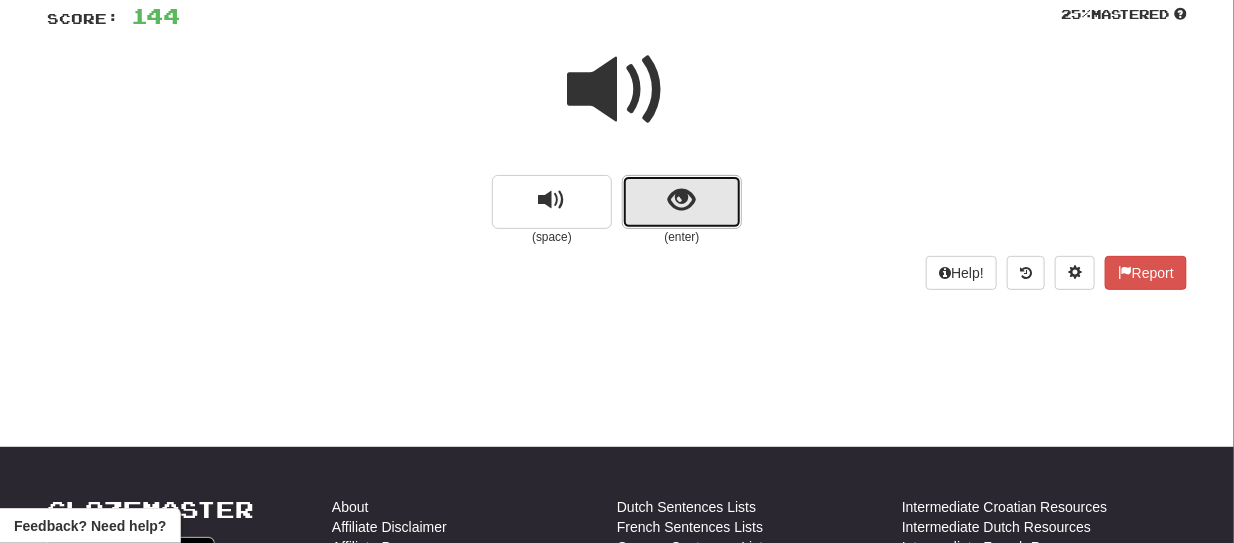 click at bounding box center [682, 202] 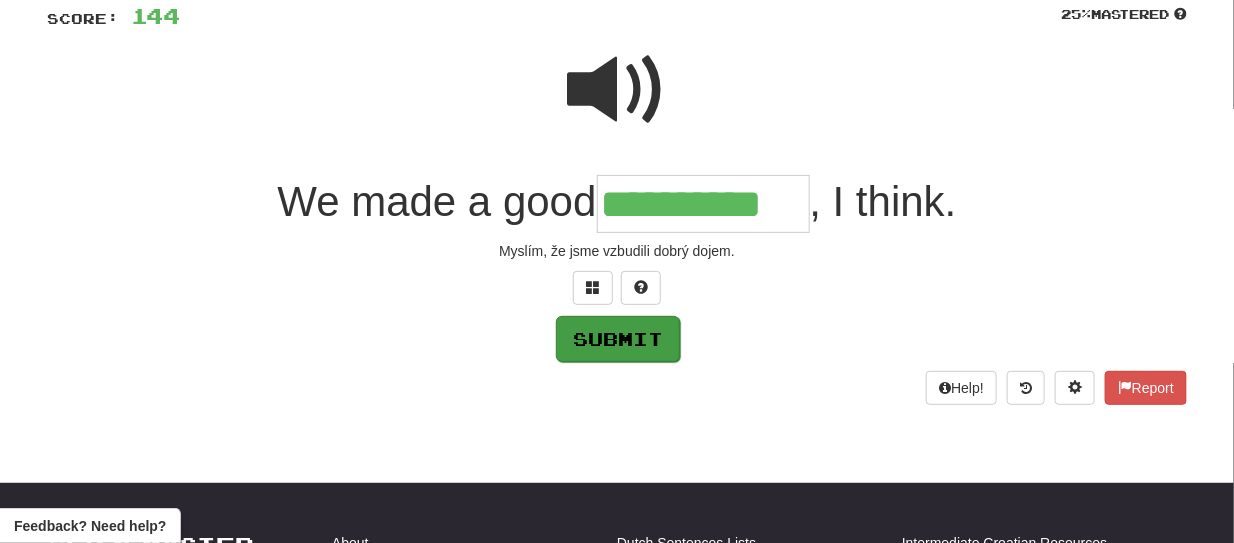 type on "**********" 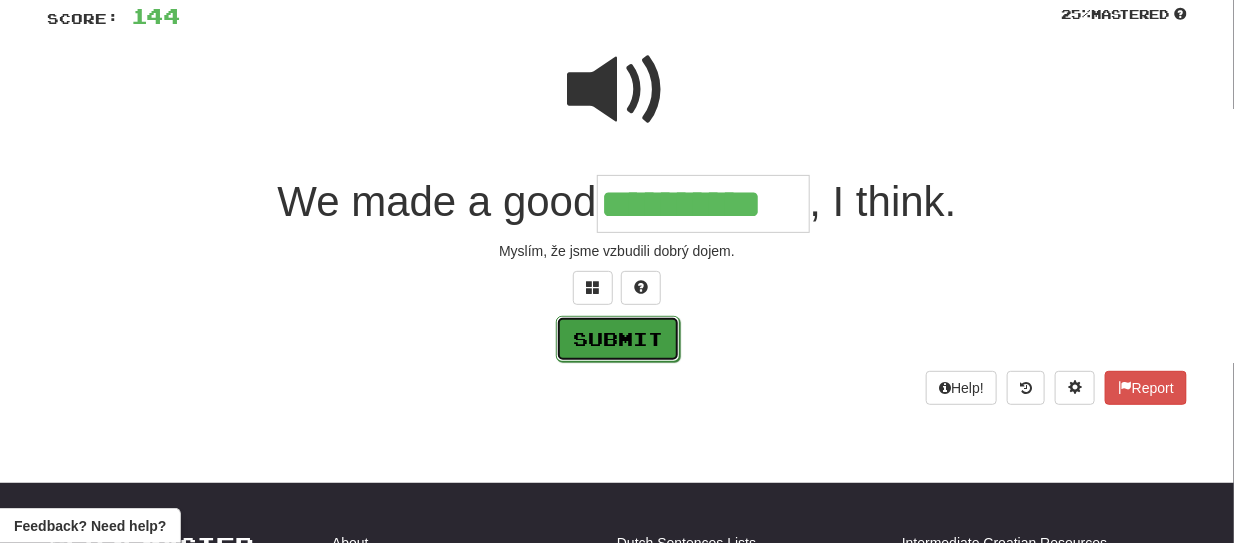 click on "Submit" at bounding box center (618, 339) 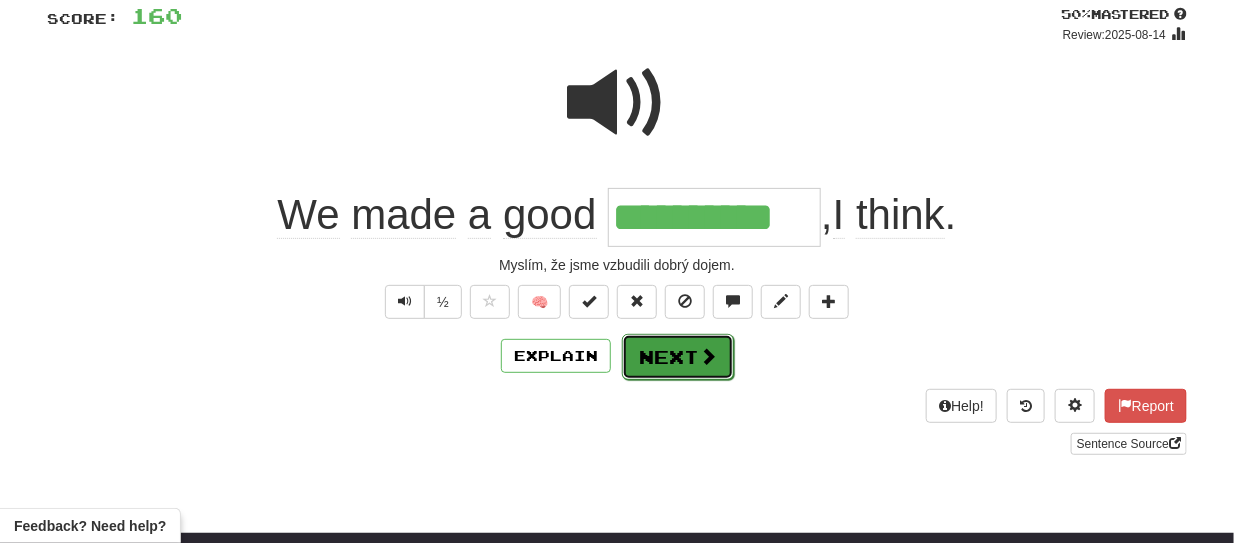 click on "Next" at bounding box center [678, 357] 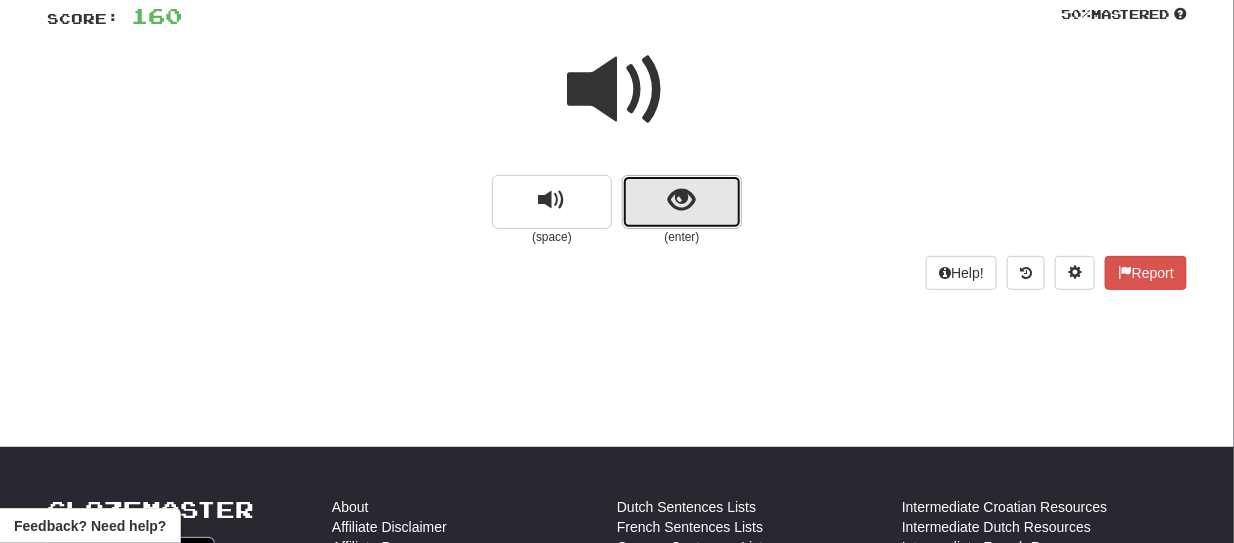 click at bounding box center (682, 202) 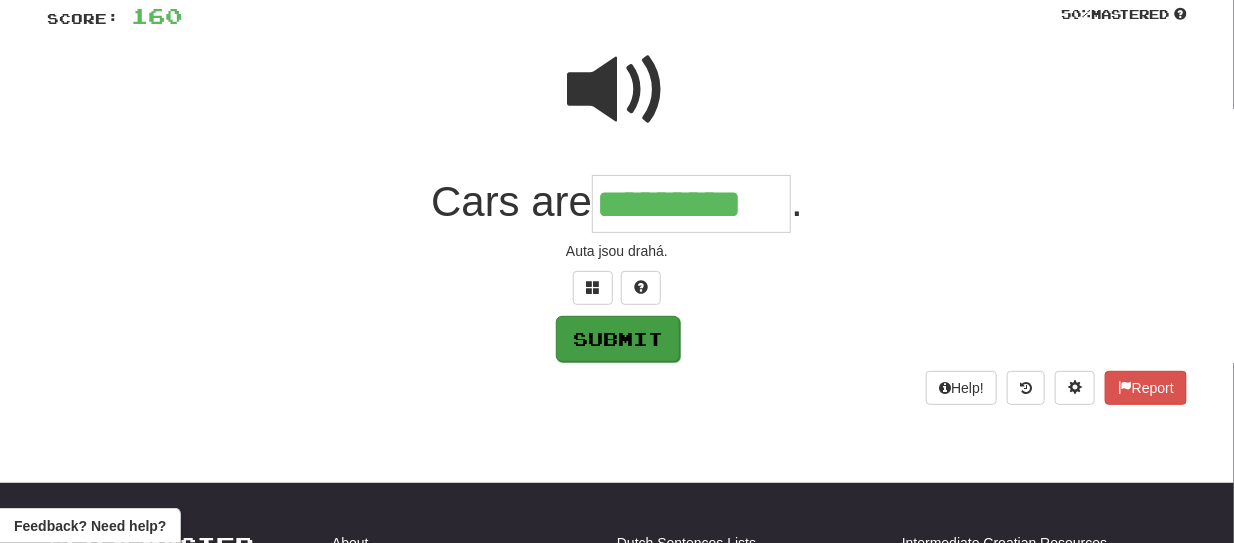 type on "*********" 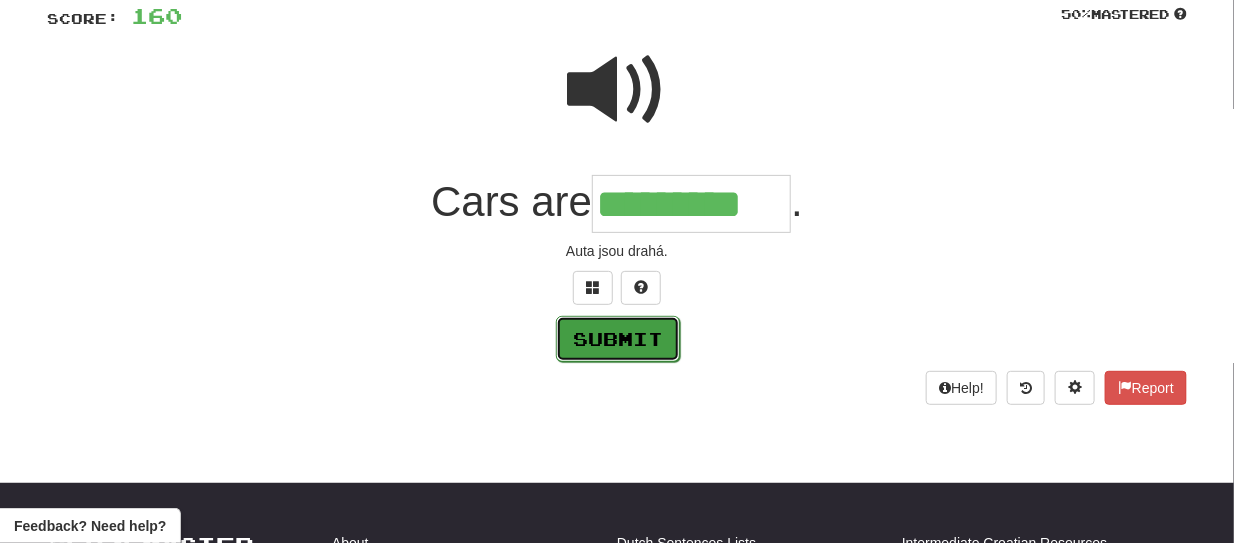 click on "Submit" at bounding box center (618, 339) 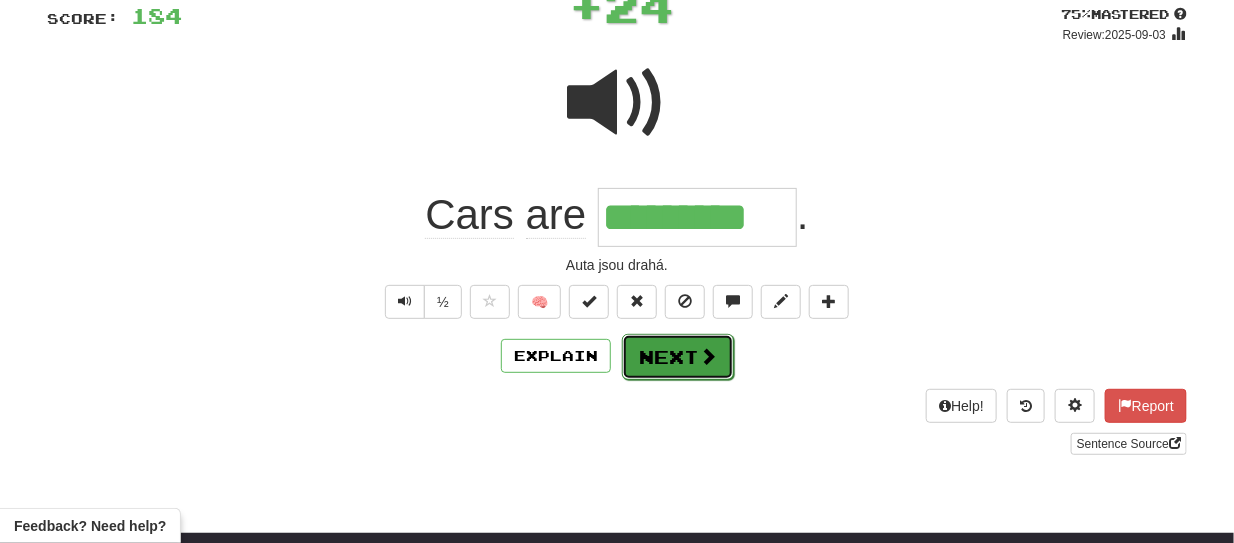 click at bounding box center (708, 356) 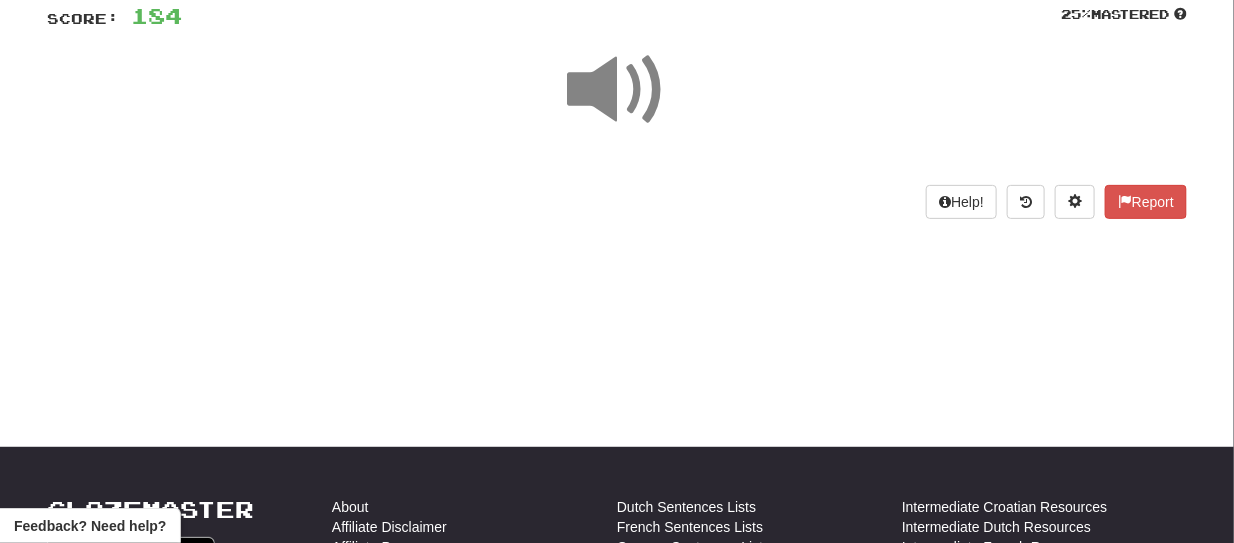 click on "Dashboard
Clozemaster
Lenger
/
Toggle Dropdown
Dashboard
Leaderboard
Activity Feed
Notifications
Profile
Discussions
English
/
Čeština
Streak:
12
Review:
32
Daily Goal:  0 /100
Languages
Account
Logout
Lenger
/
Toggle Dropdown
Dashboard
Leaderboard
Activity Feed
Notifications
Profile
Discussions
English
/
Čeština
Streak:
12
Review:
32
Daily Goal:  0 /100
Languages
Account
Logout
clozemaster
Correct   :   8 Incorrect   :   0 To go   :   2 Reviewing :  All  /  Score:   184 25 %  Mastered  Help!  Report
Feedback? Need help?" at bounding box center (617, 125) 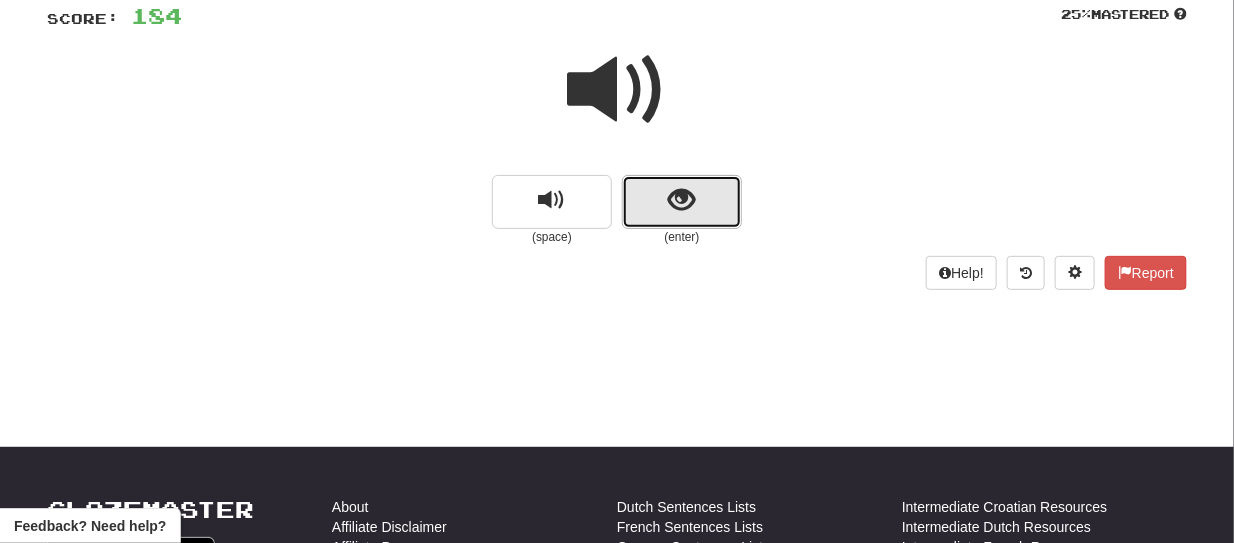 click at bounding box center [682, 202] 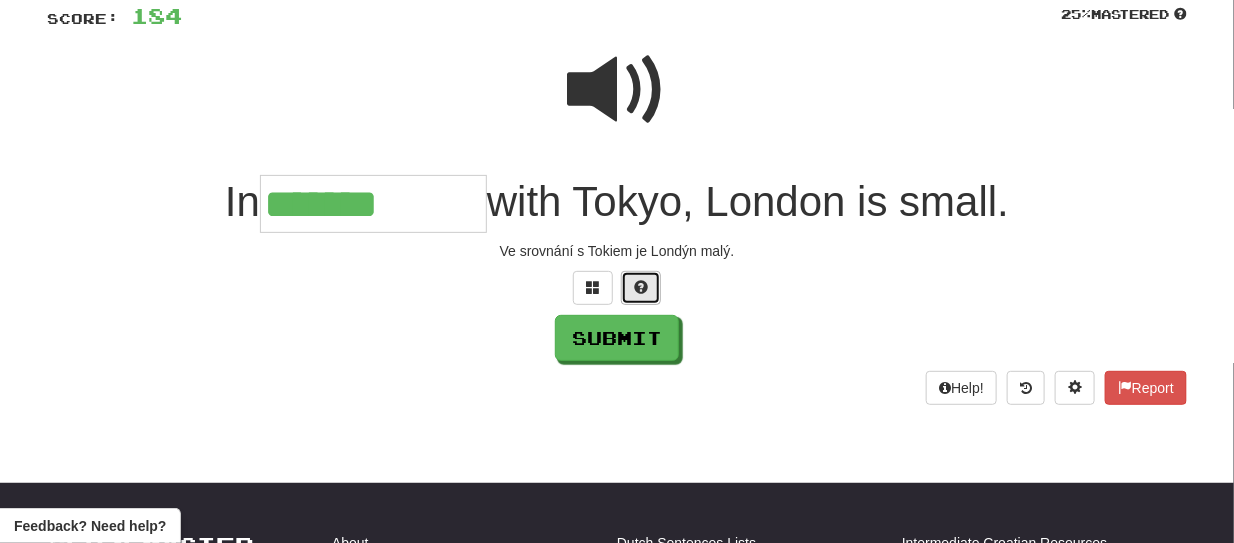 click at bounding box center [641, 287] 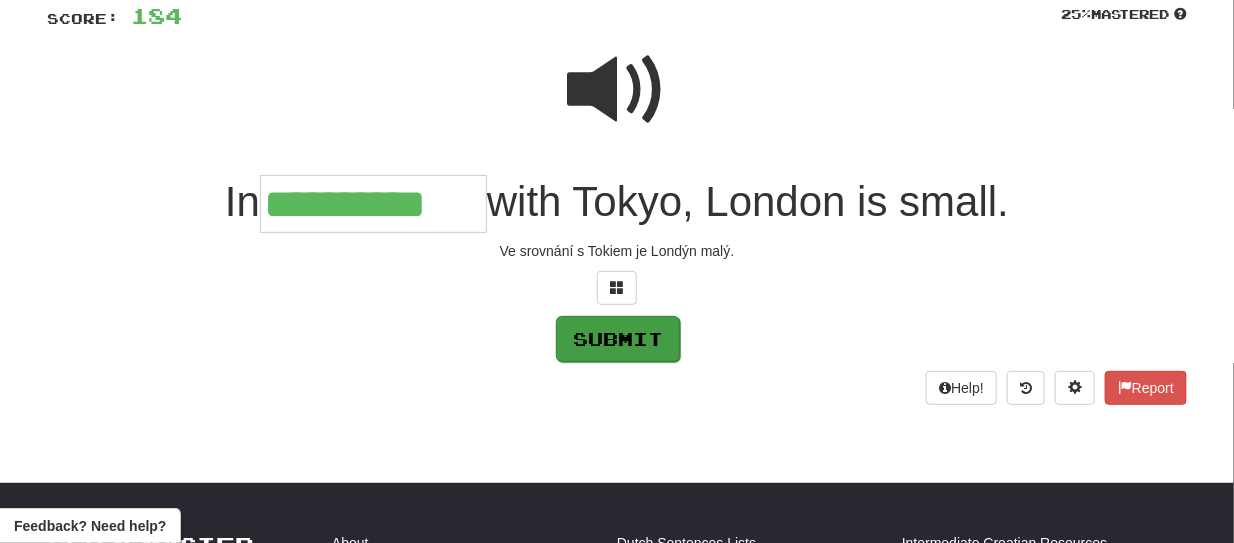 type on "**********" 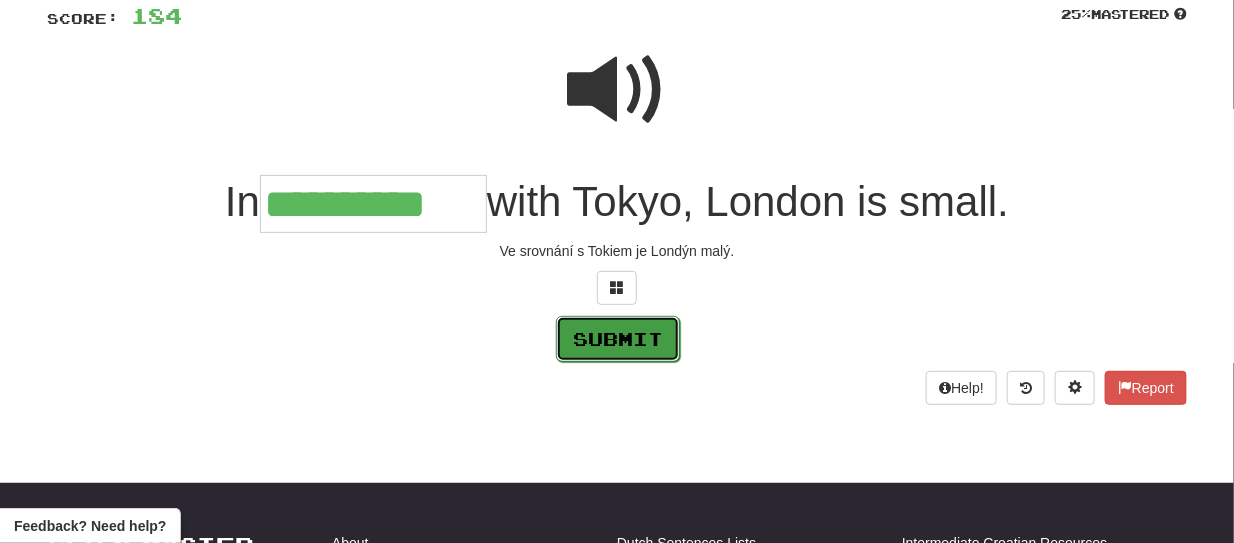 click on "Submit" at bounding box center (618, 339) 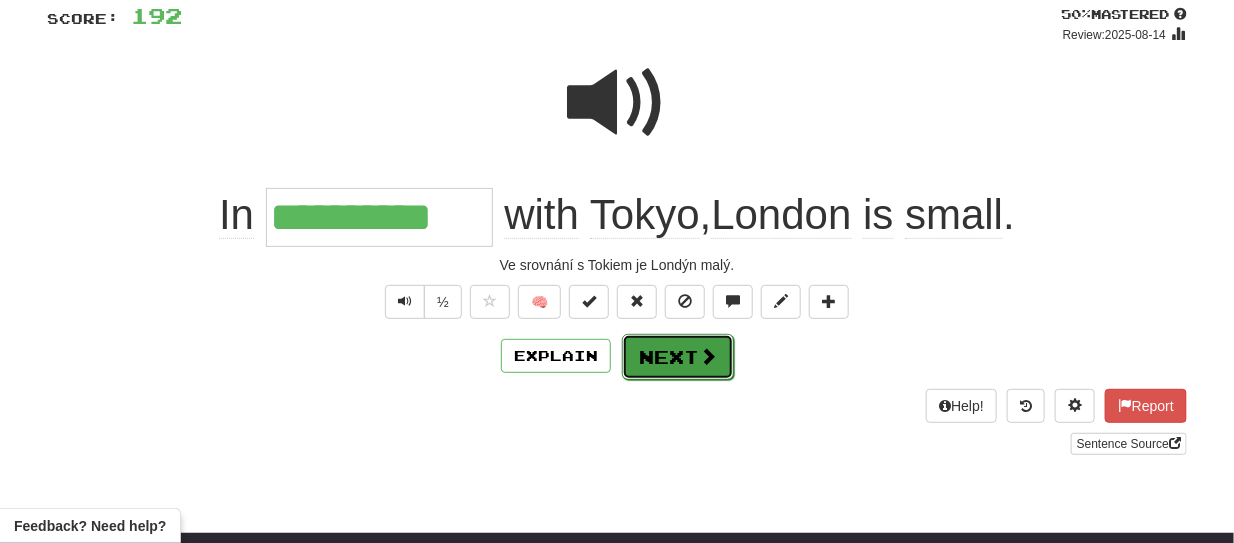 click at bounding box center (708, 356) 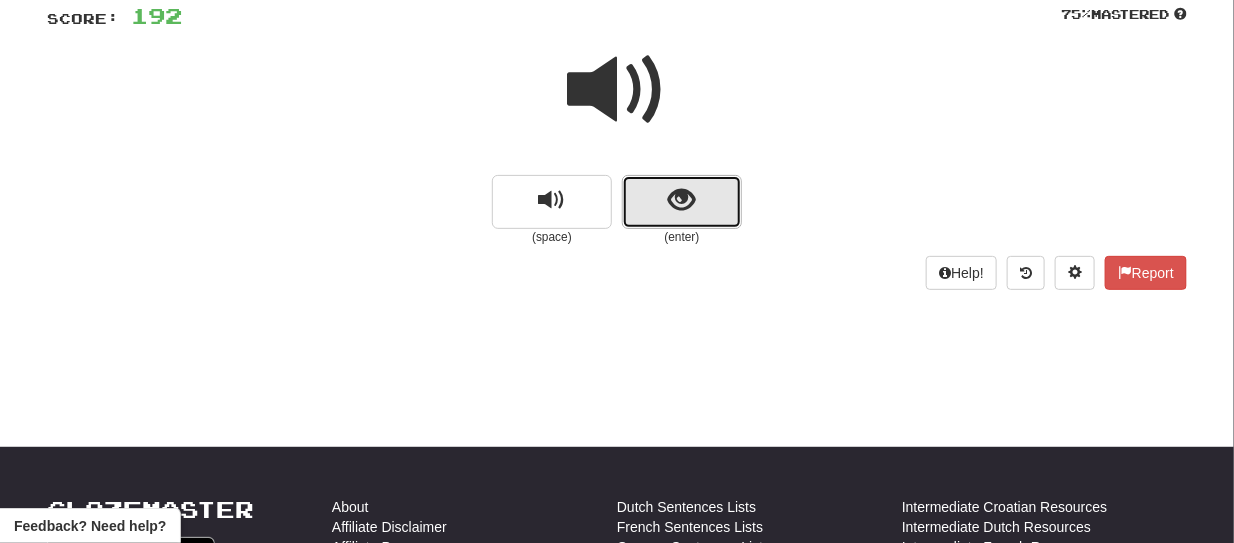 click at bounding box center (682, 202) 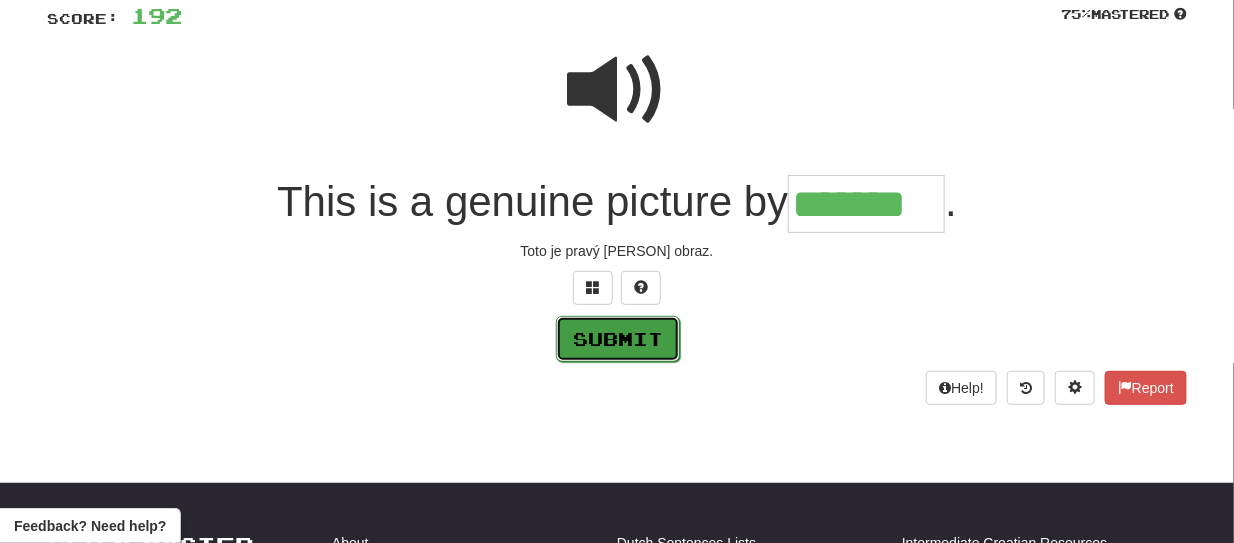 click on "Submit" at bounding box center [618, 339] 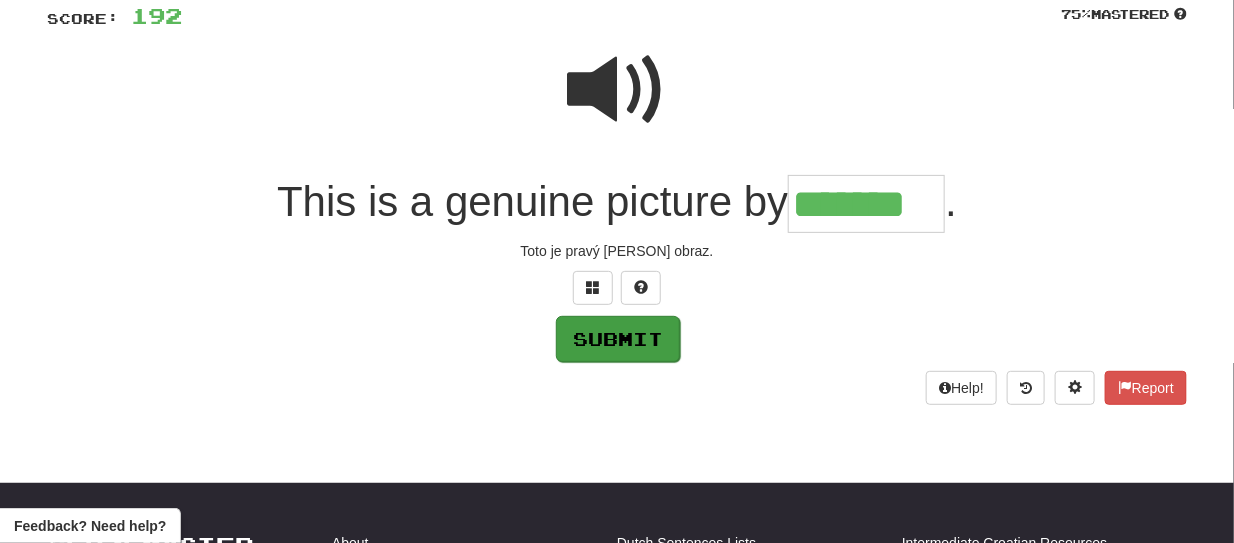 type on "*******" 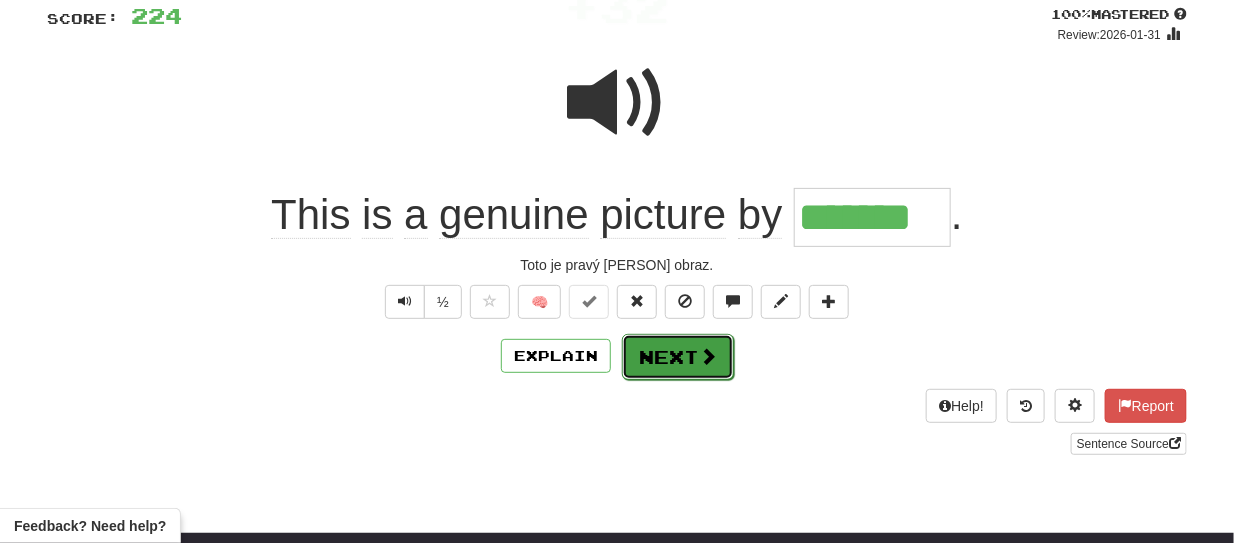 click on "Next" at bounding box center [678, 357] 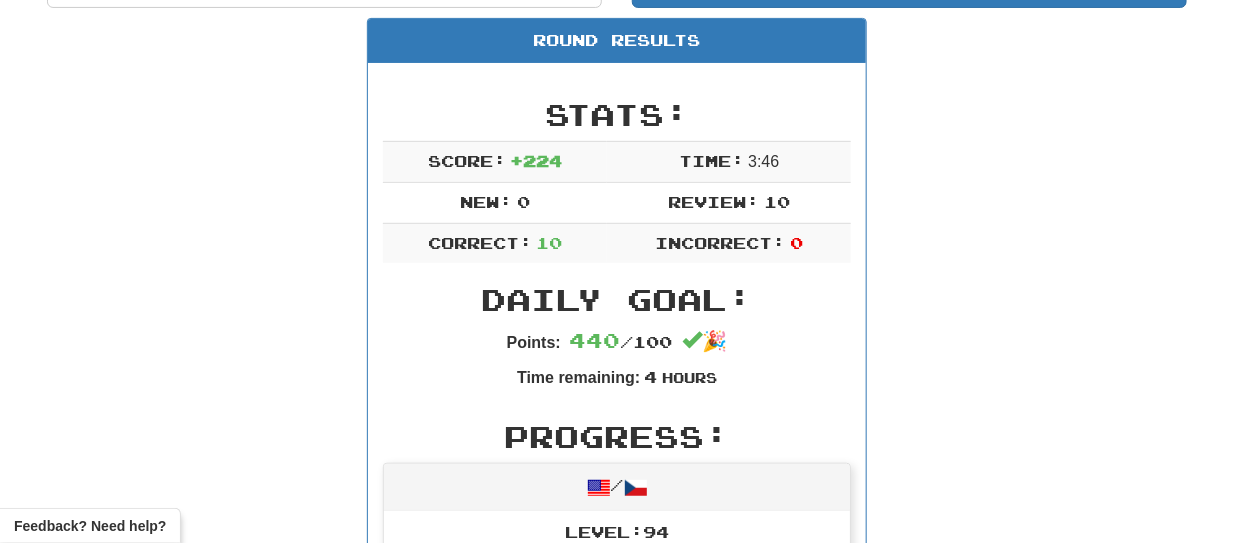 scroll, scrollTop: 234, scrollLeft: 0, axis: vertical 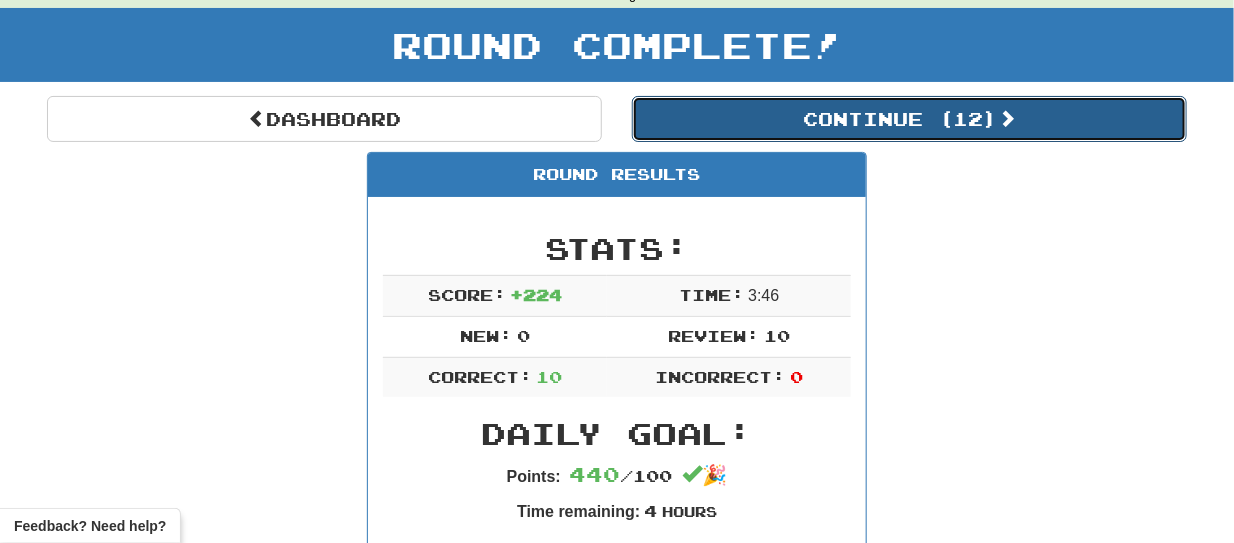 click on "Continue ( 12 )" at bounding box center [909, 119] 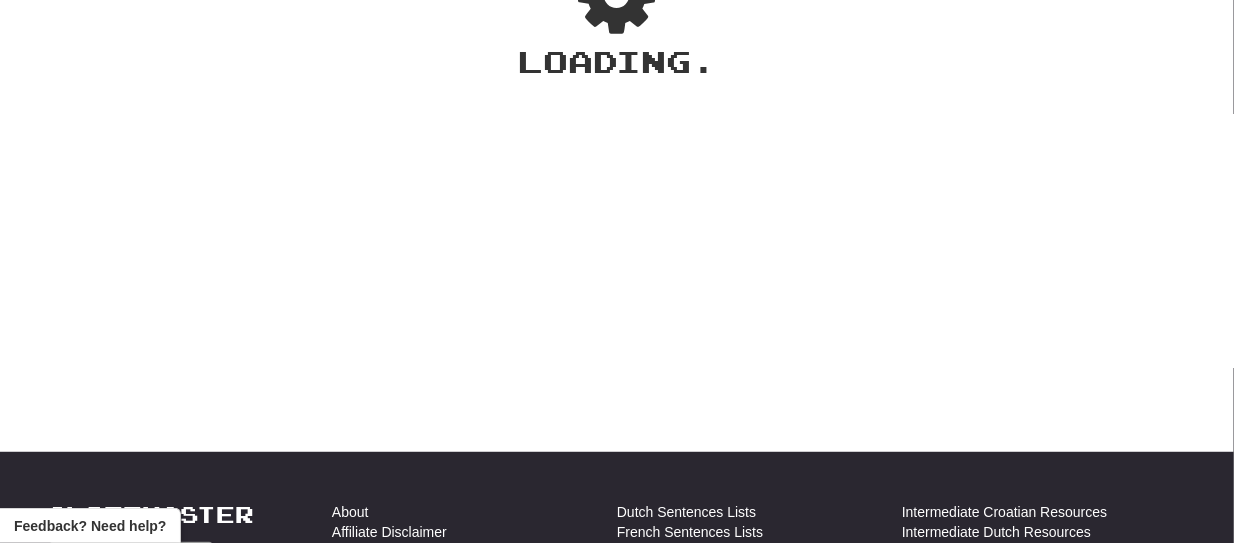scroll, scrollTop: 100, scrollLeft: 0, axis: vertical 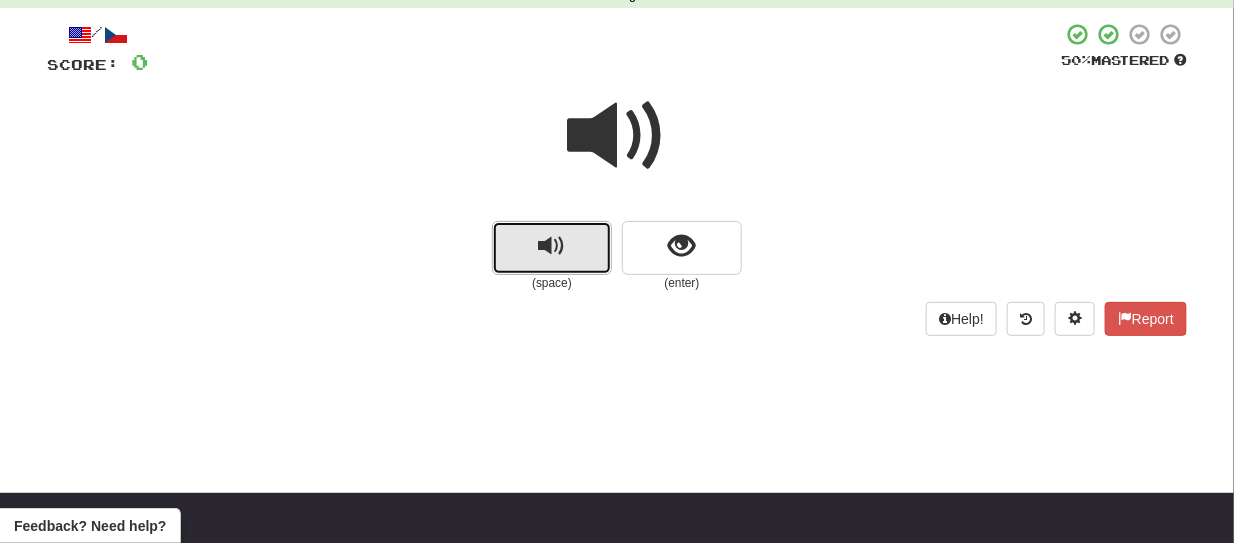 click at bounding box center [552, 248] 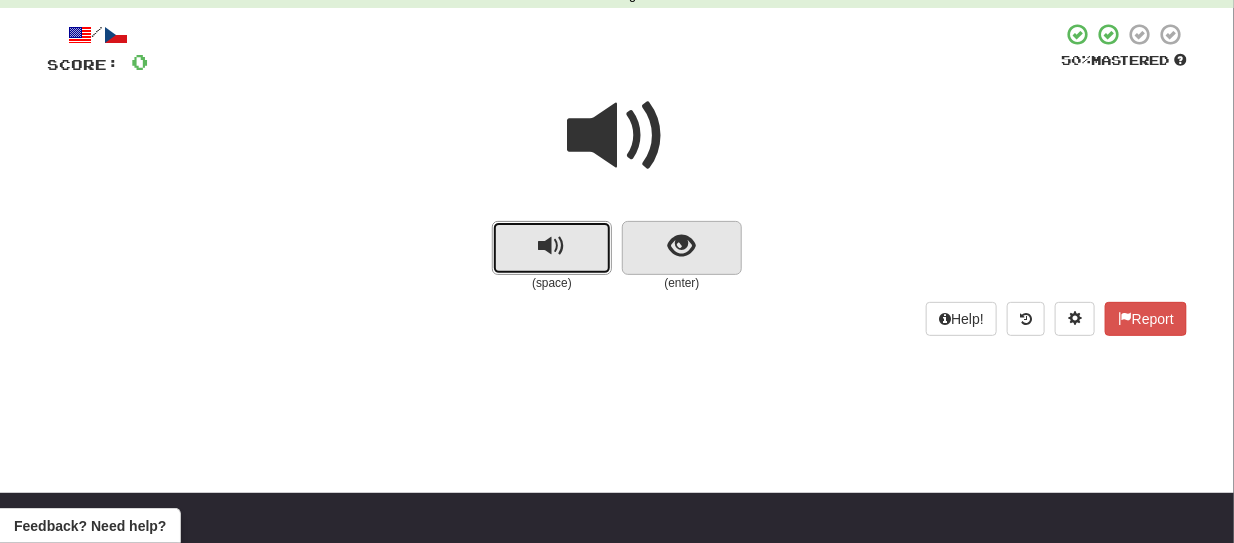 drag, startPoint x: 567, startPoint y: 241, endPoint x: 651, endPoint y: 259, distance: 85.90693 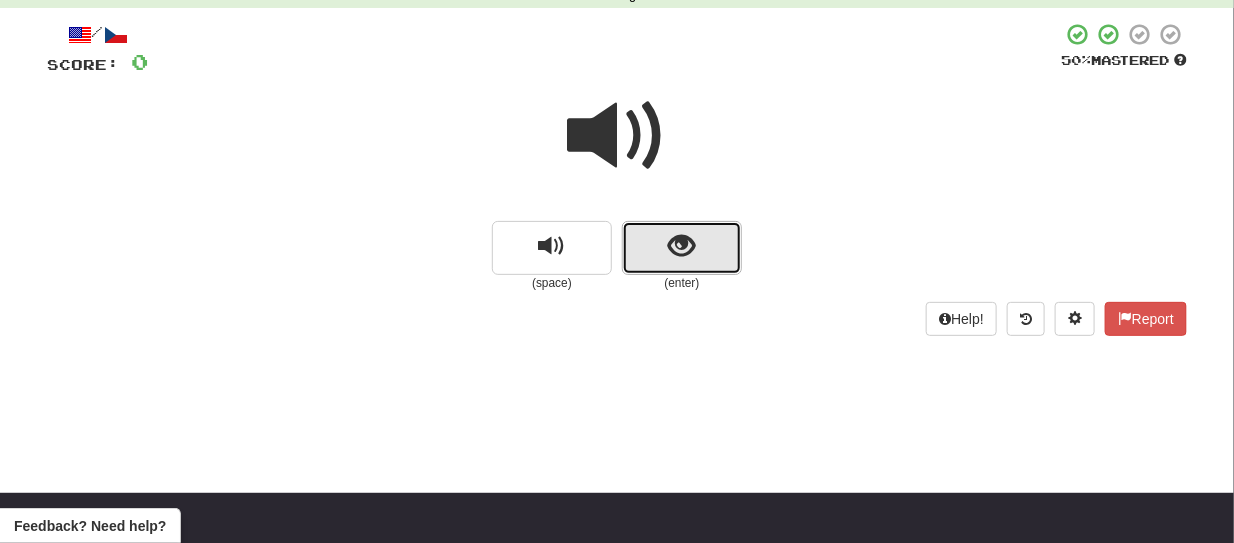 click at bounding box center (682, 248) 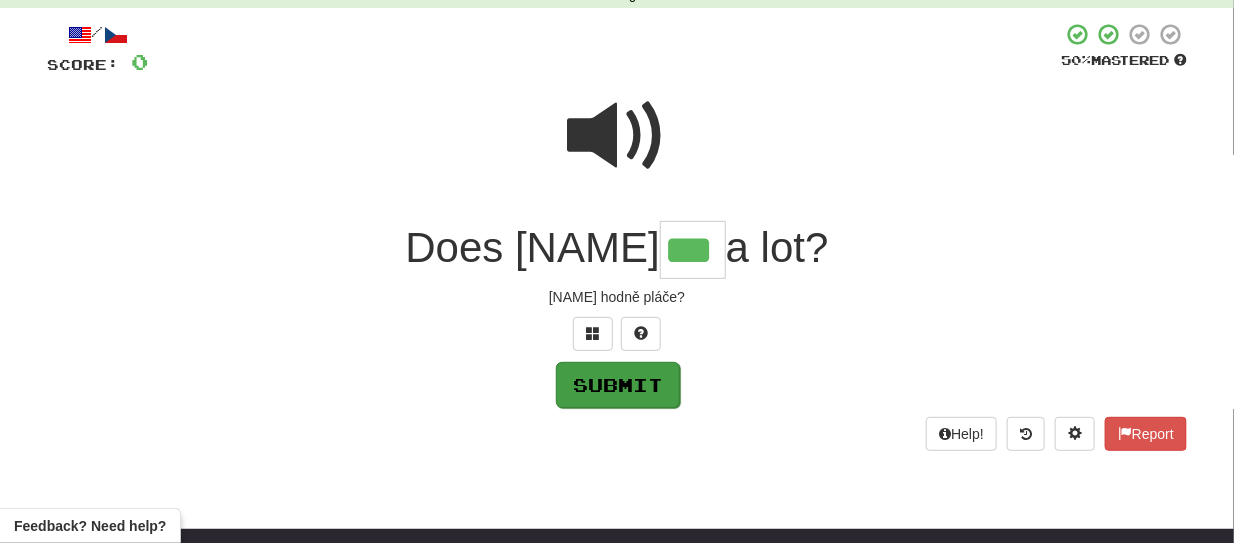 type on "***" 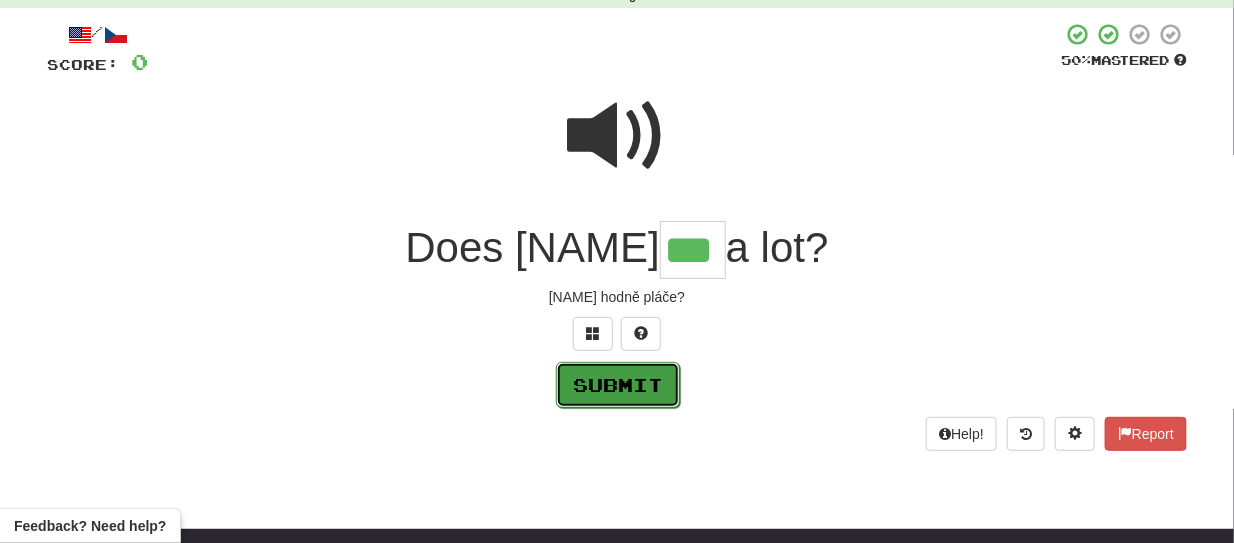 click on "Submit" at bounding box center (618, 385) 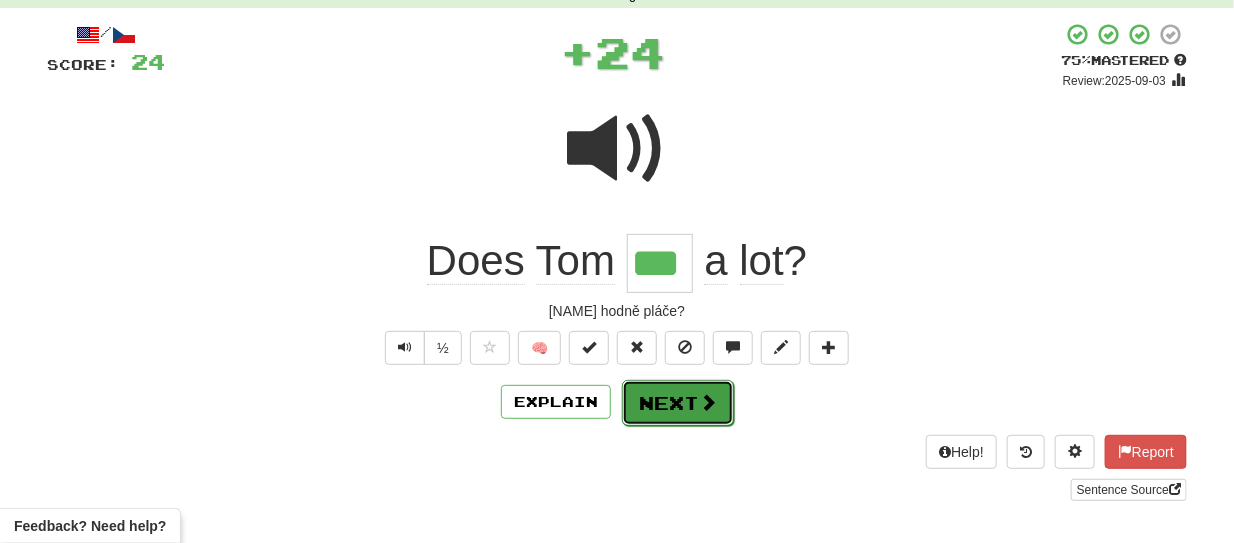 click at bounding box center [708, 402] 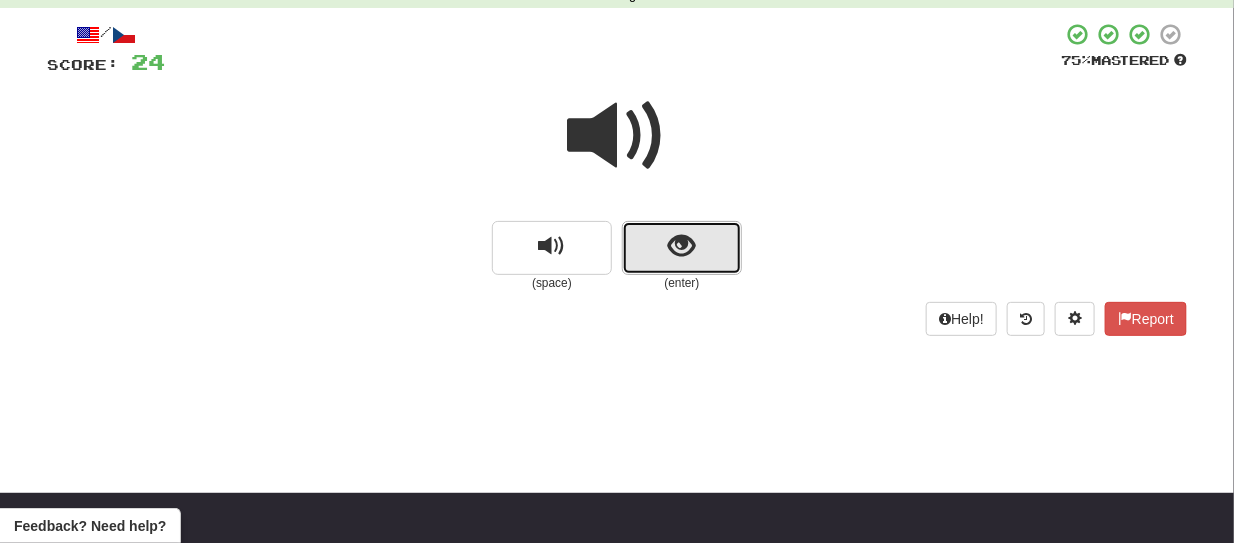 click at bounding box center (682, 248) 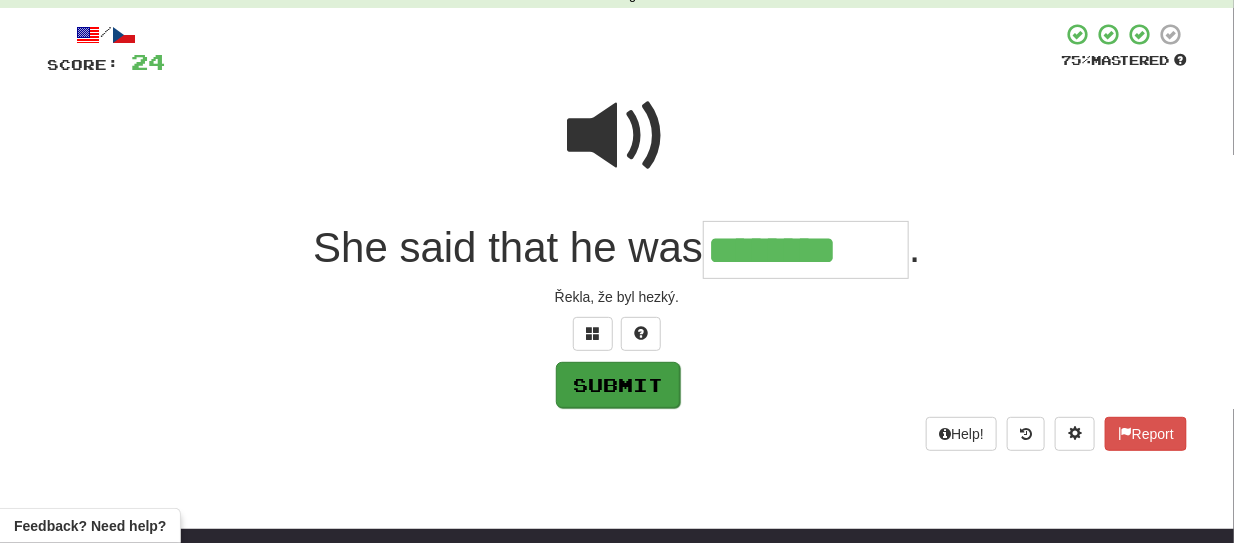 type on "********" 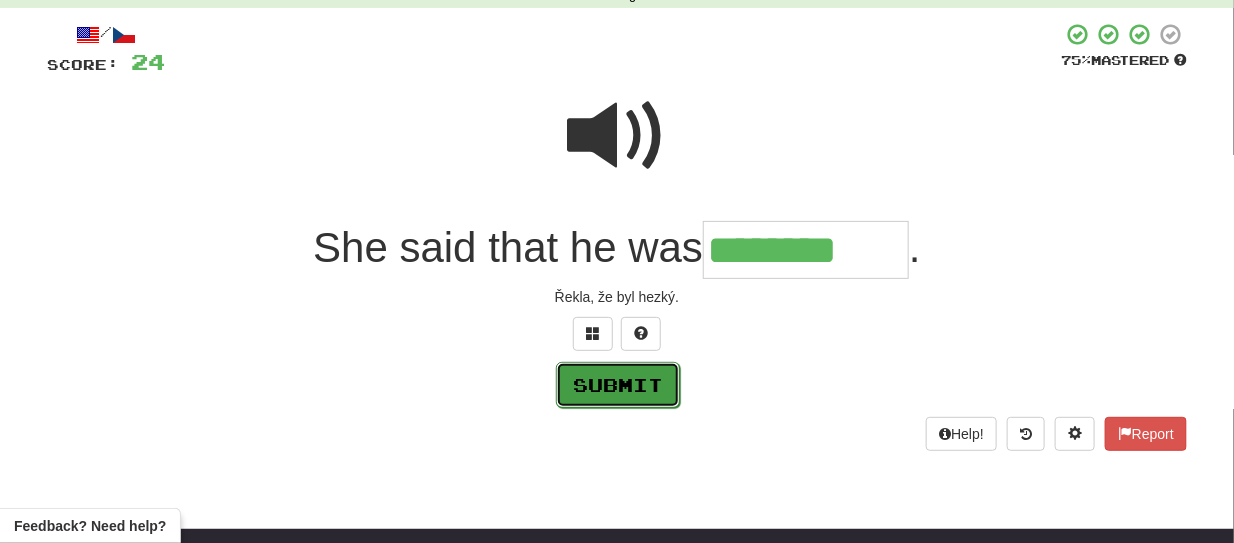 click on "Submit" at bounding box center (618, 385) 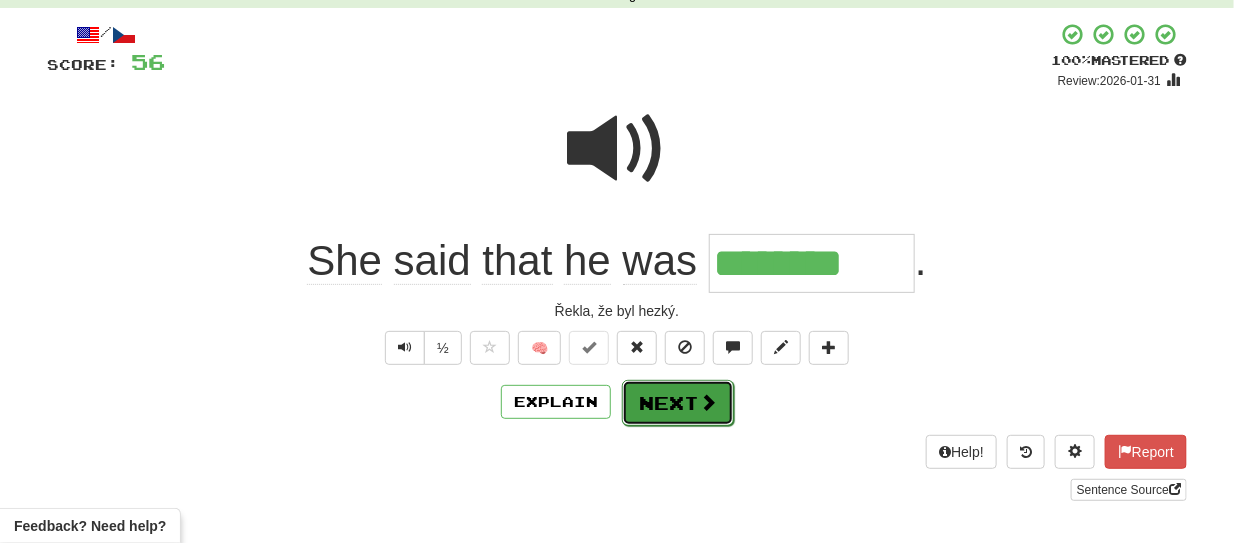 click on "Next" at bounding box center (678, 403) 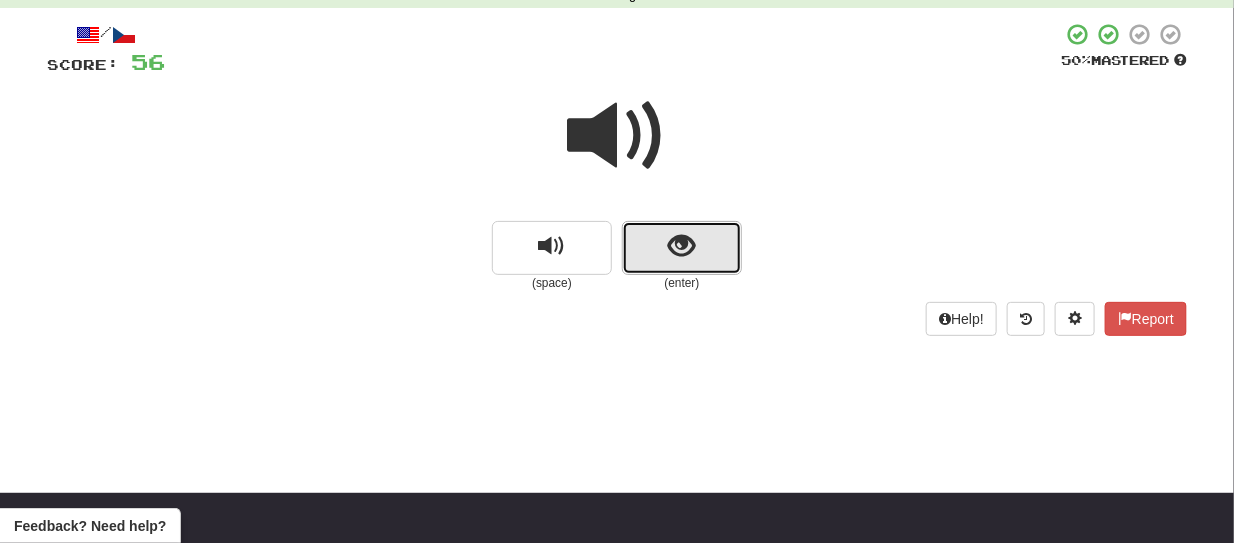 click at bounding box center (682, 248) 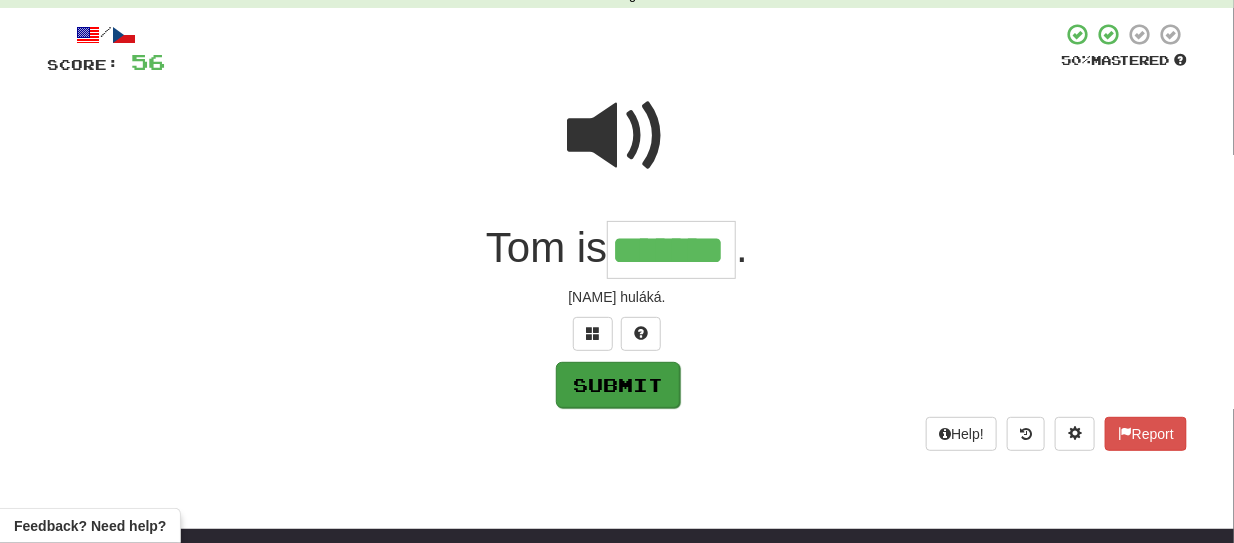 type on "*******" 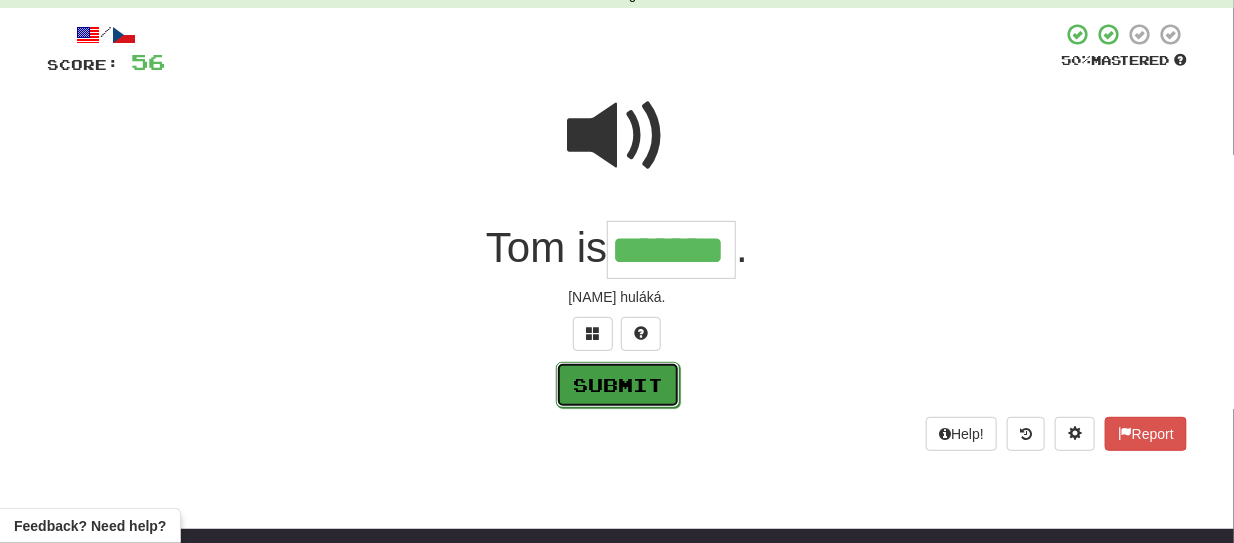 click on "Submit" at bounding box center [618, 385] 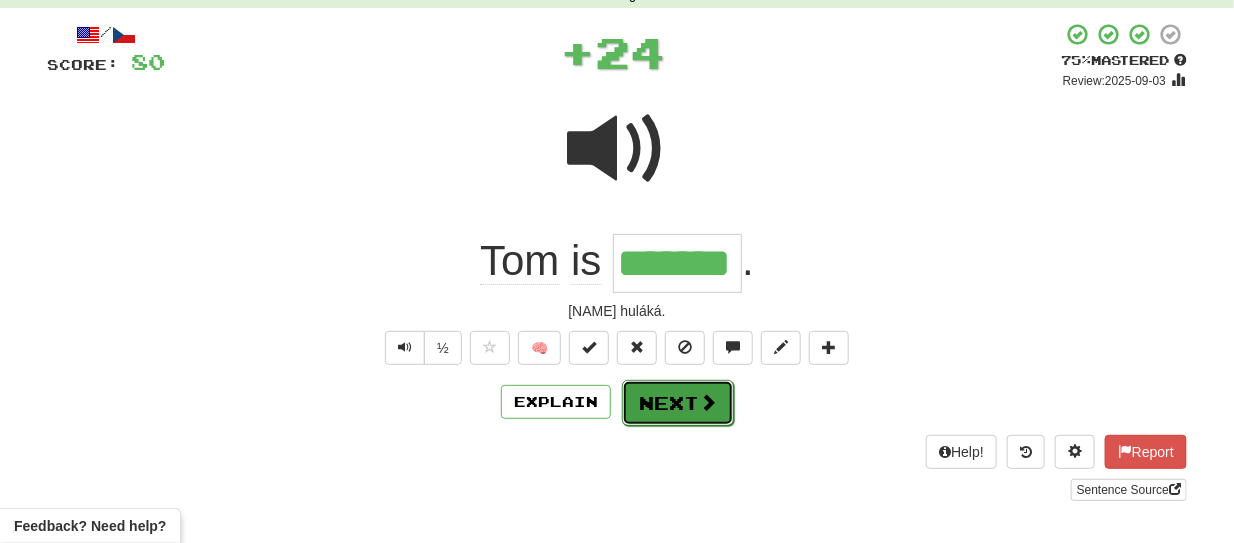 click on "Next" at bounding box center (678, 403) 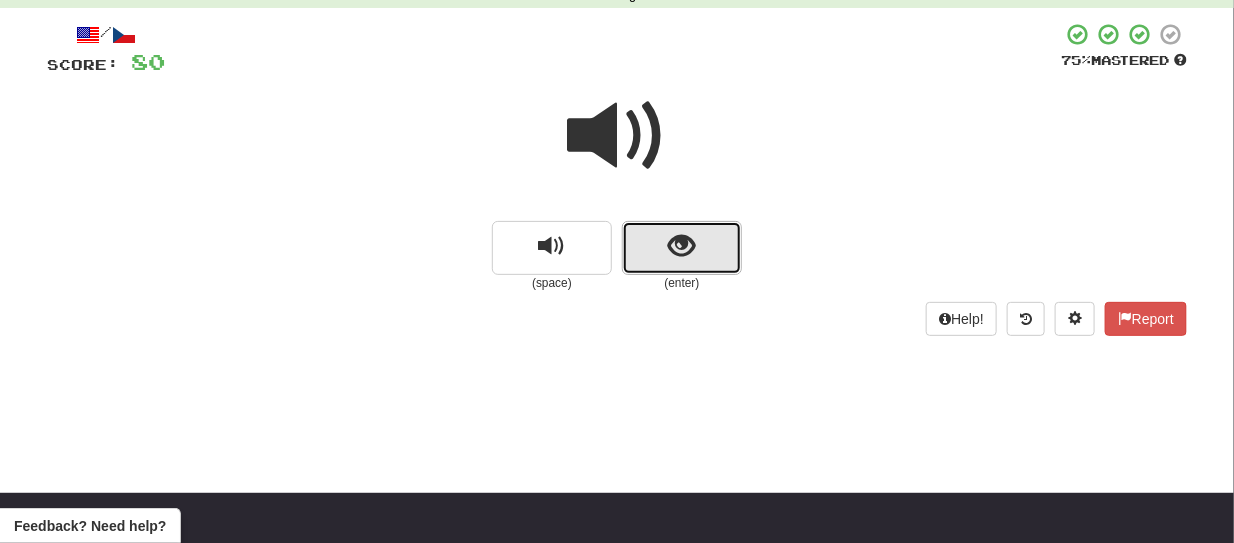 click at bounding box center [682, 248] 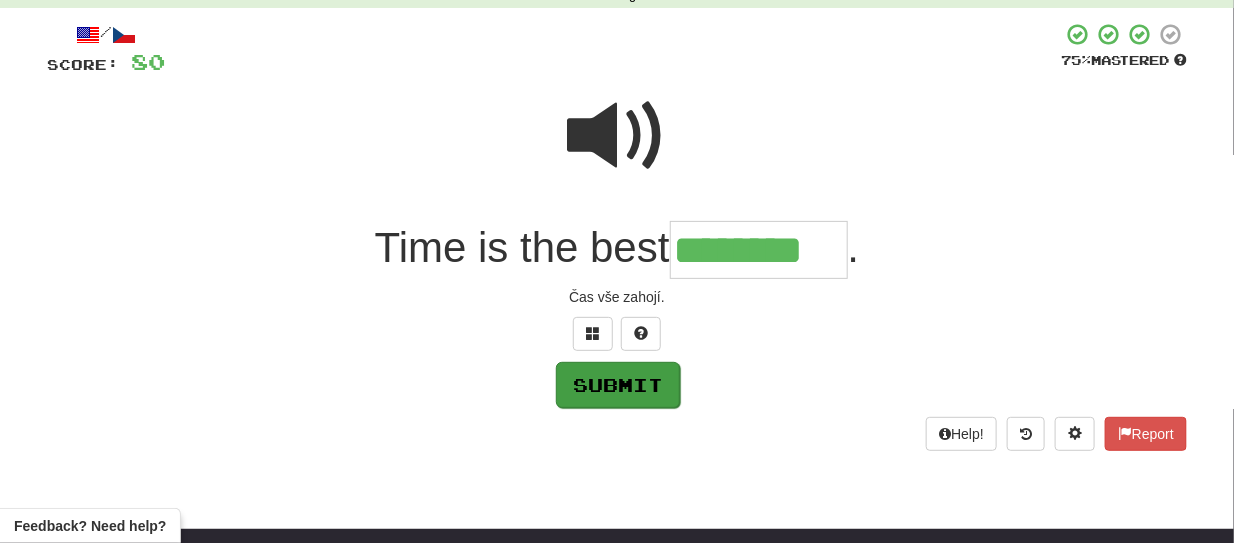 type on "********" 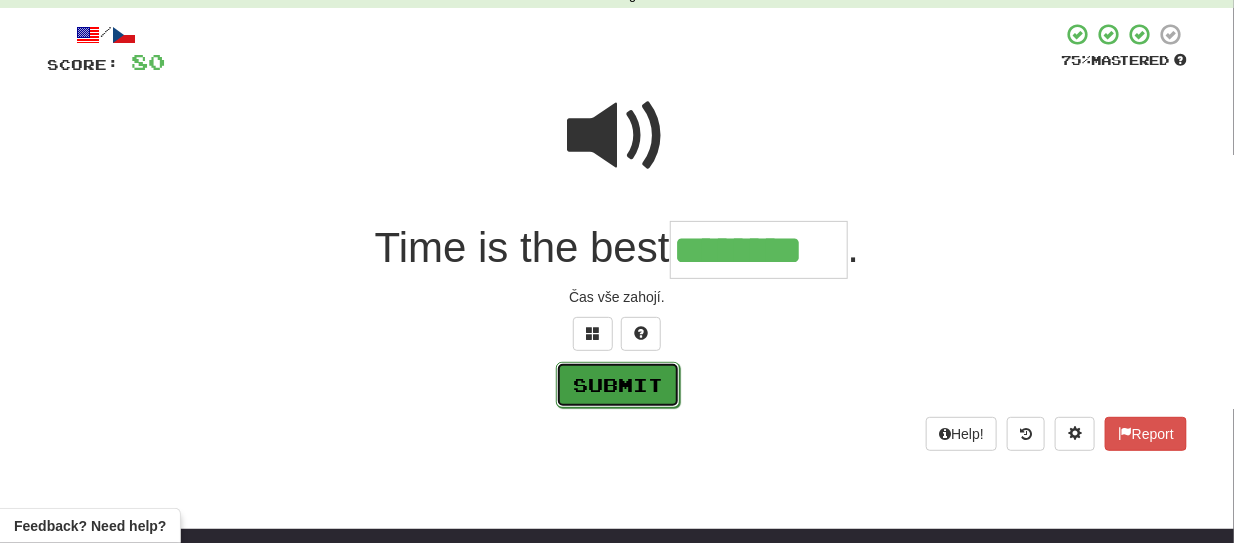 click on "Submit" at bounding box center (618, 385) 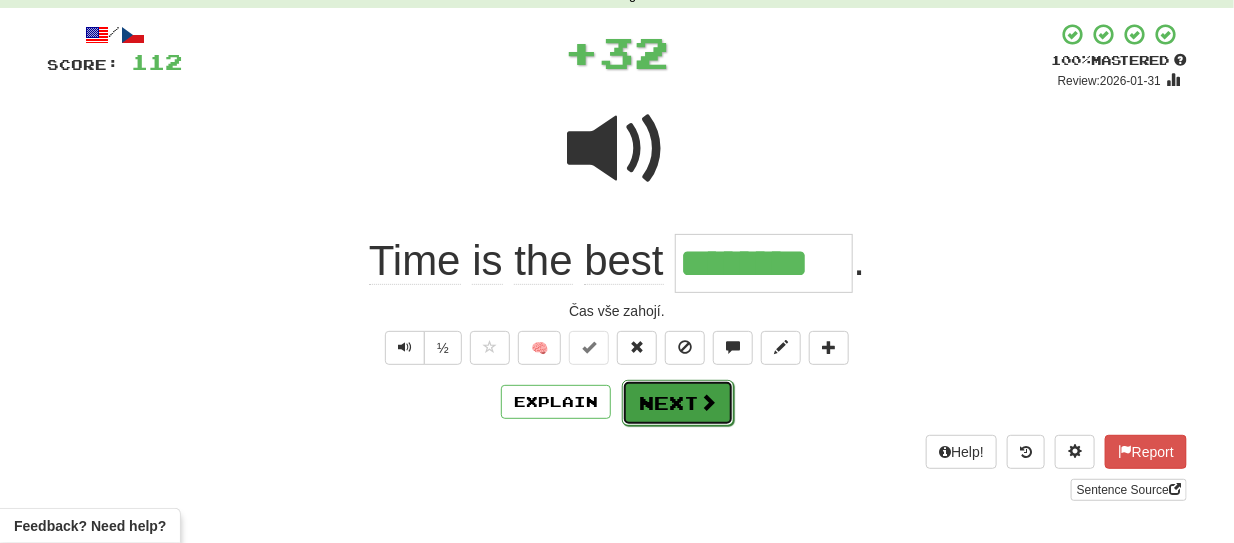 click on "Next" at bounding box center (678, 403) 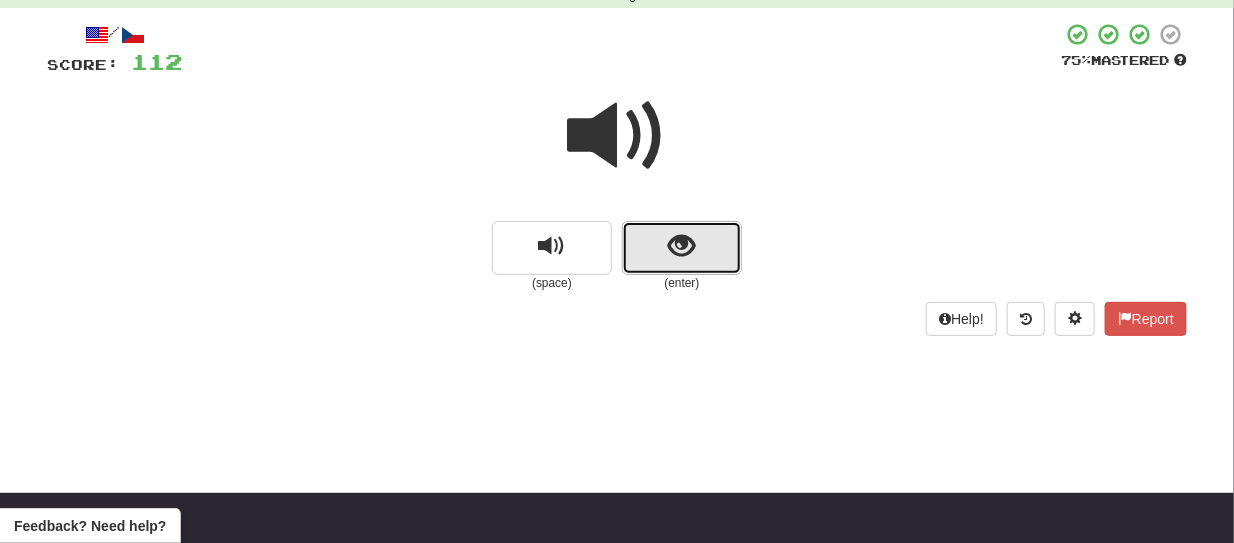 click at bounding box center [682, 248] 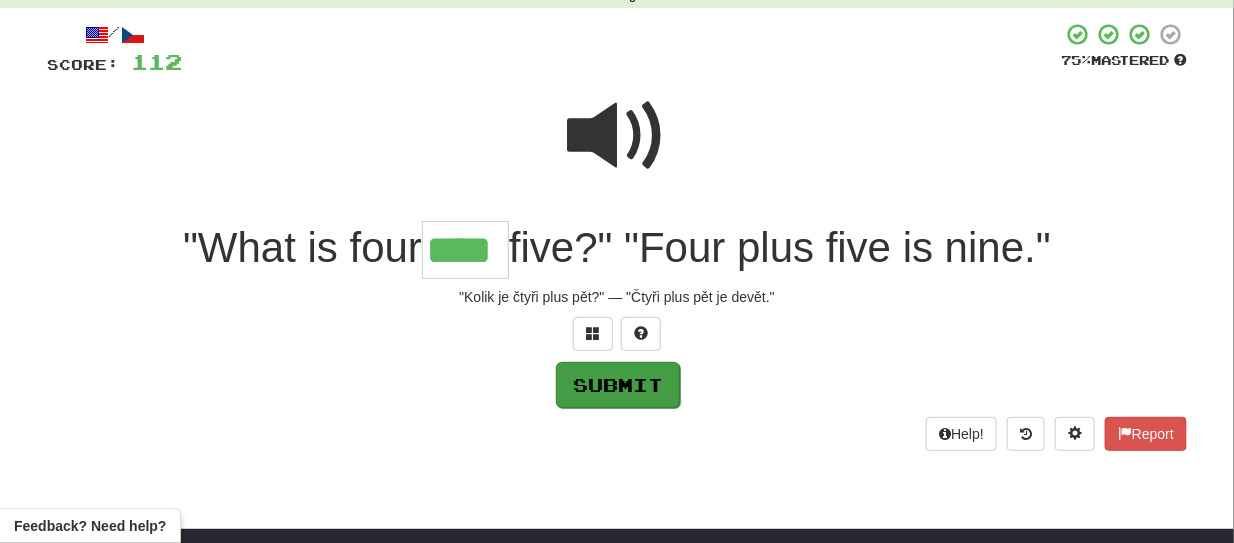 type on "****" 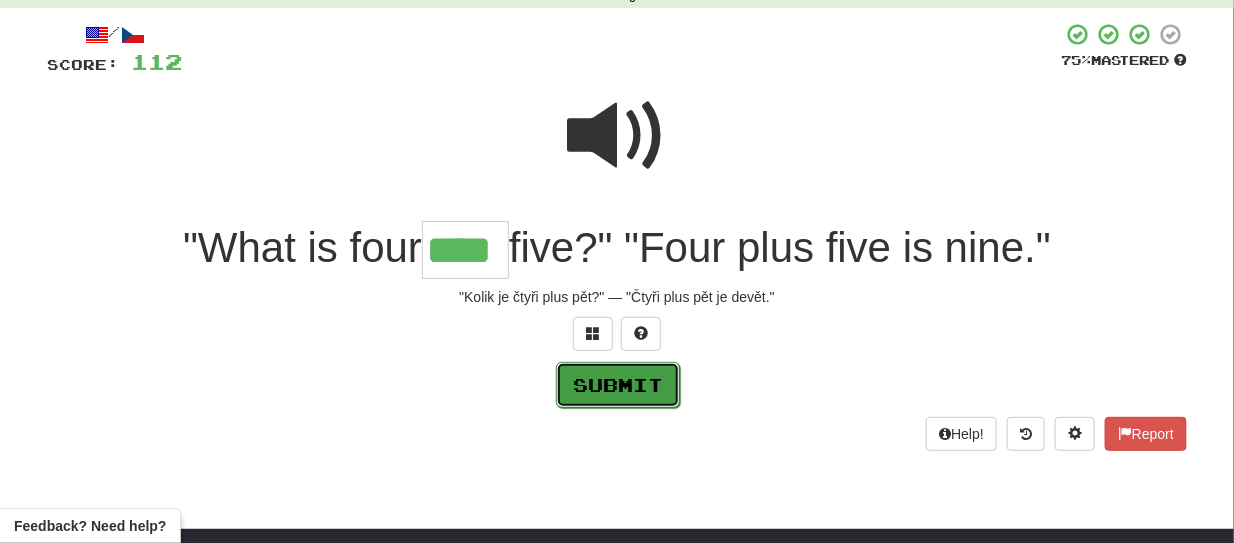 click on "Submit" at bounding box center (618, 385) 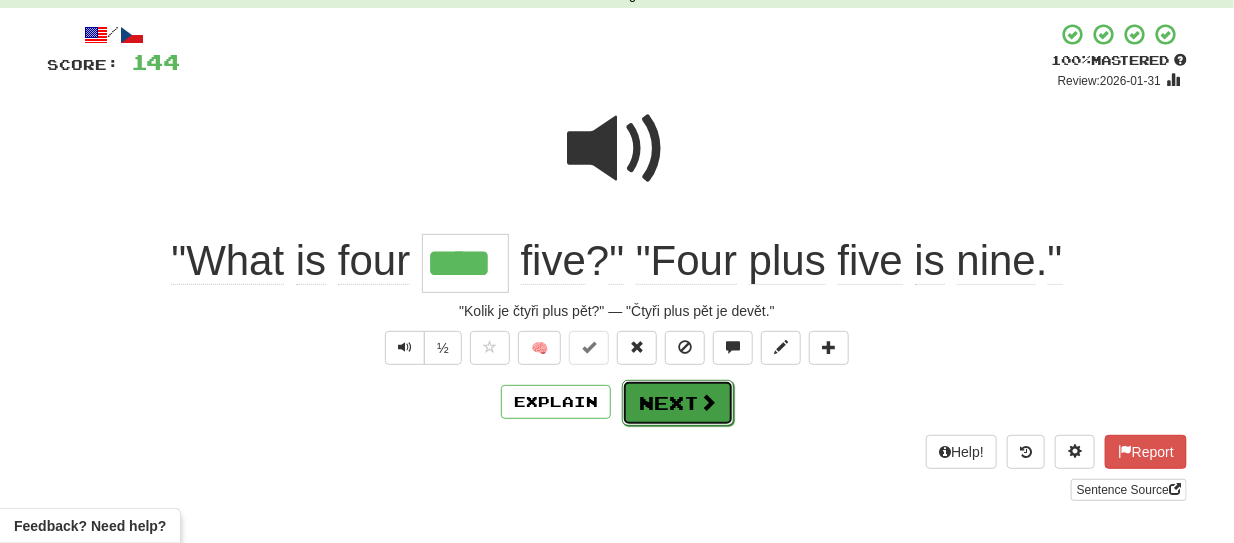 click at bounding box center (708, 402) 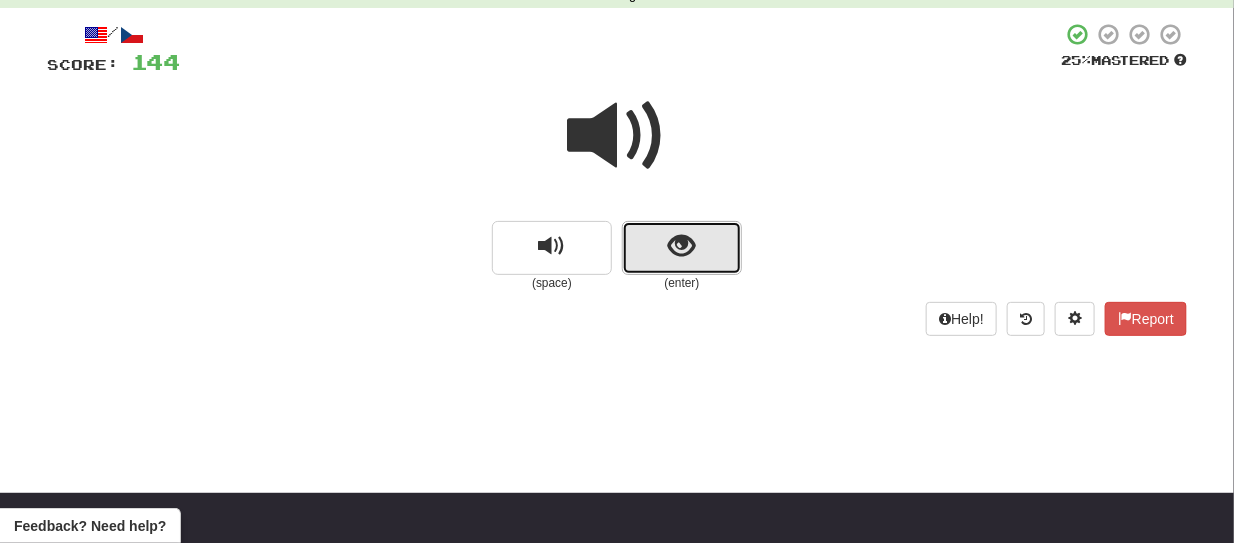 click at bounding box center (682, 248) 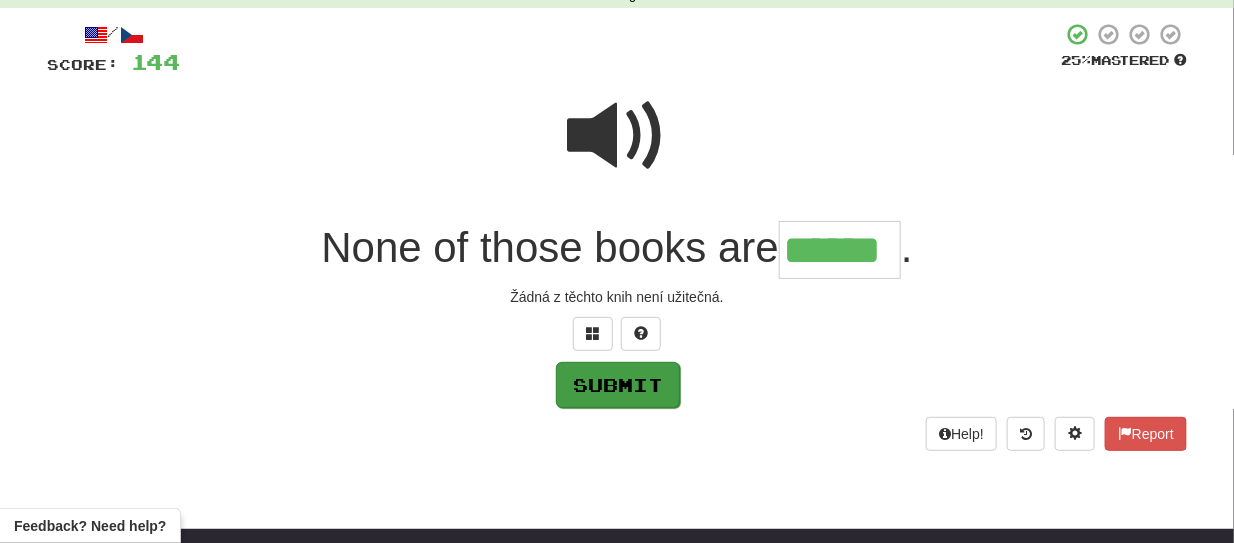 type on "******" 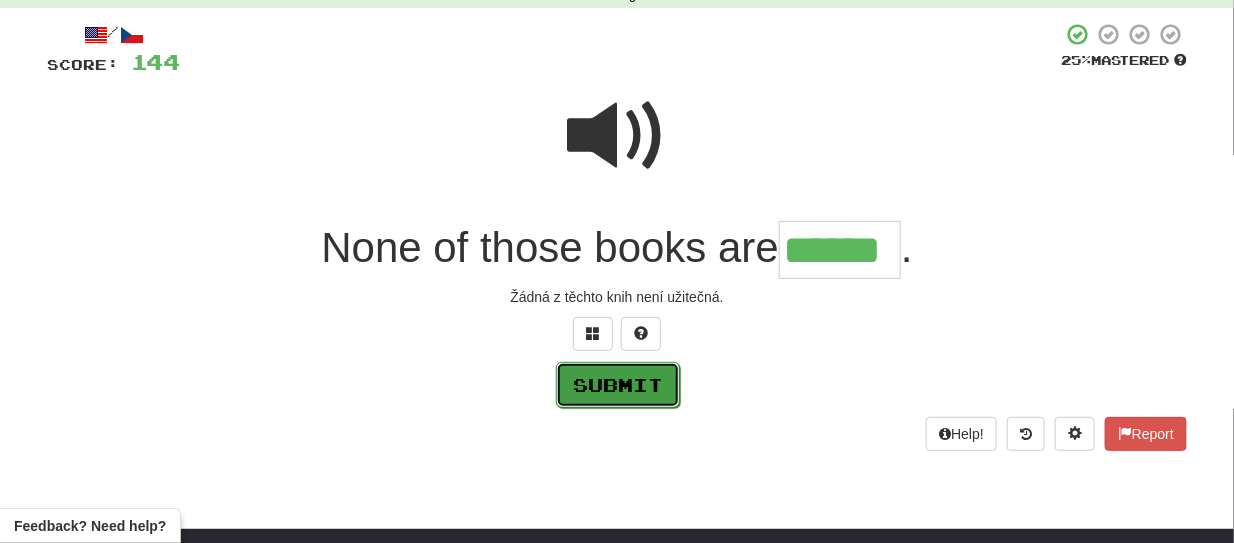 click on "Submit" at bounding box center (618, 385) 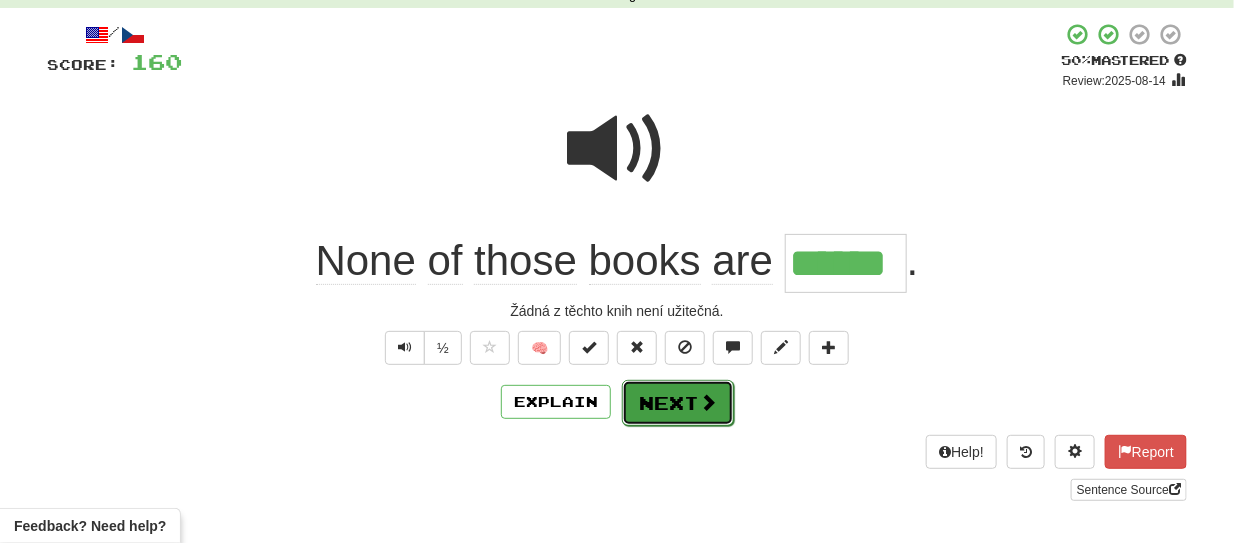click at bounding box center (708, 402) 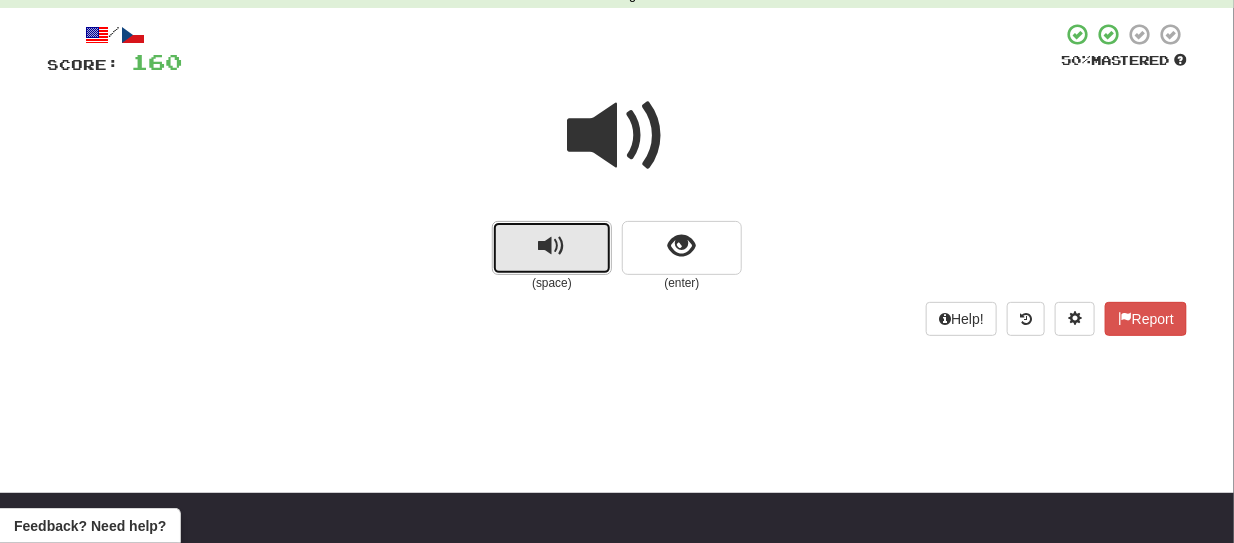 click at bounding box center [552, 248] 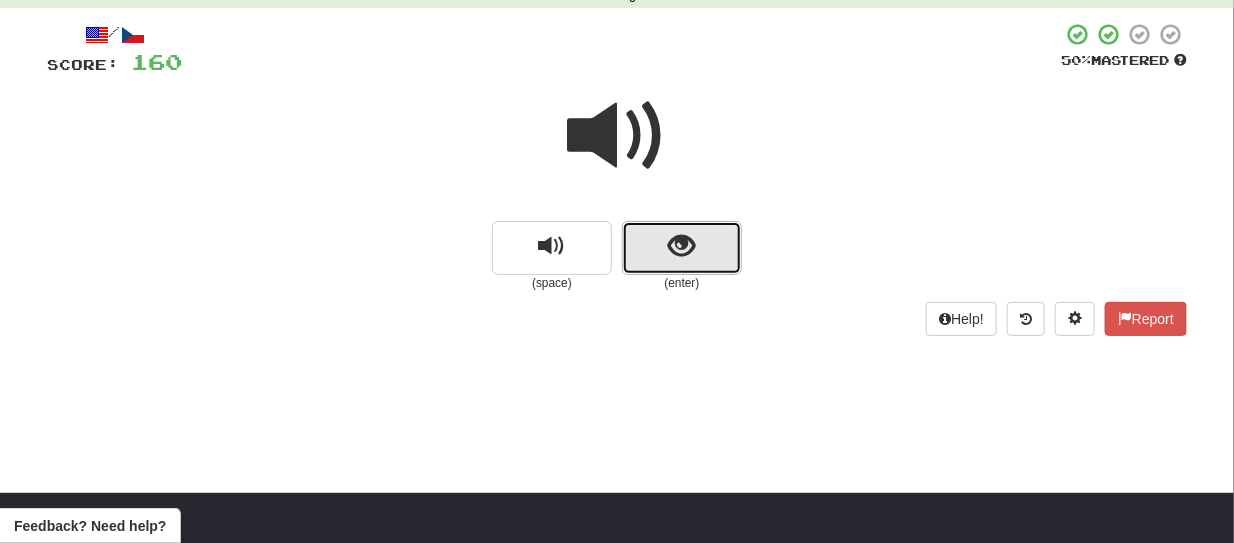 click at bounding box center [682, 248] 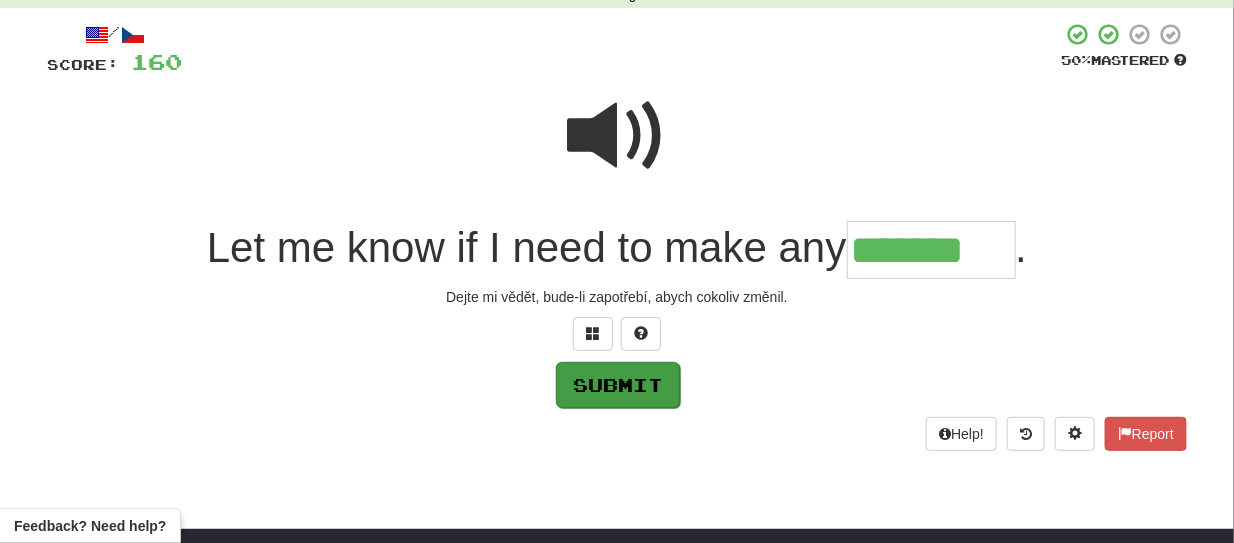type on "*******" 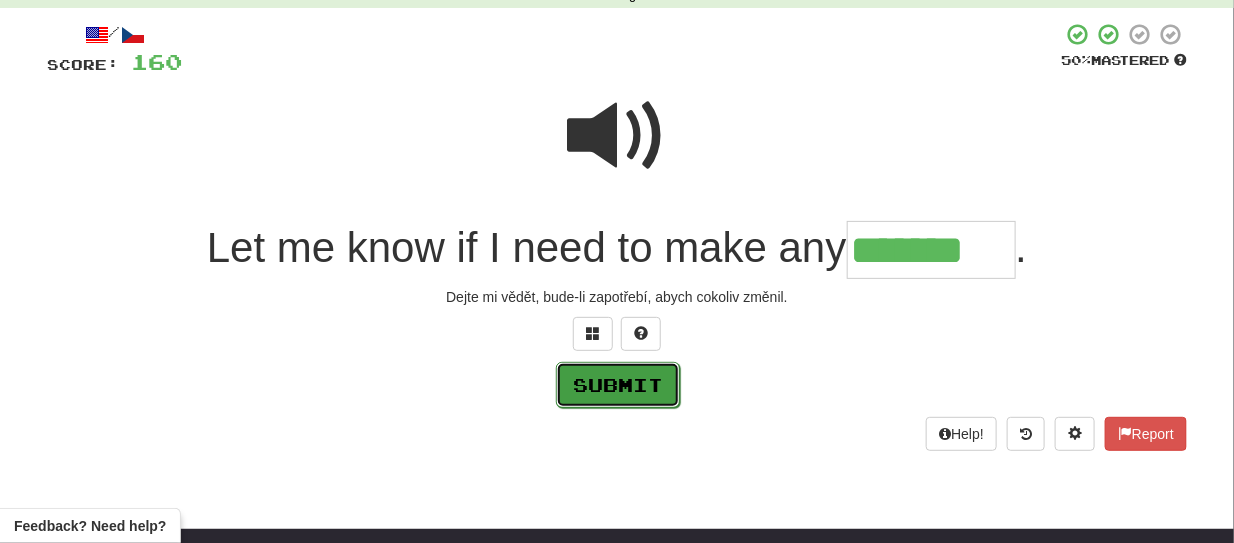 click on "Submit" at bounding box center [618, 385] 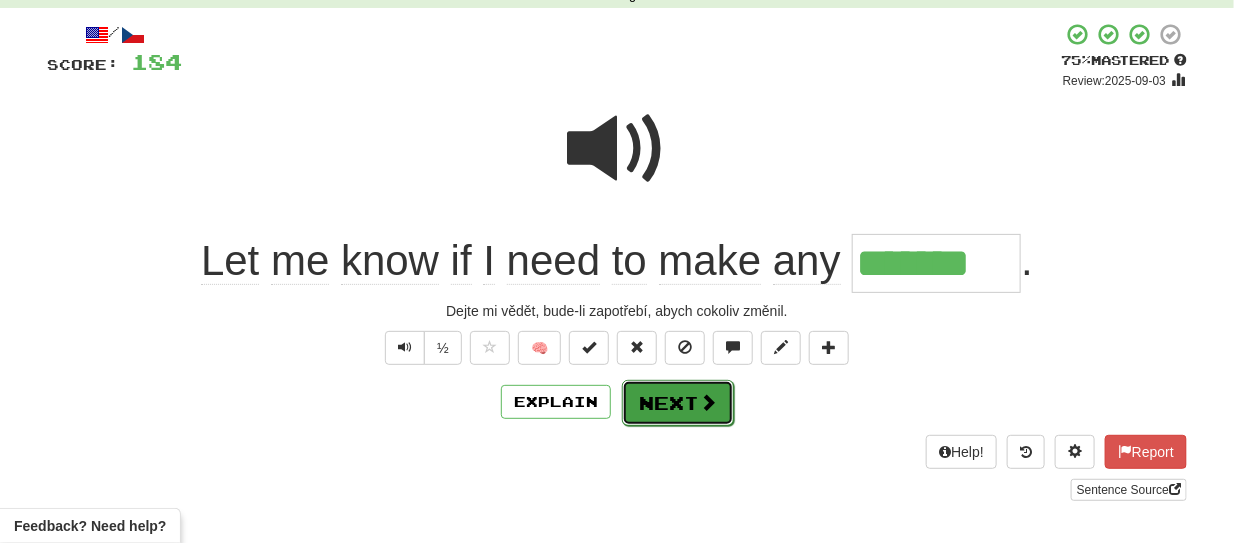 click on "Next" at bounding box center (678, 403) 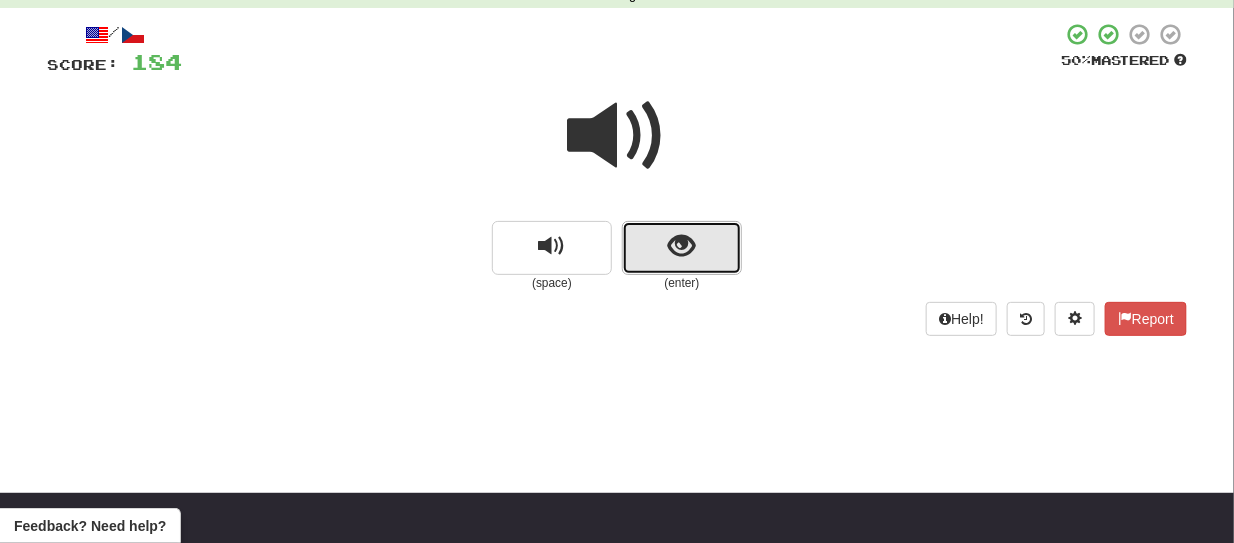 click at bounding box center (682, 248) 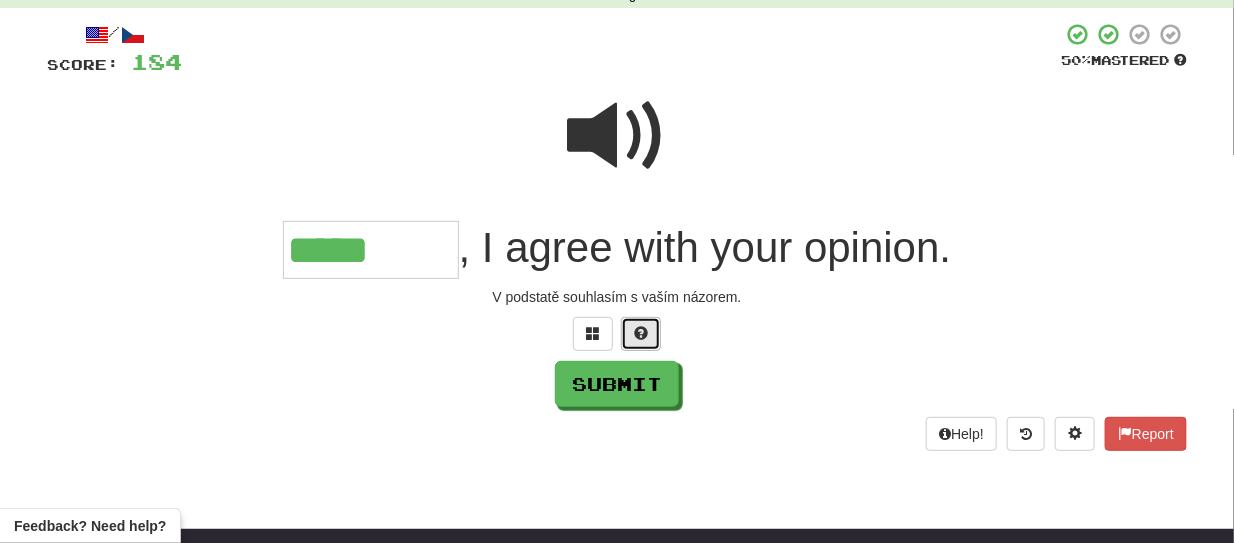 click at bounding box center [641, 334] 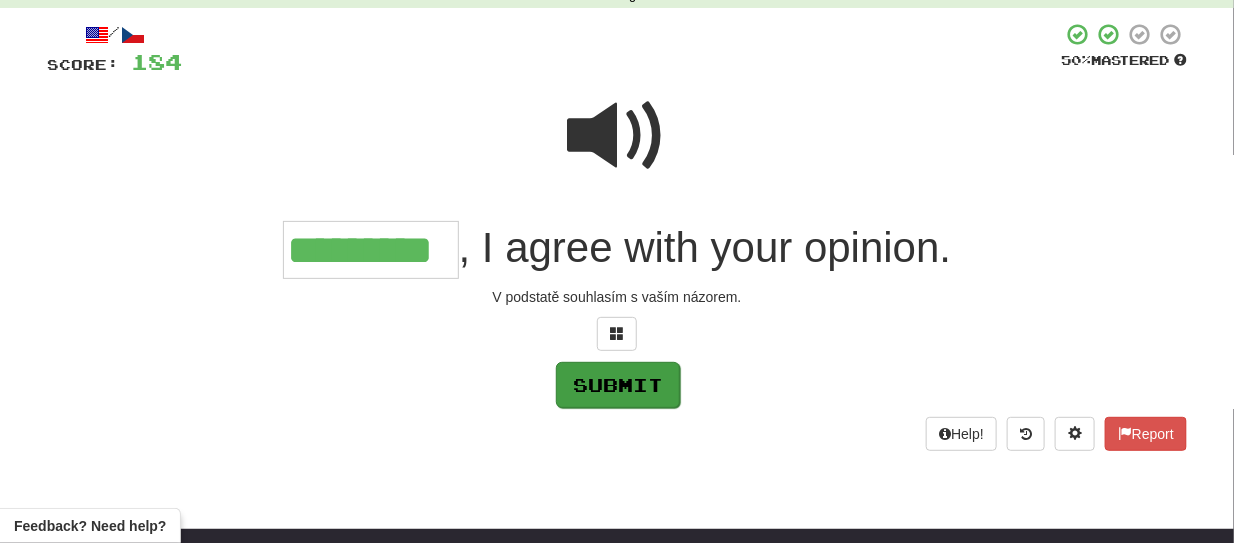 type on "*********" 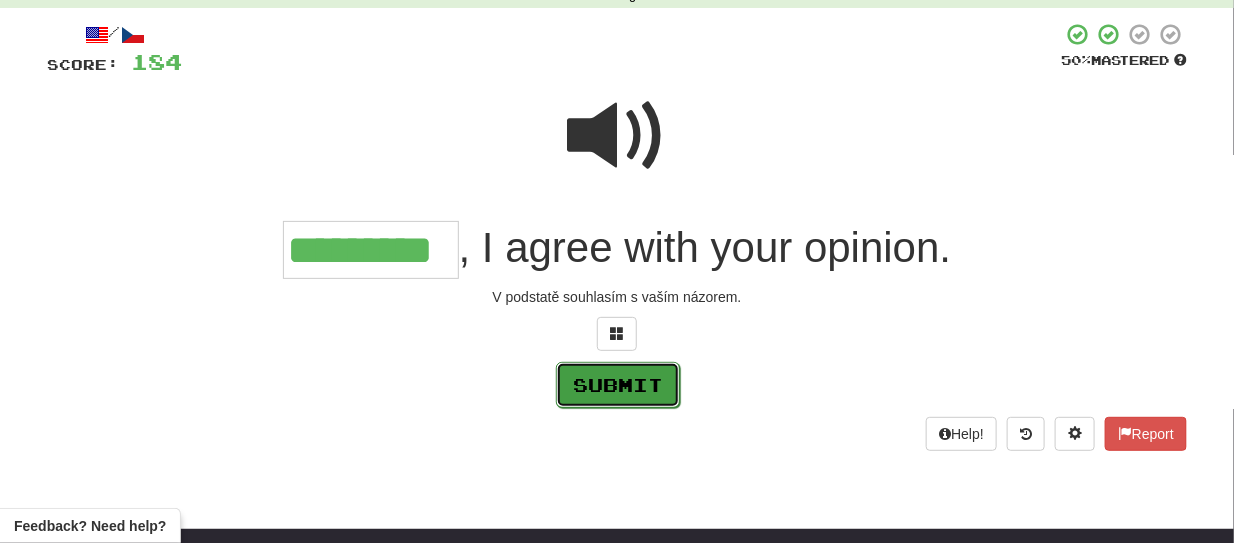 click on "Submit" at bounding box center [618, 385] 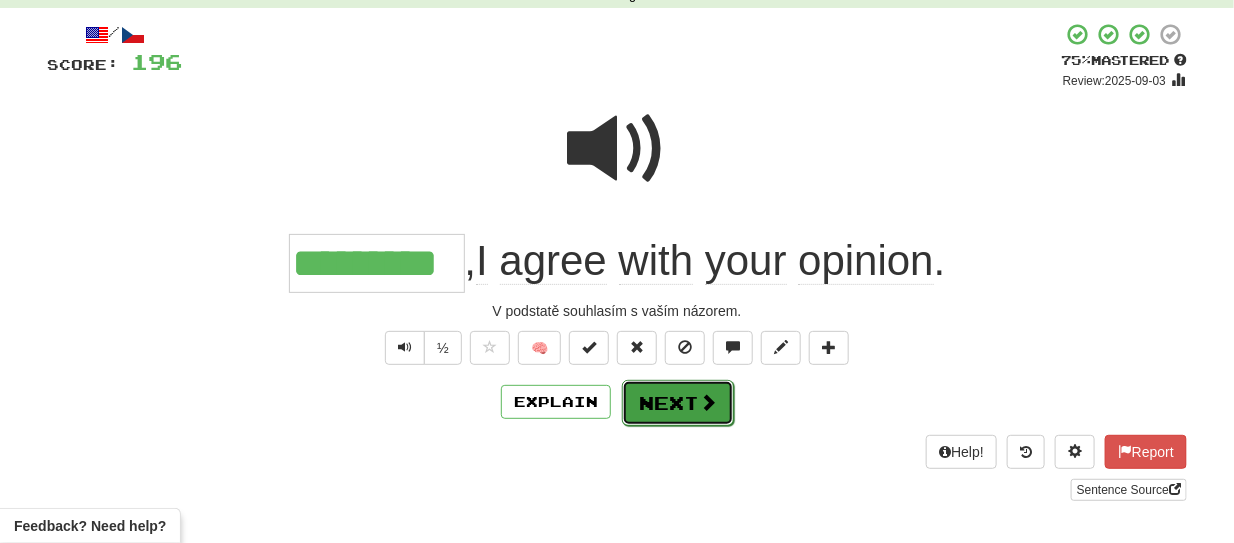 click at bounding box center (708, 402) 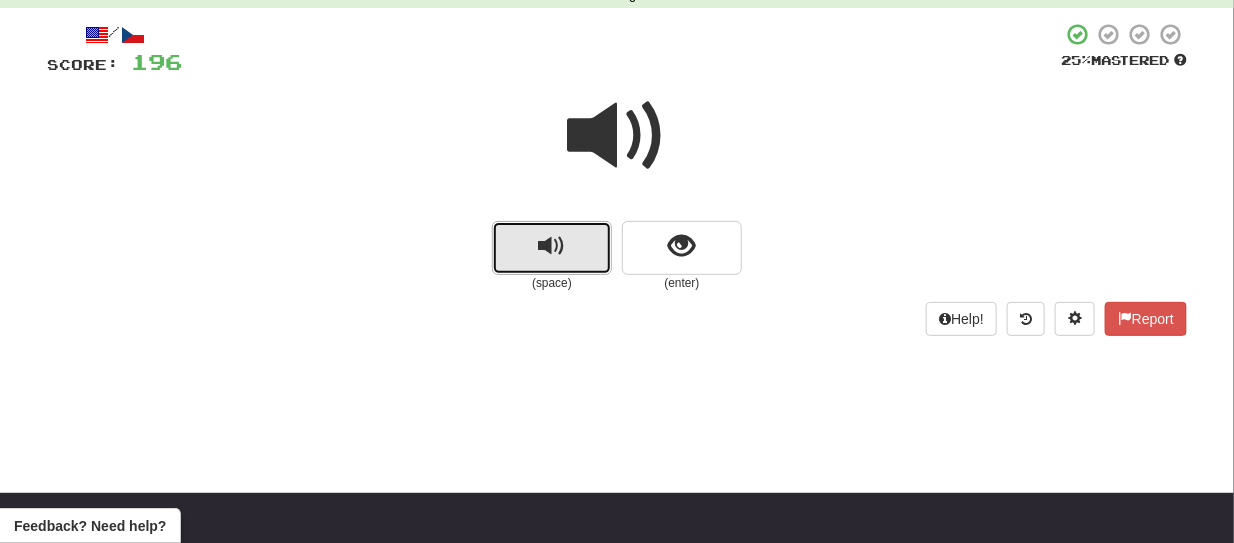 click at bounding box center (552, 248) 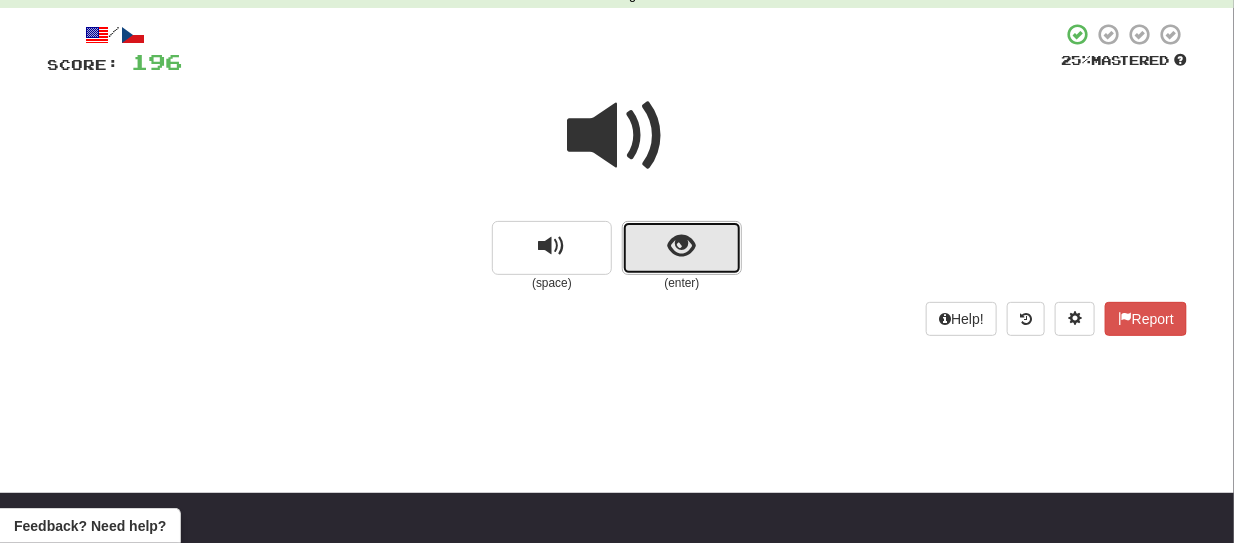 click at bounding box center (682, 248) 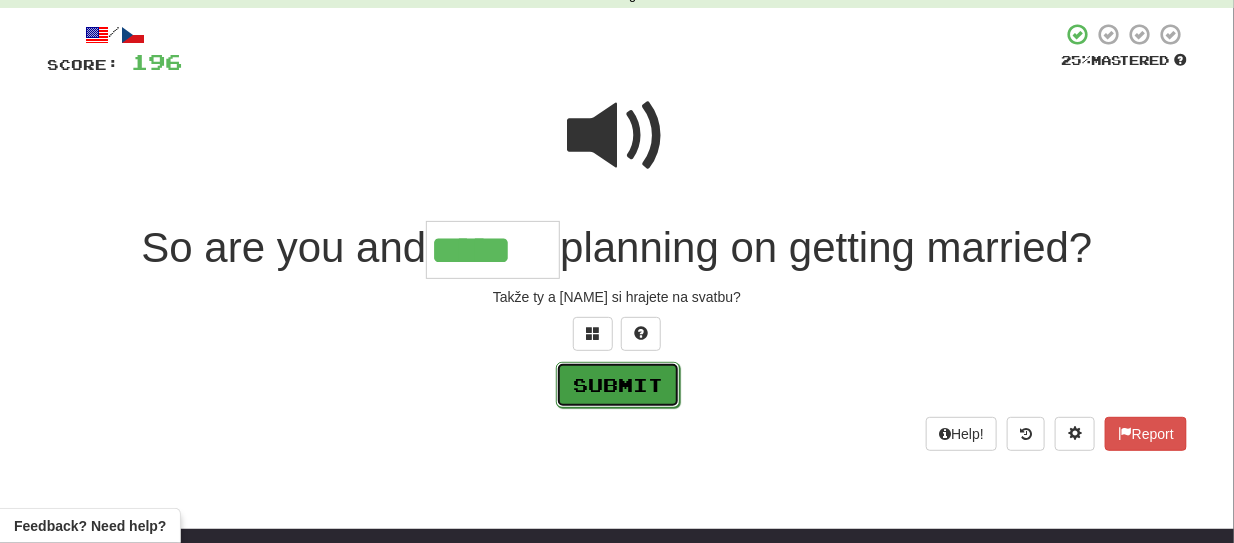 click on "Submit" at bounding box center [618, 385] 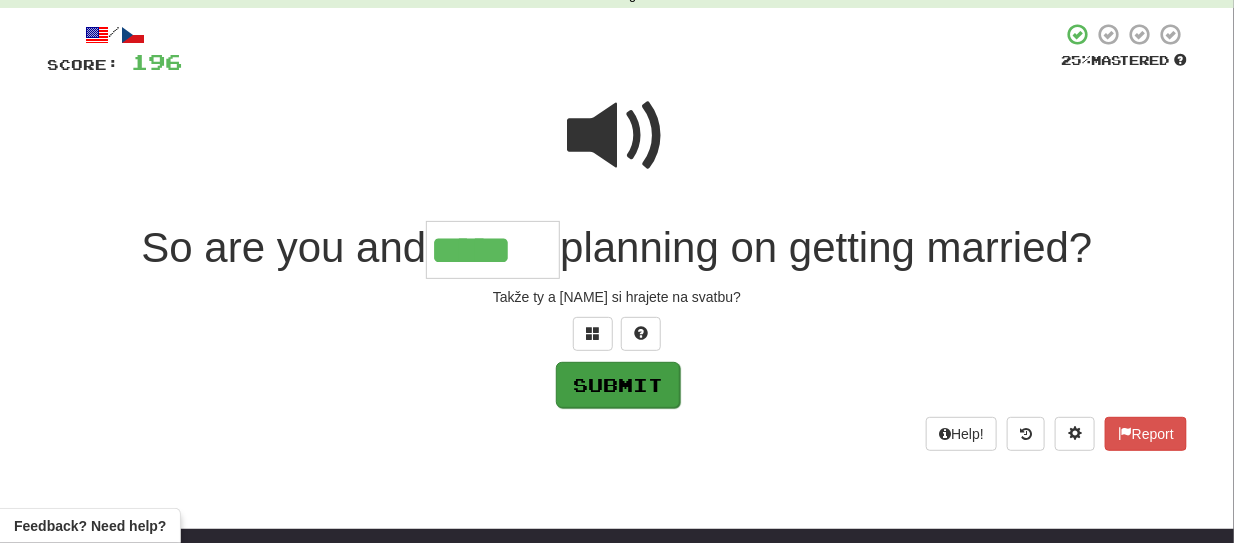 type on "*****" 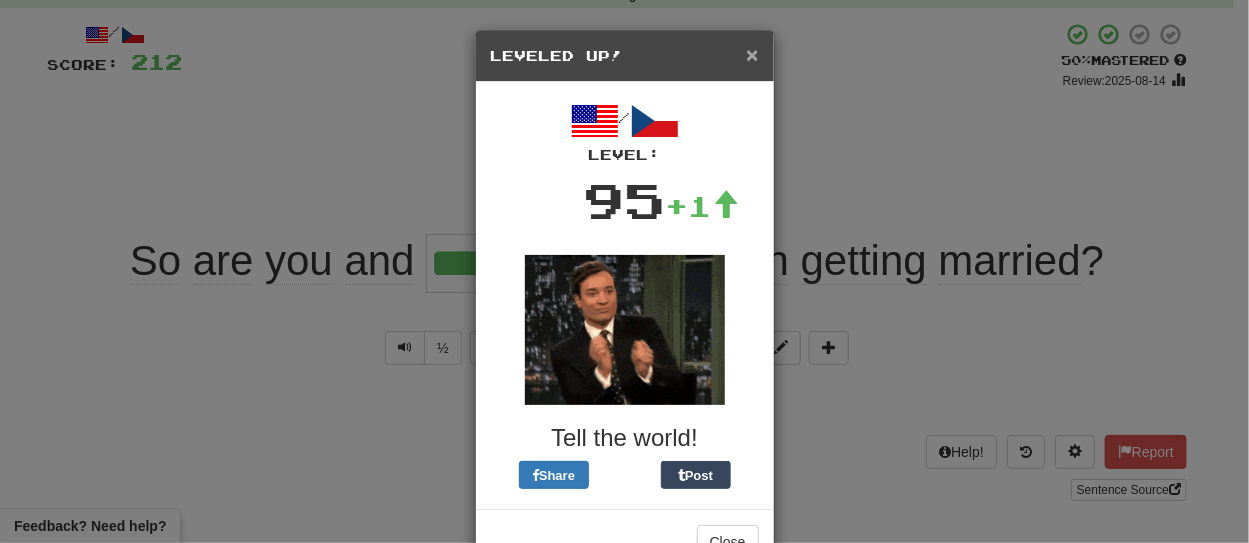 click on "×" at bounding box center [752, 54] 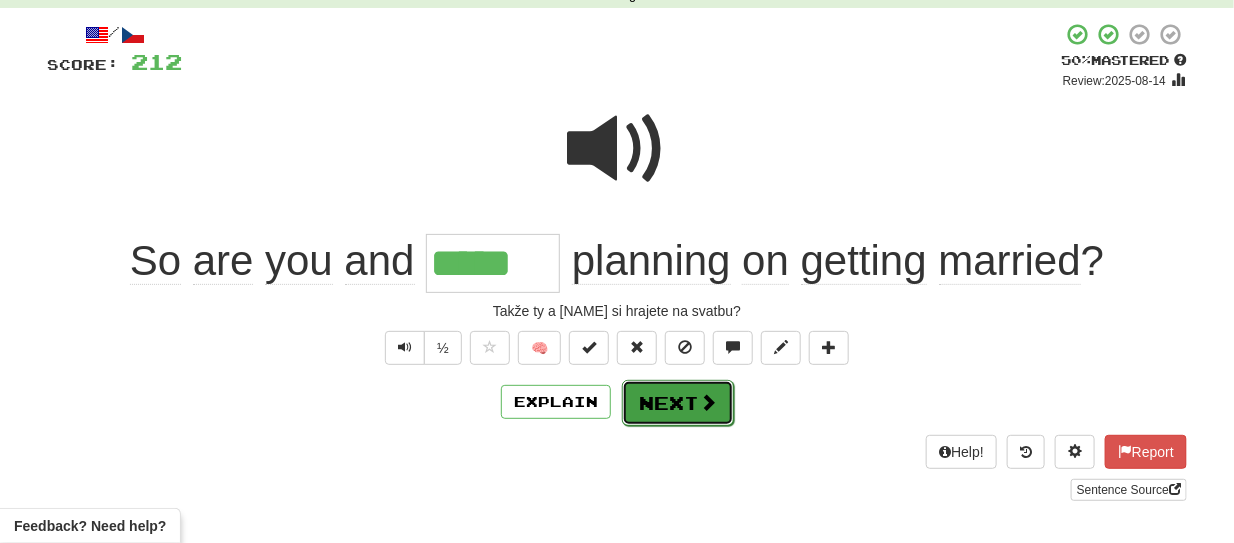 click at bounding box center (708, 402) 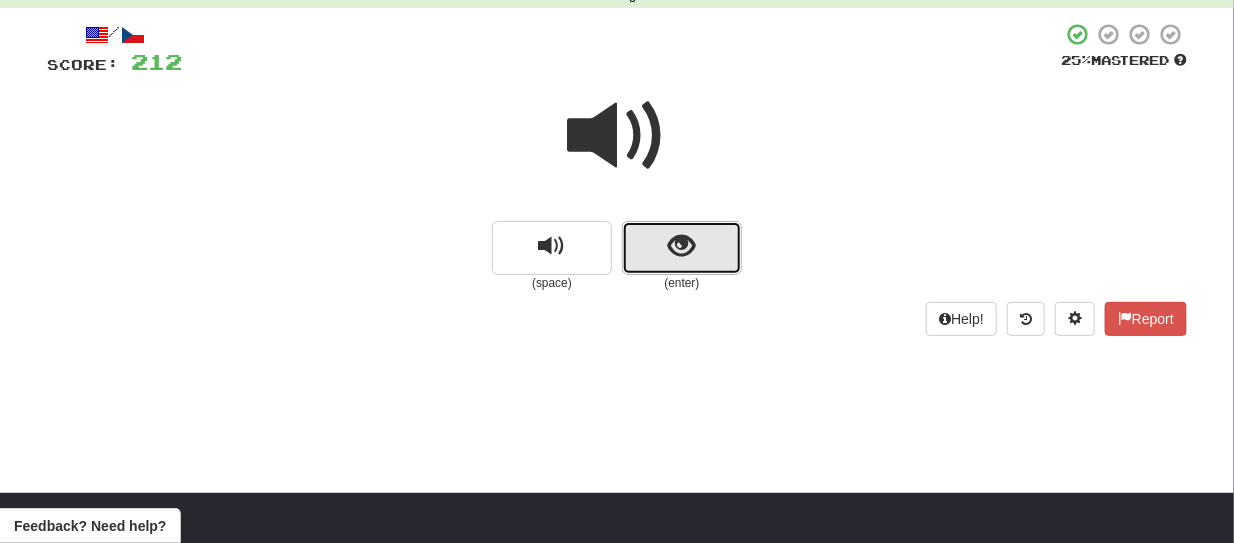 click at bounding box center [682, 248] 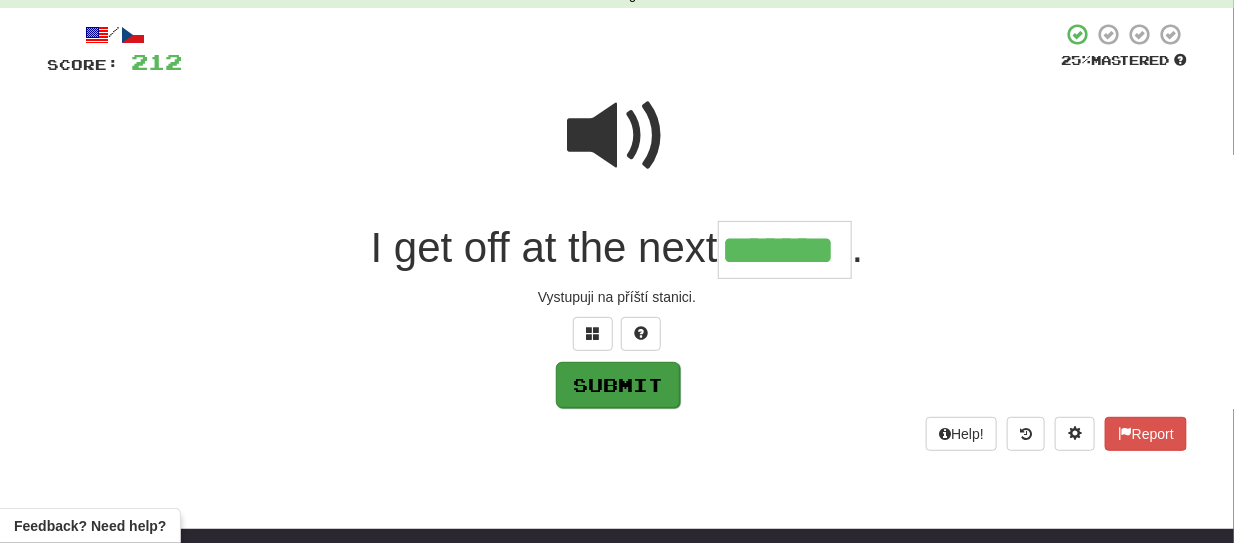type on "*******" 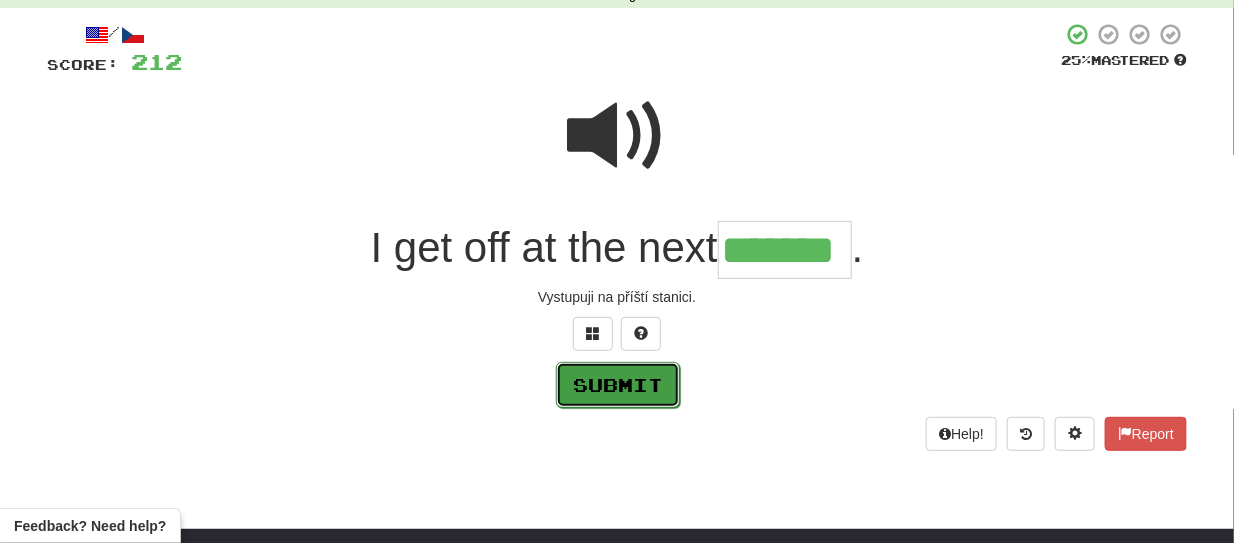 click on "Submit" at bounding box center [618, 385] 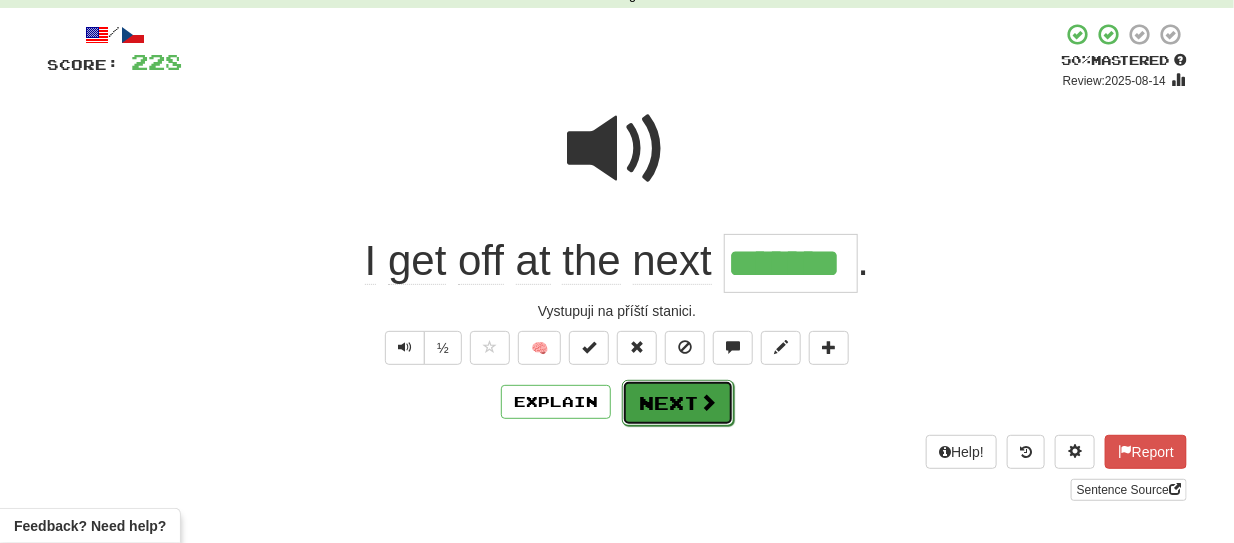 click on "Next" at bounding box center (678, 403) 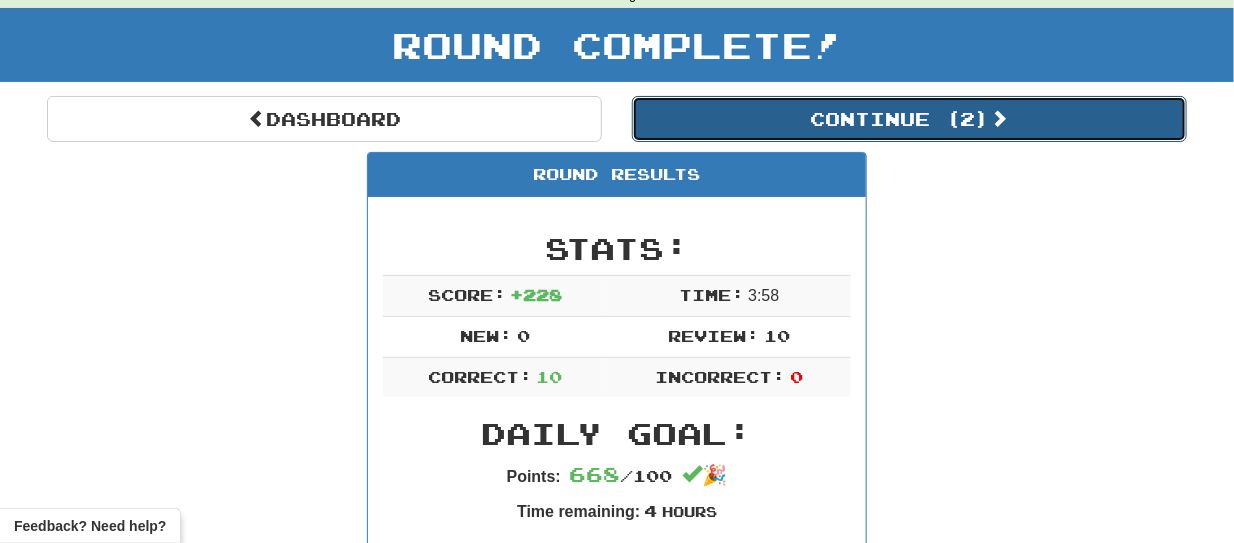 click on "Continue ( 2 )" at bounding box center [909, 119] 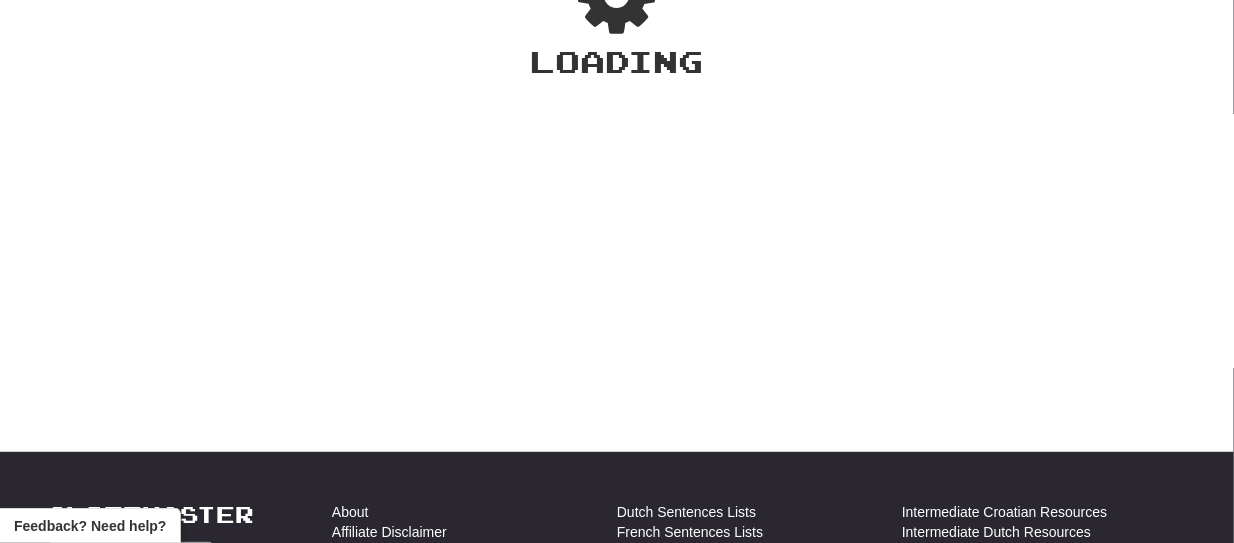 scroll, scrollTop: 100, scrollLeft: 0, axis: vertical 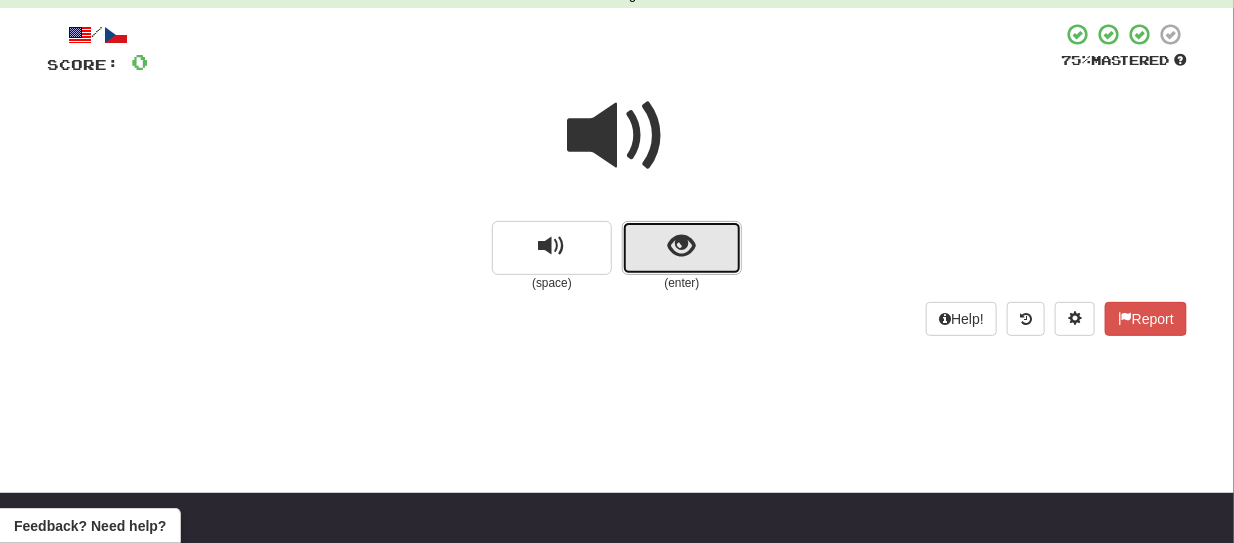 click at bounding box center [682, 248] 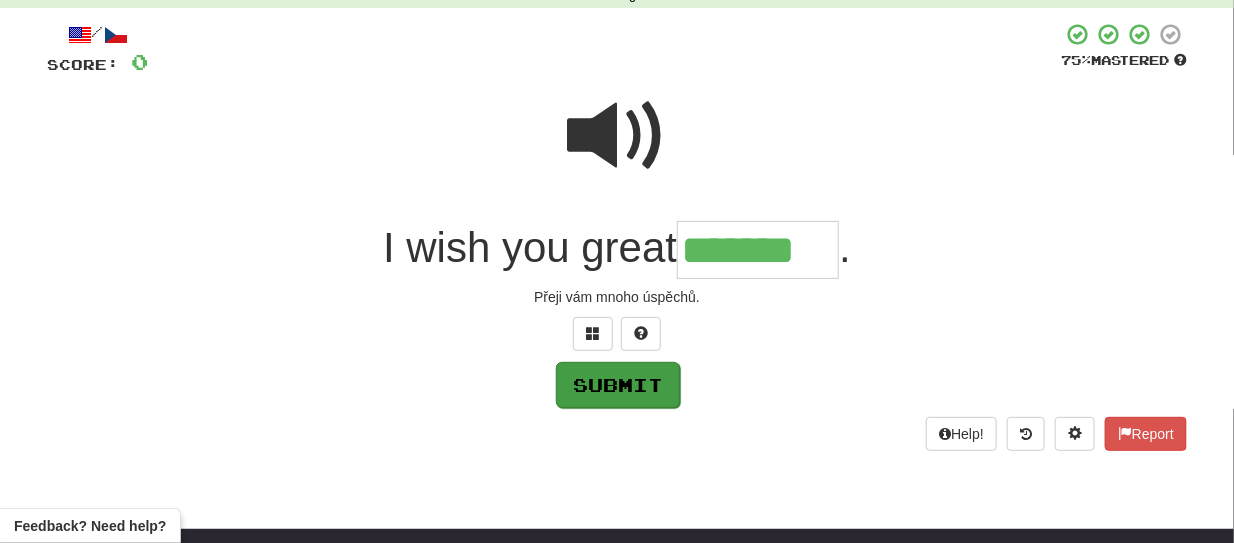 type on "*******" 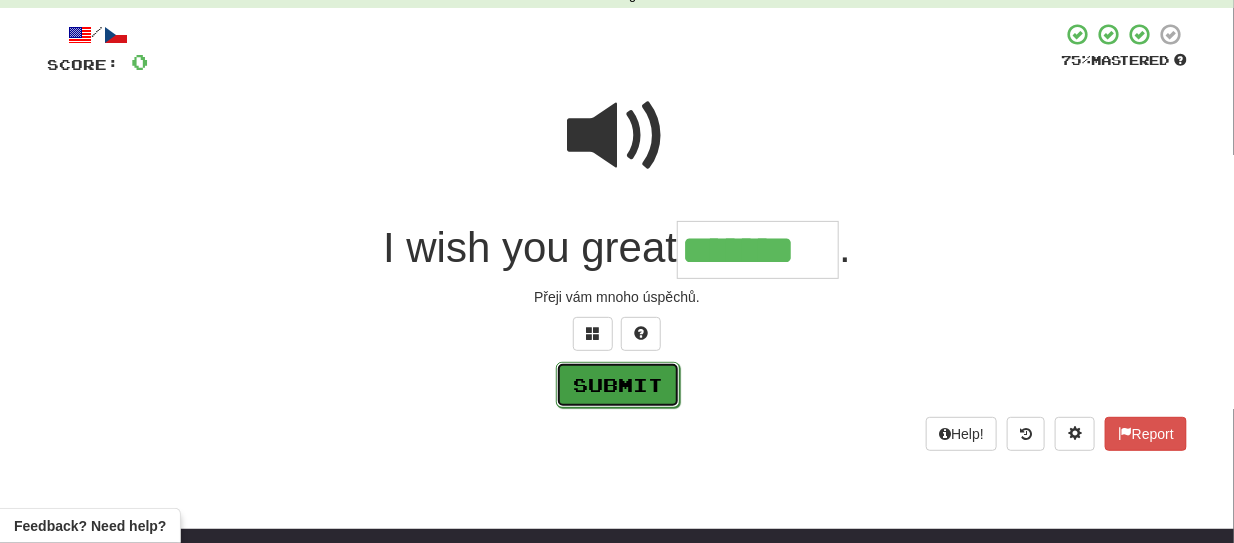 click on "Submit" at bounding box center (618, 385) 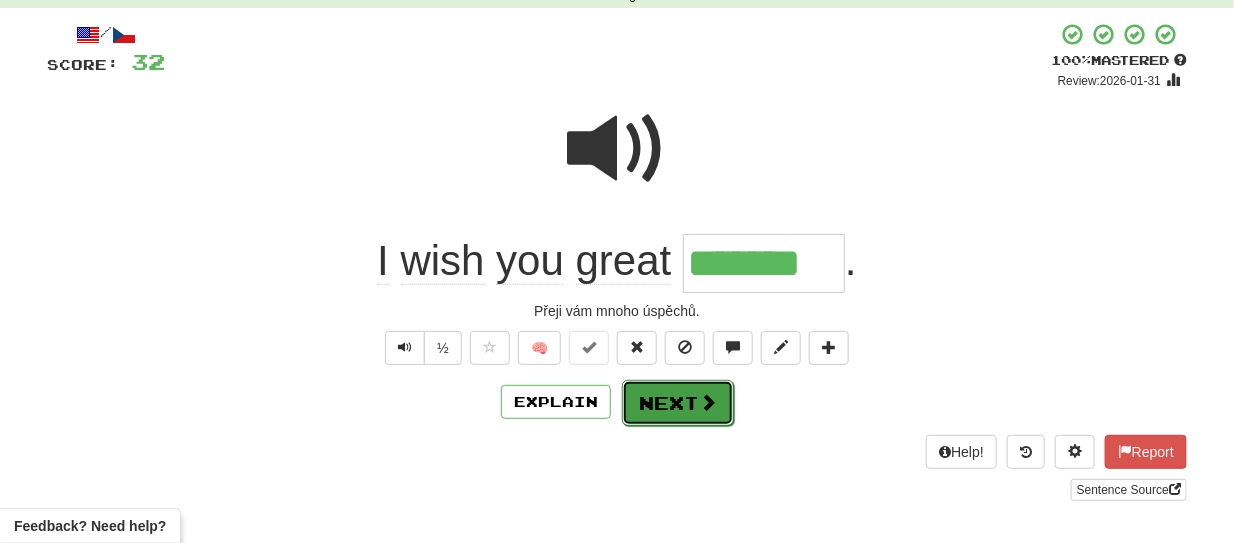 click on "Next" at bounding box center [678, 403] 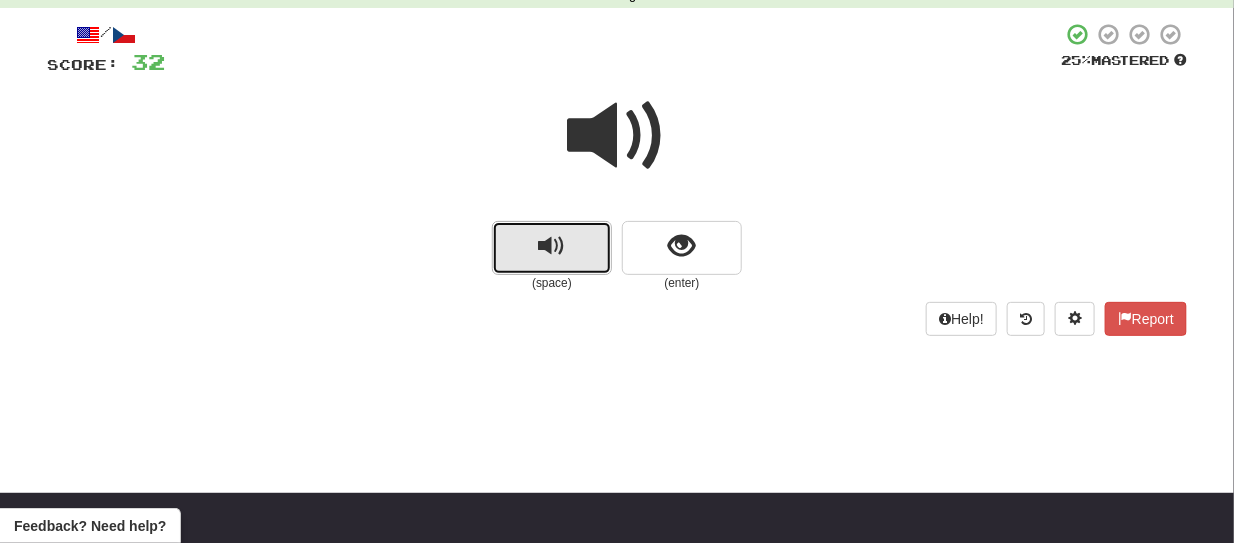 click at bounding box center [552, 248] 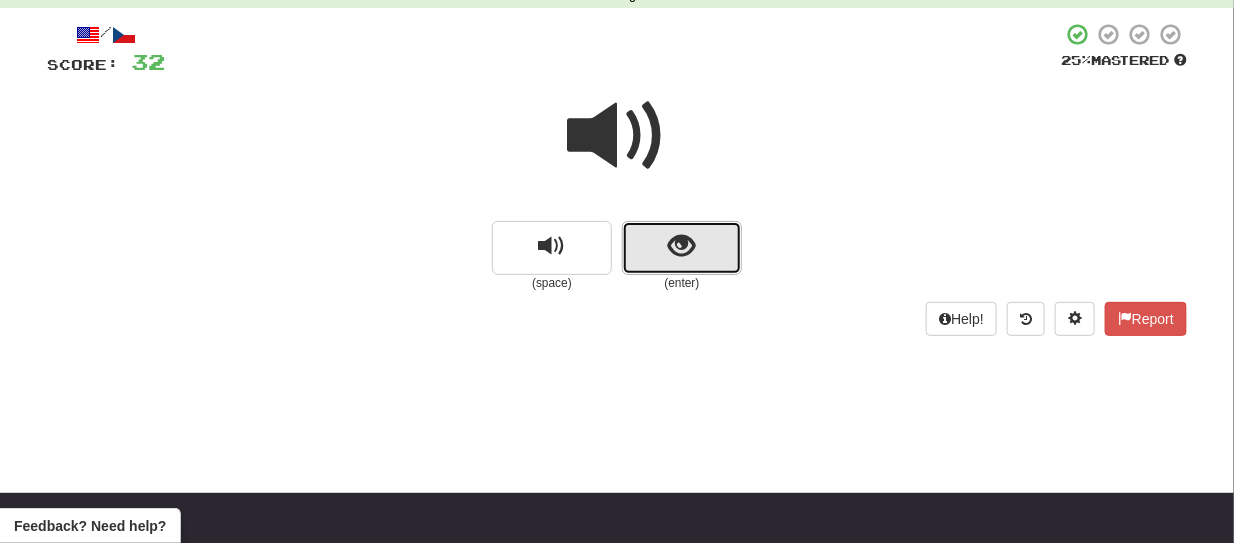 click at bounding box center [682, 248] 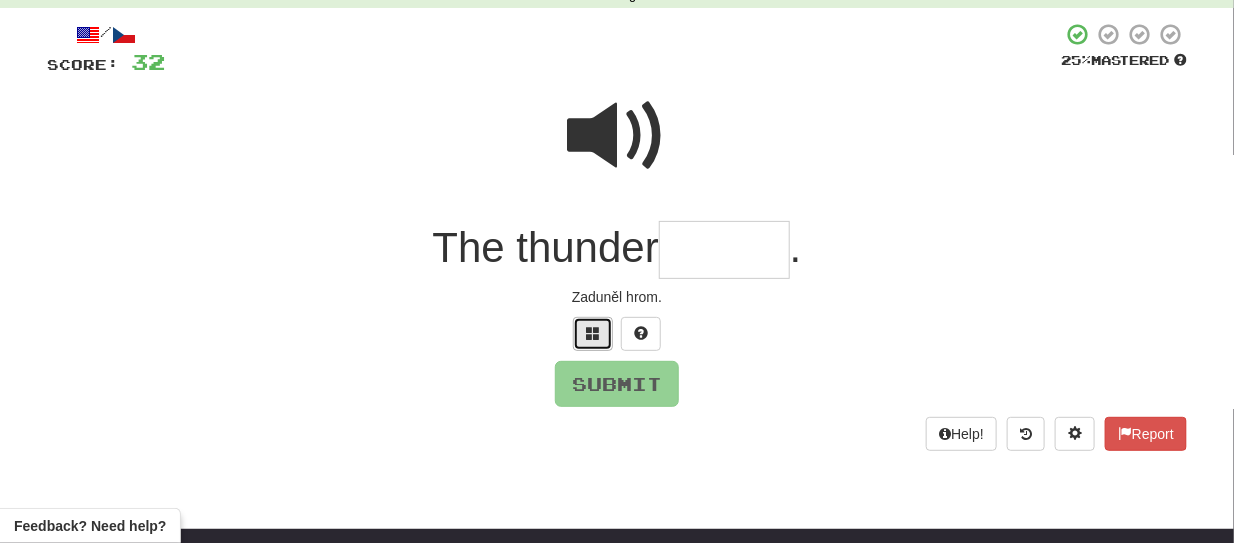 click at bounding box center [593, 333] 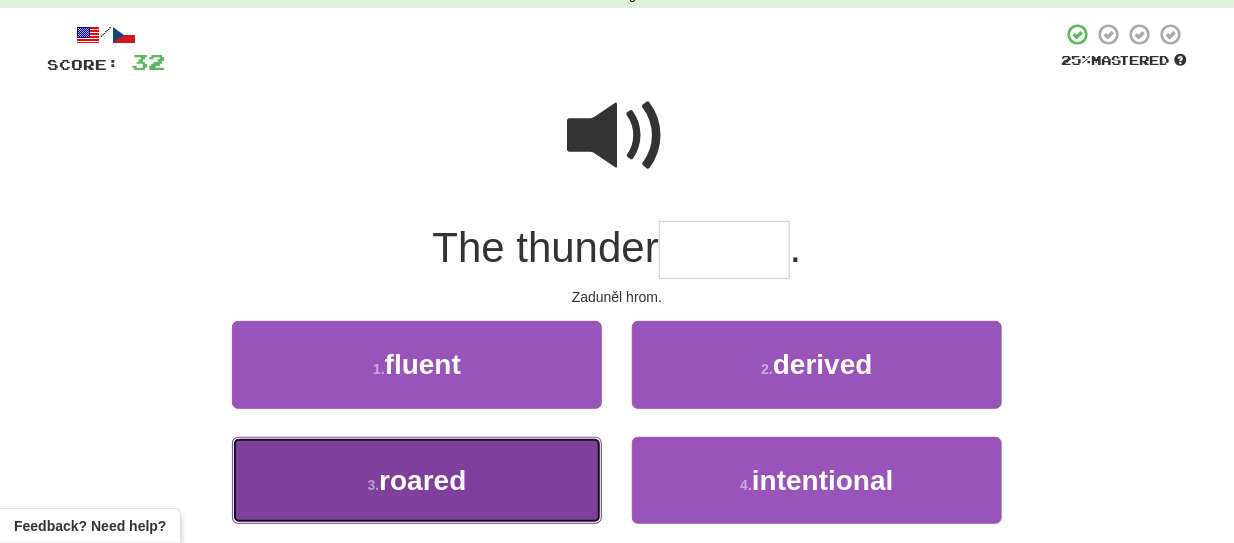 click on "3 .  roared" at bounding box center [417, 480] 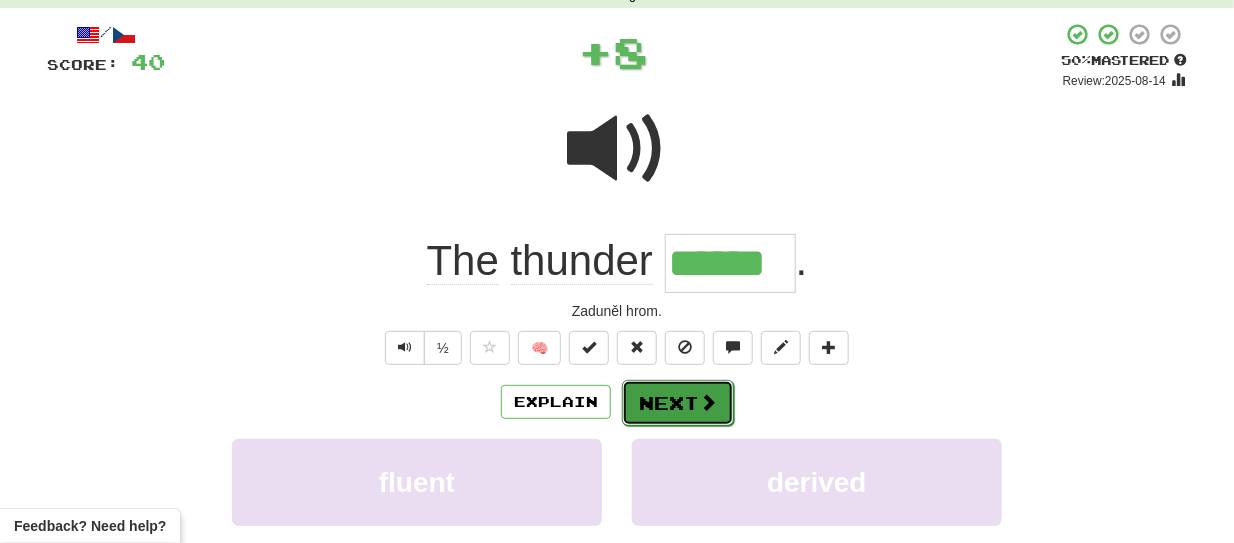 click on "Next" at bounding box center [678, 403] 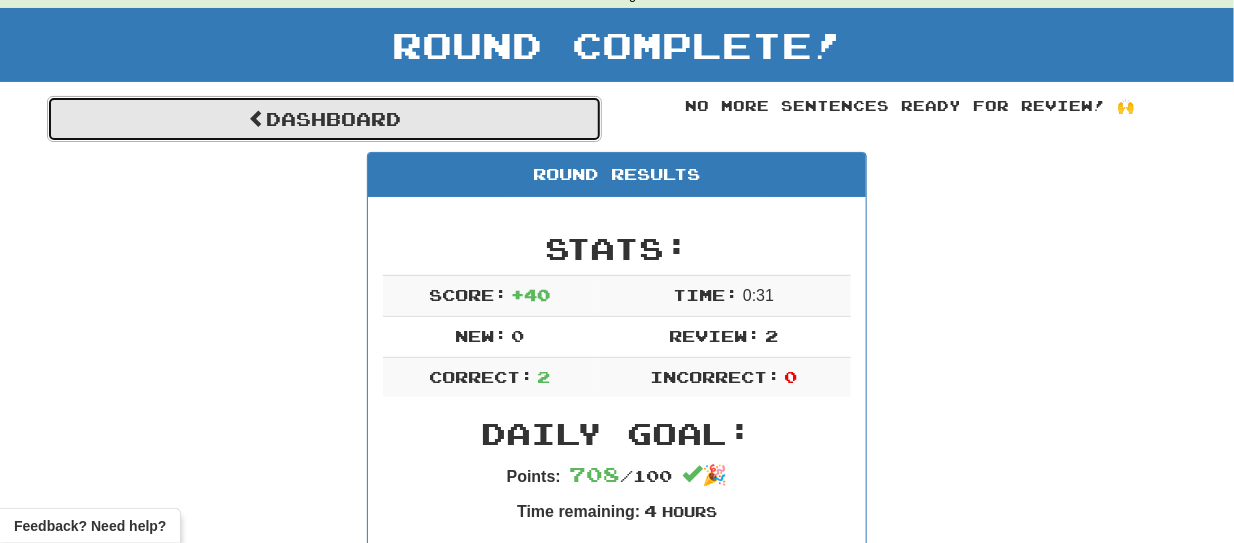 click on "Dashboard" at bounding box center (324, 119) 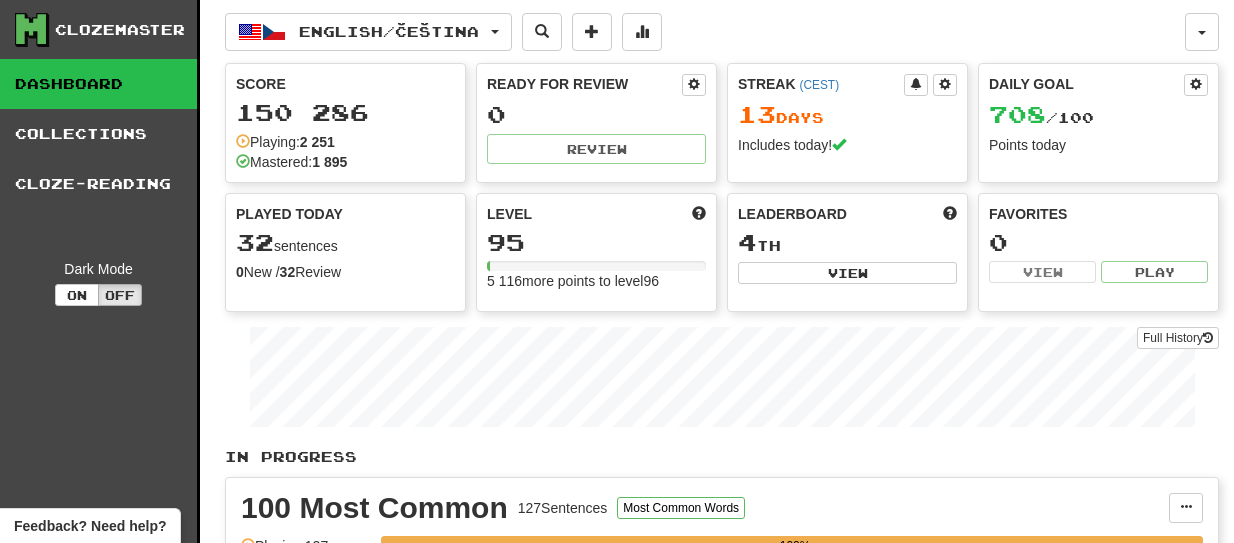 scroll, scrollTop: 0, scrollLeft: 0, axis: both 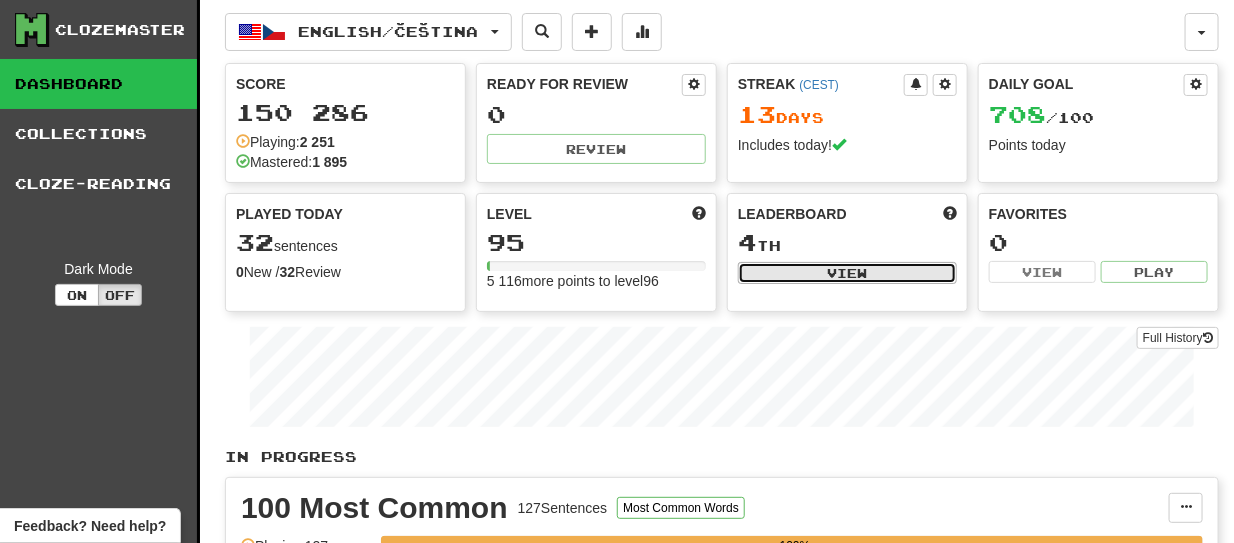 click on "View" at bounding box center (847, 273) 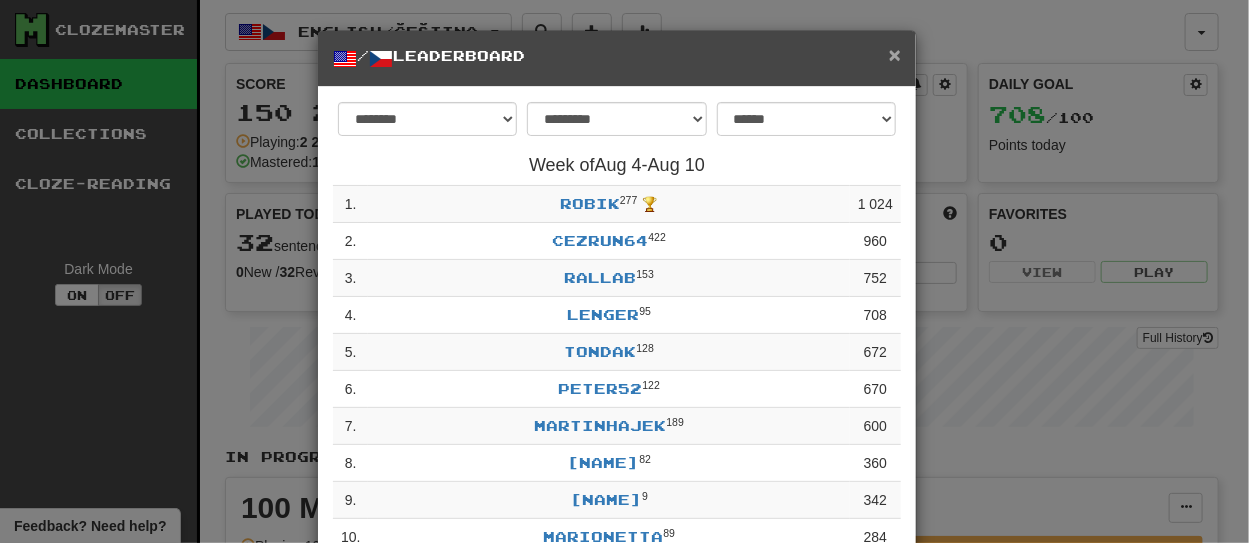 click on "×" at bounding box center [895, 54] 